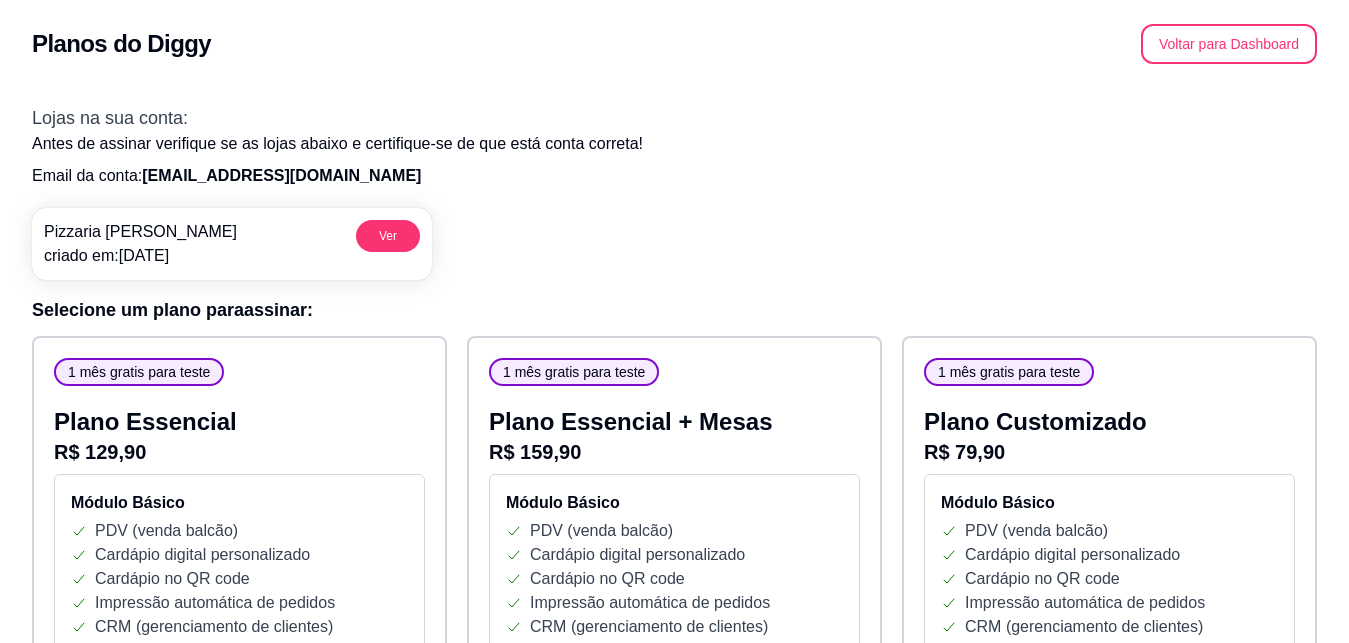 scroll, scrollTop: 0, scrollLeft: 0, axis: both 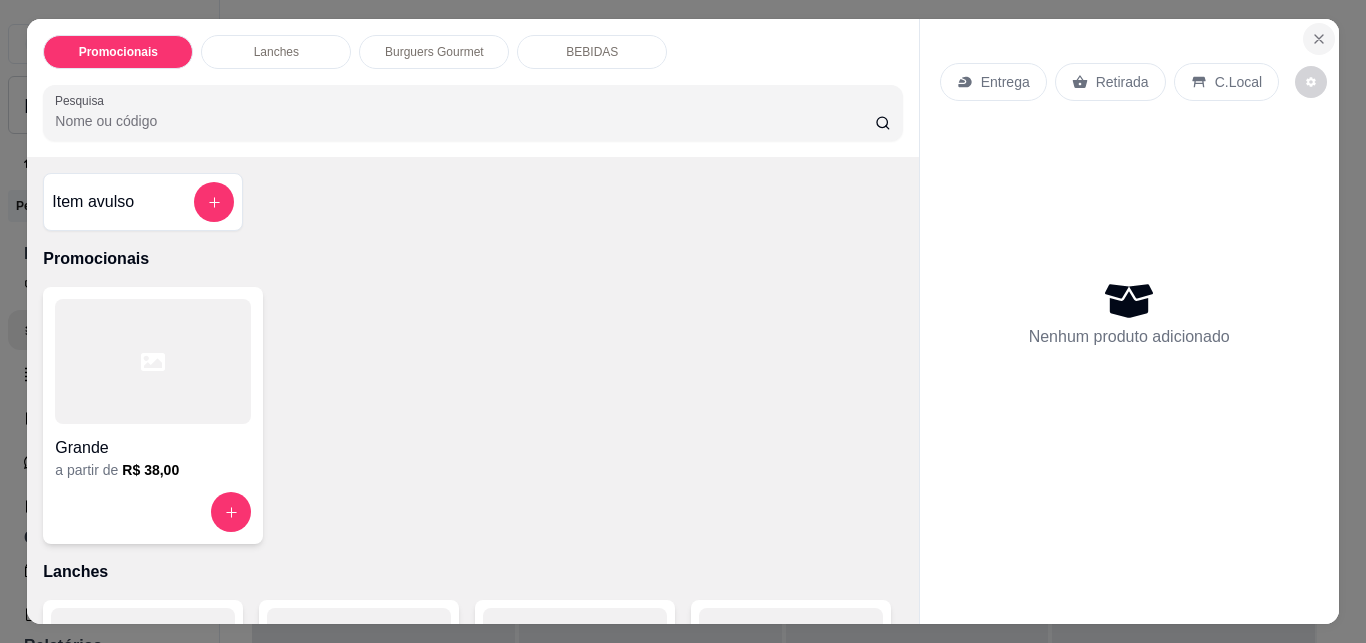 click 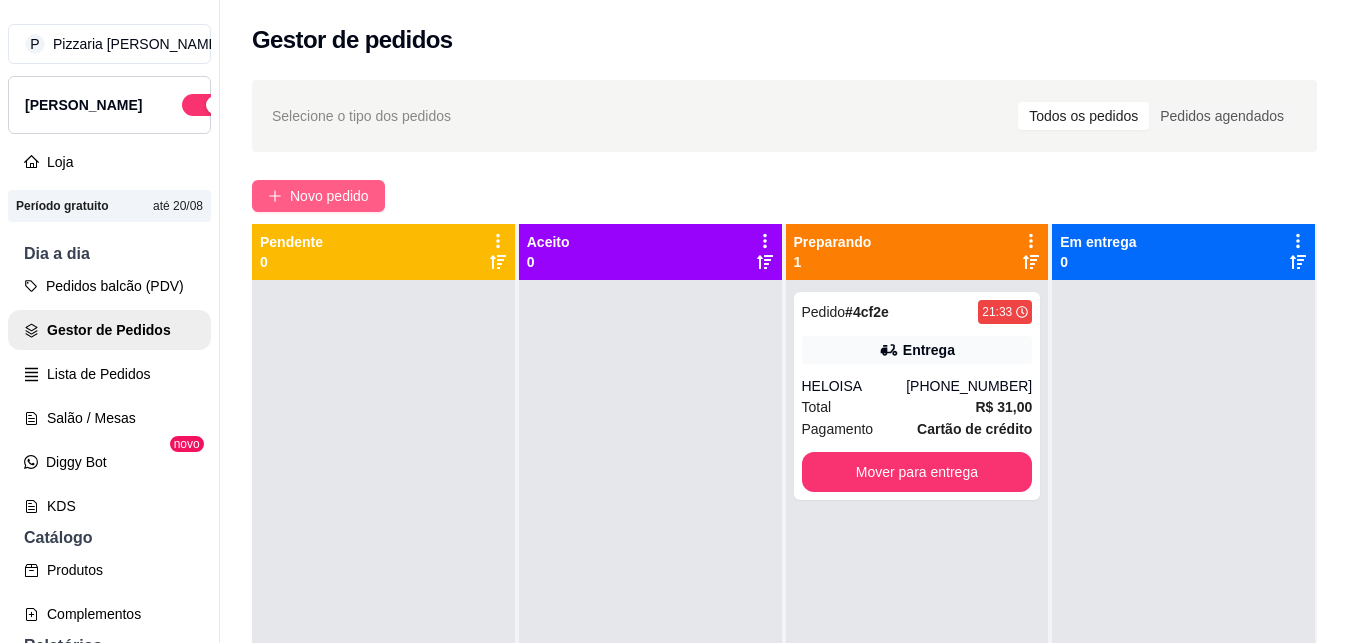 click on "Novo pedido" at bounding box center (329, 196) 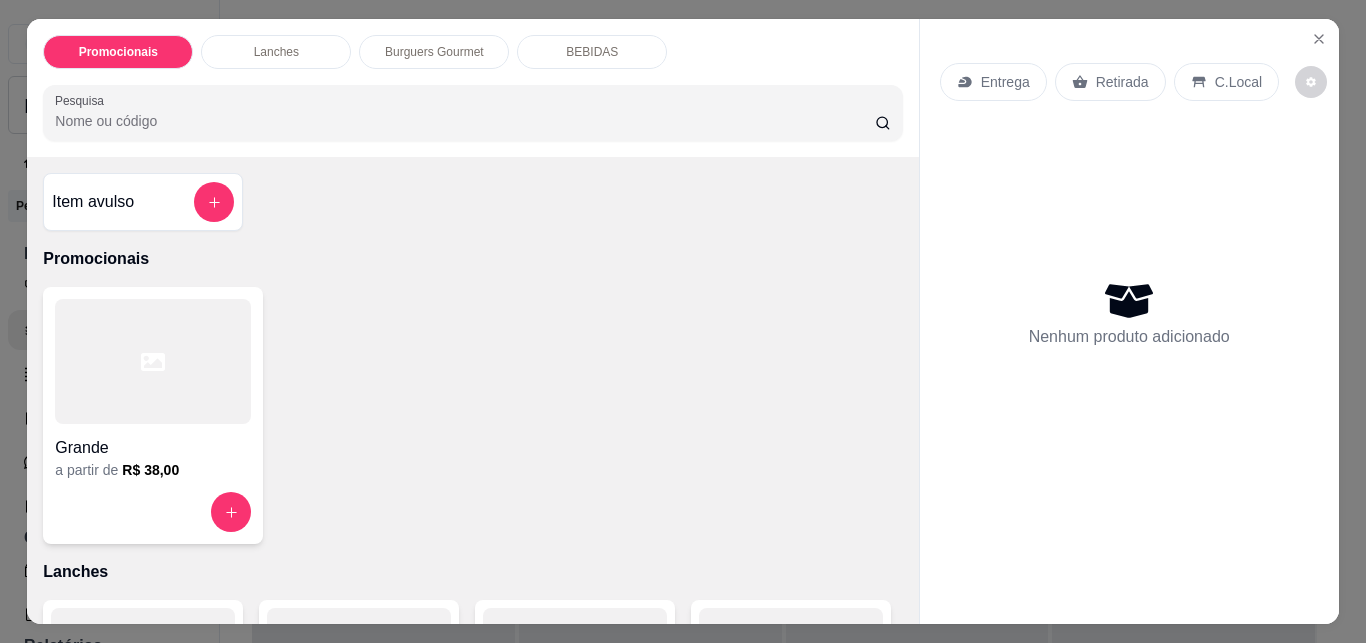 click on "Lanches" at bounding box center [276, 52] 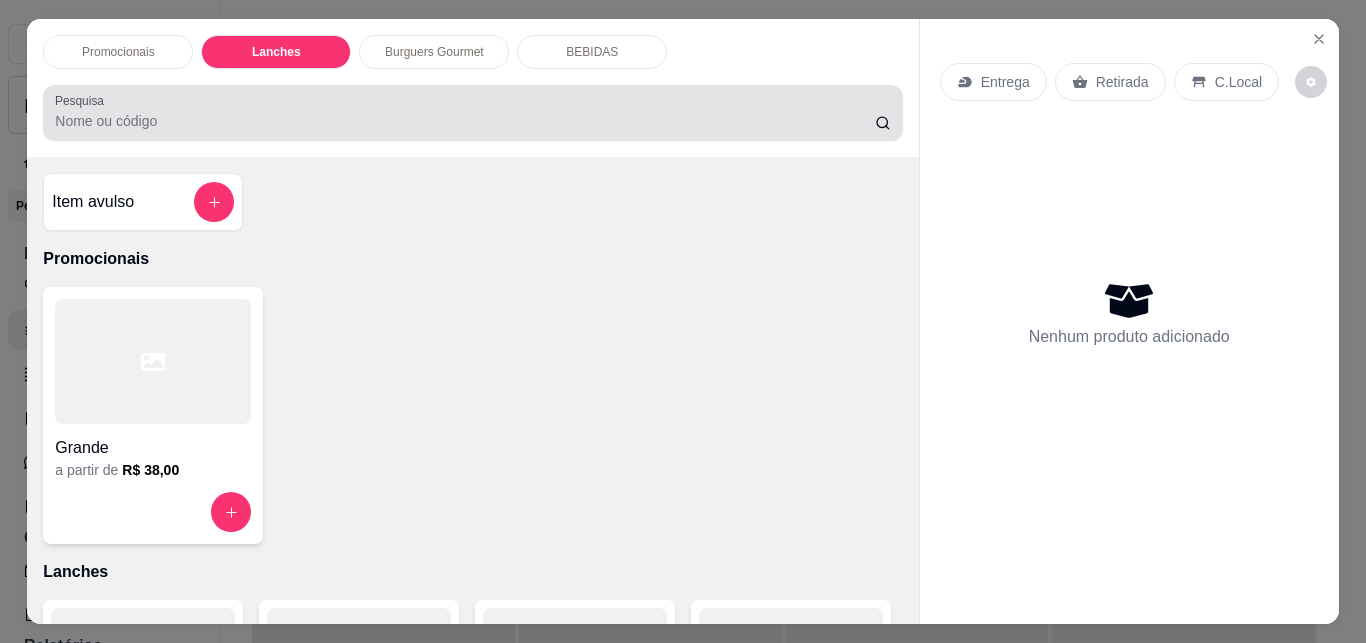 scroll, scrollTop: 403, scrollLeft: 0, axis: vertical 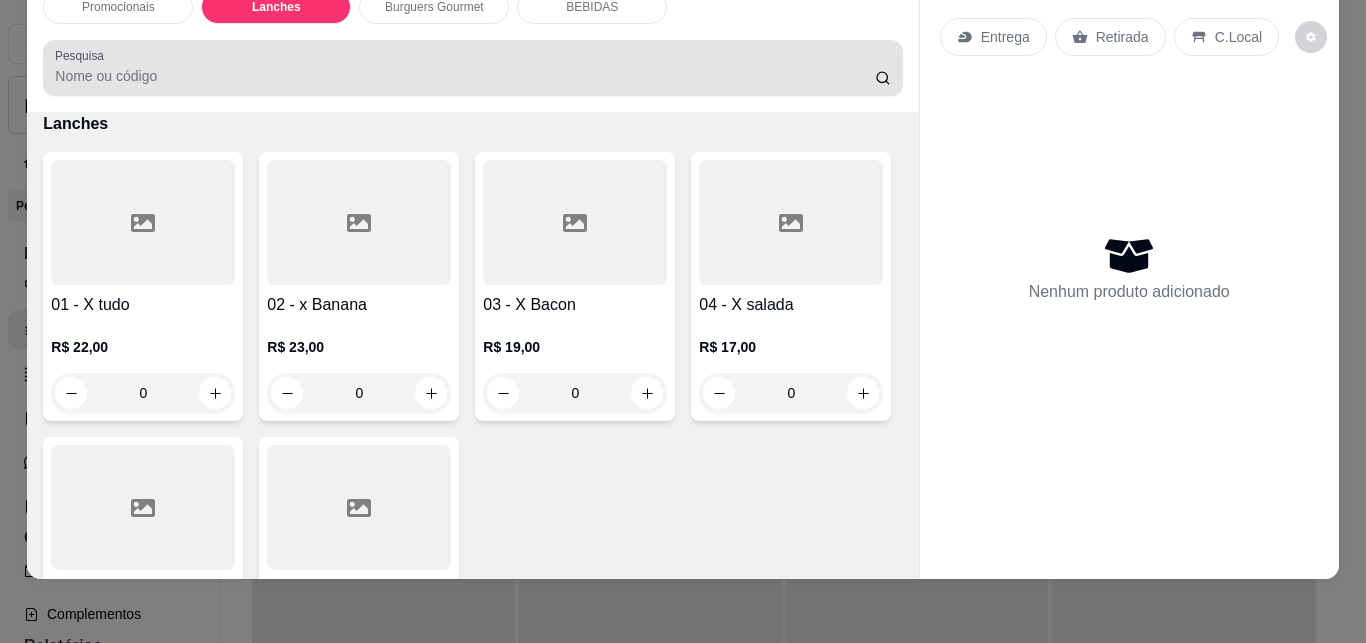 click on "Pesquisa" at bounding box center (465, 76) 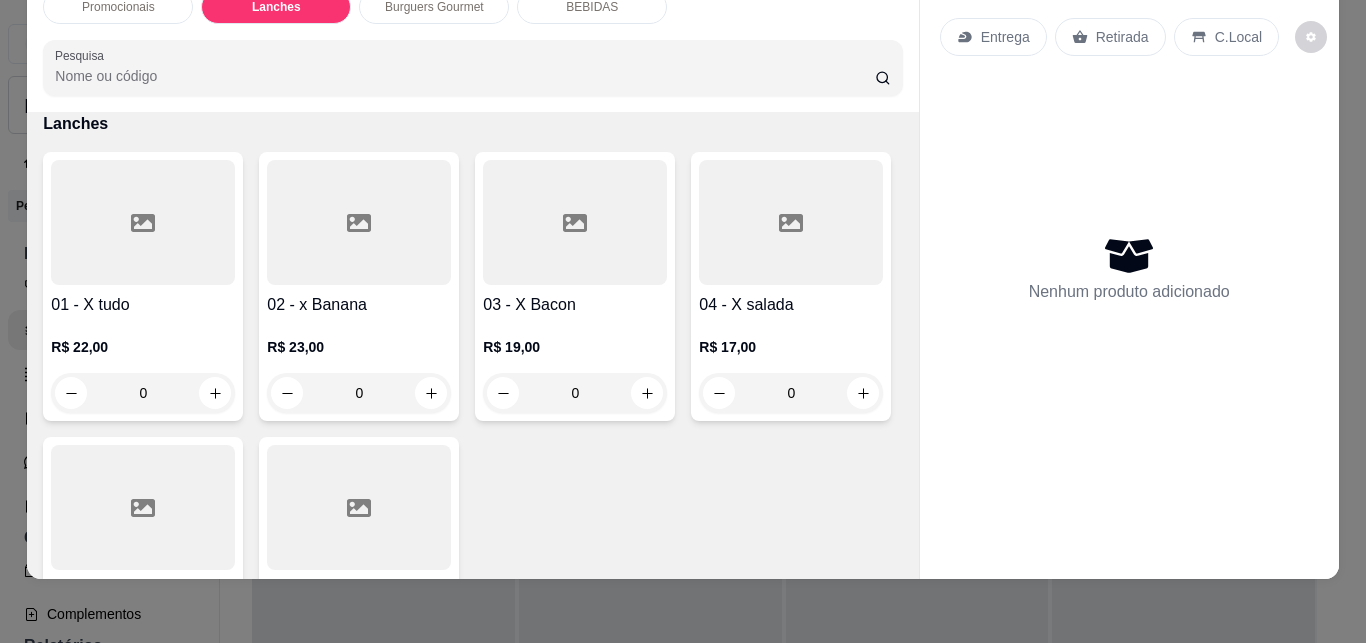 click on "Pesquisa" at bounding box center [465, 76] 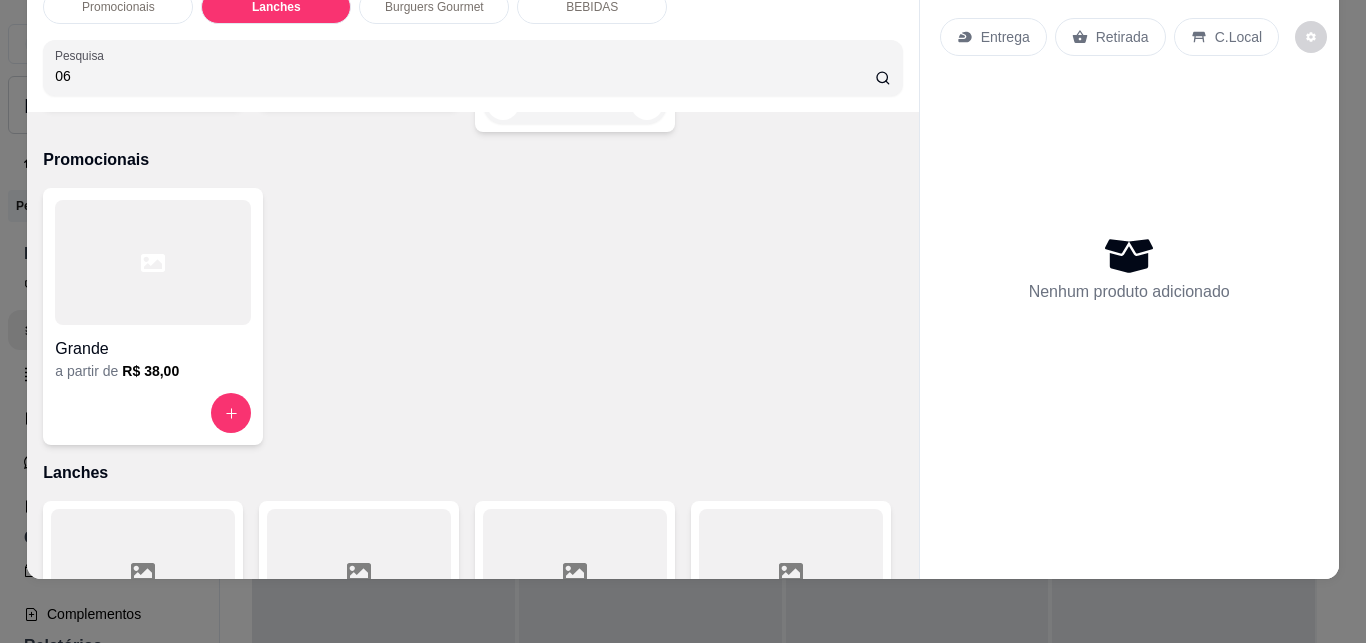 scroll, scrollTop: 752, scrollLeft: 0, axis: vertical 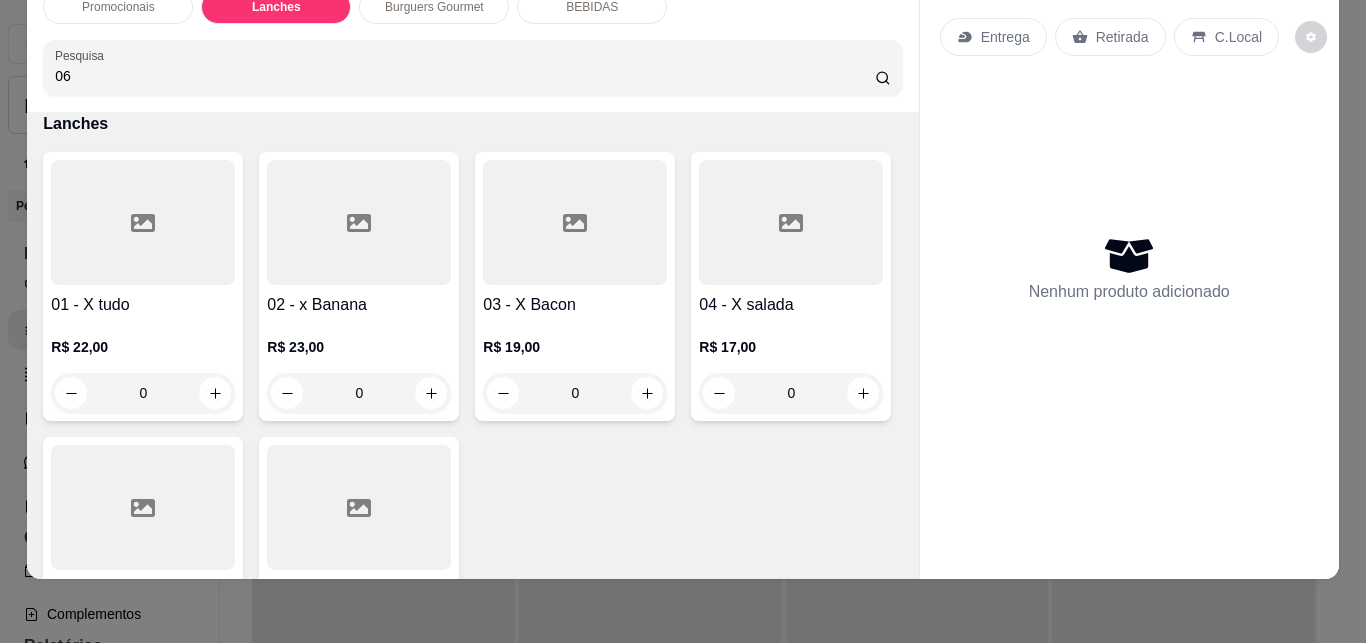 type on "0" 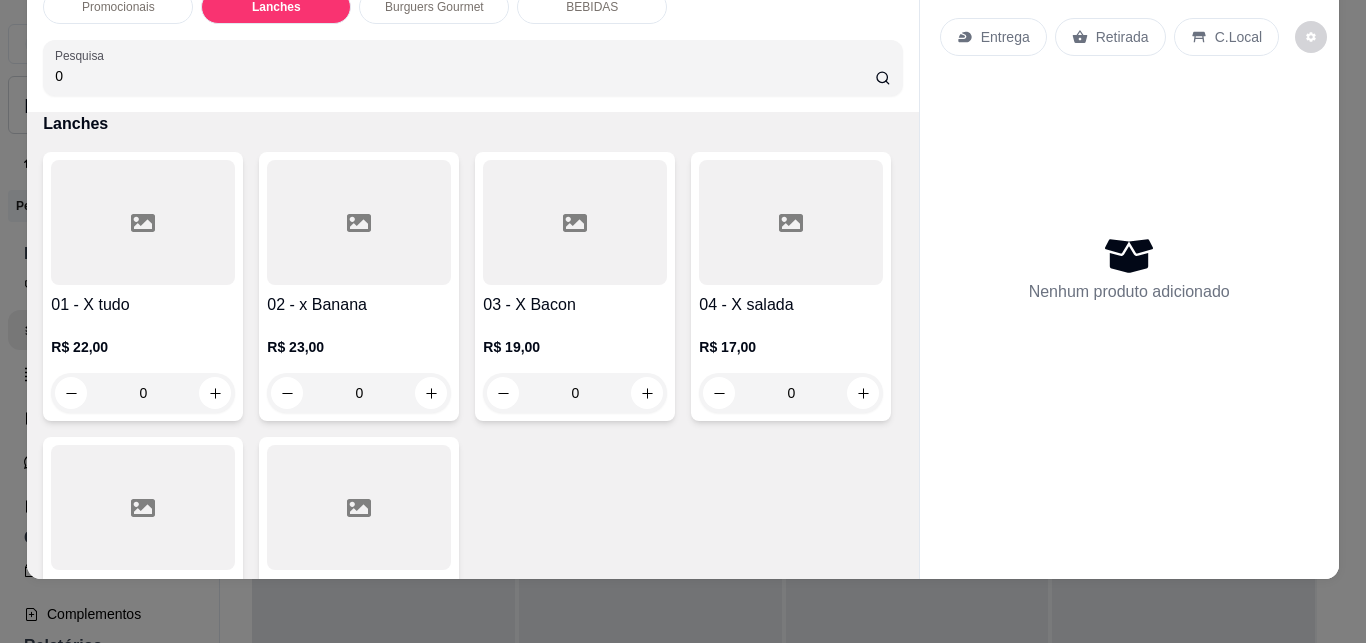 type 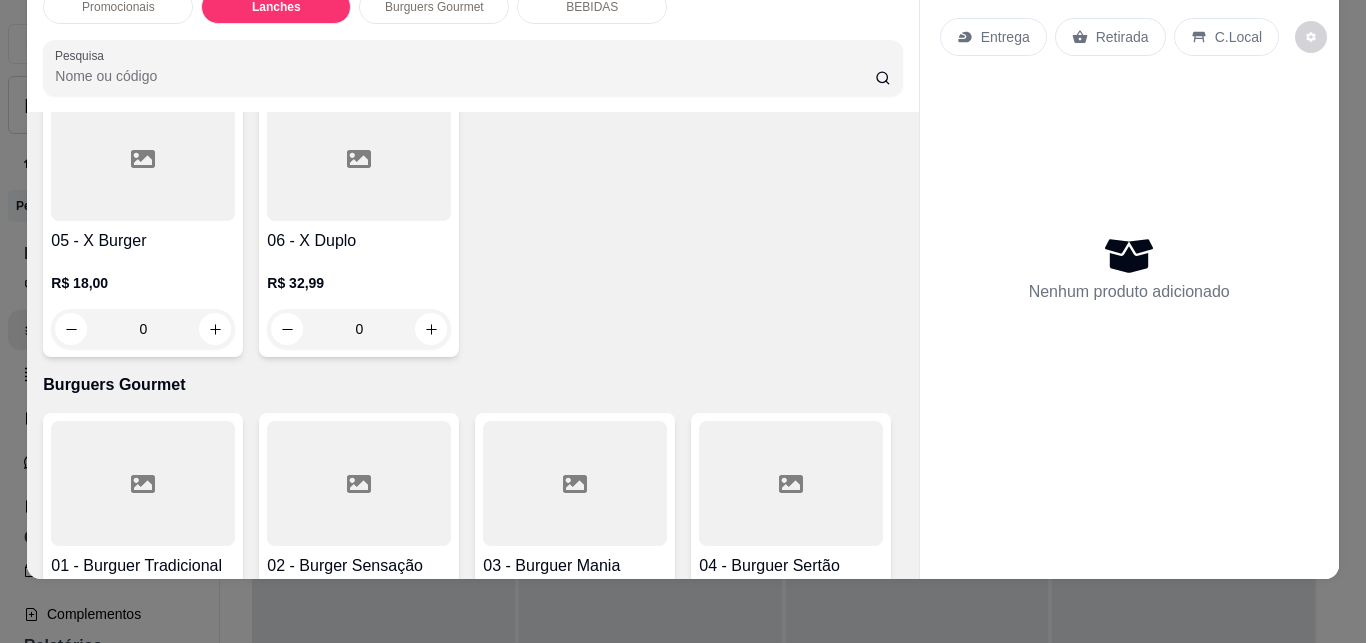 scroll, scrollTop: 403, scrollLeft: 0, axis: vertical 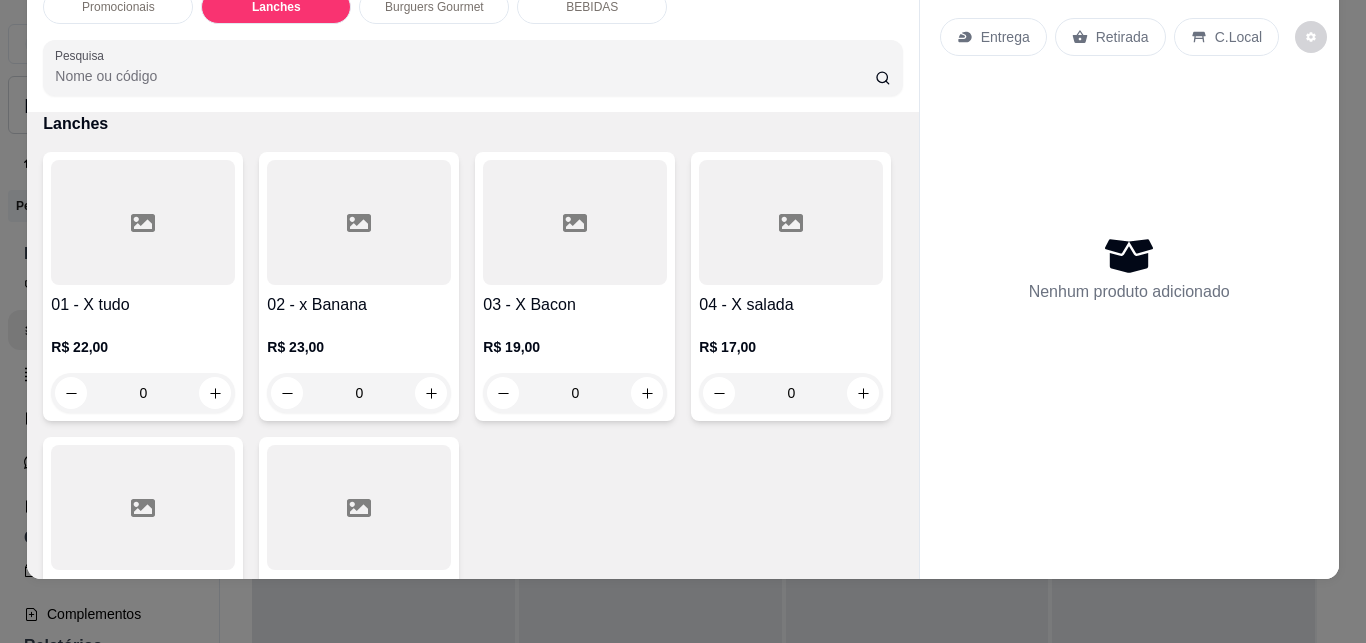 click on "01 - X tudo    R$ 22,00 0 02 - x Banana    R$ 23,00 0 03 - X Bacon   R$ 19,00 0 04 - X salada    R$ 17,00 0 05  - X Burger    R$ 18,00 0 06 - X Duplo    R$ 32,99 0" at bounding box center [472, 429] 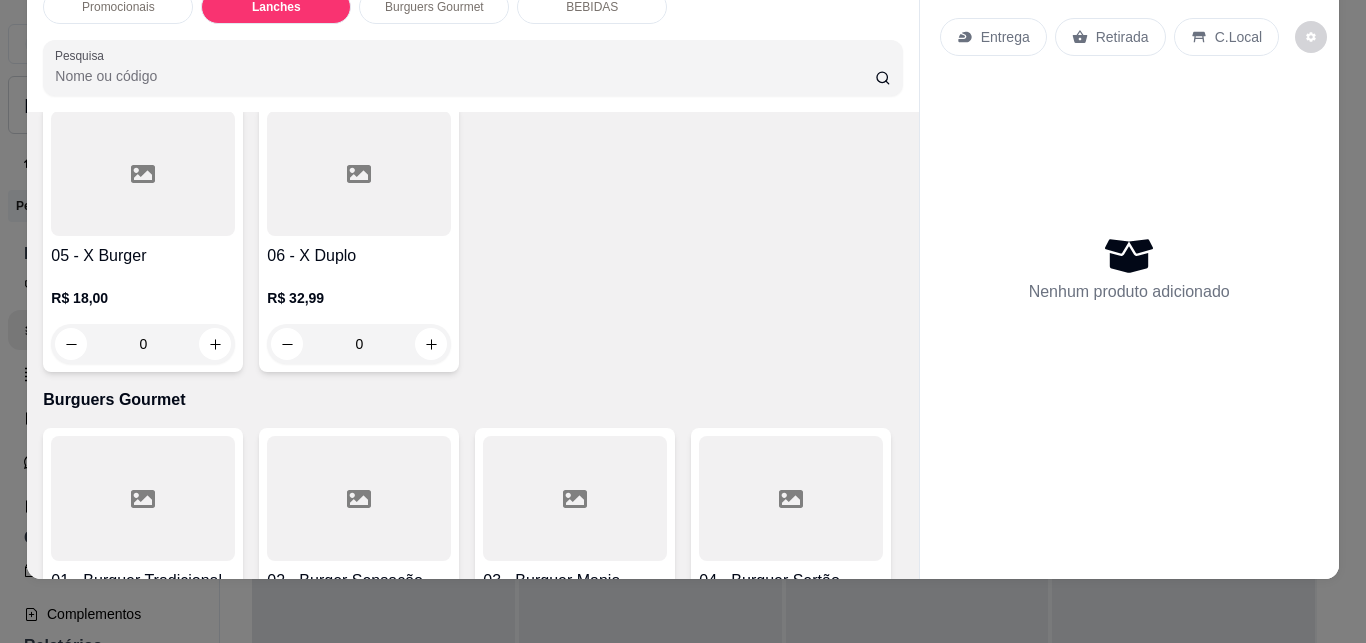 scroll, scrollTop: 827, scrollLeft: 0, axis: vertical 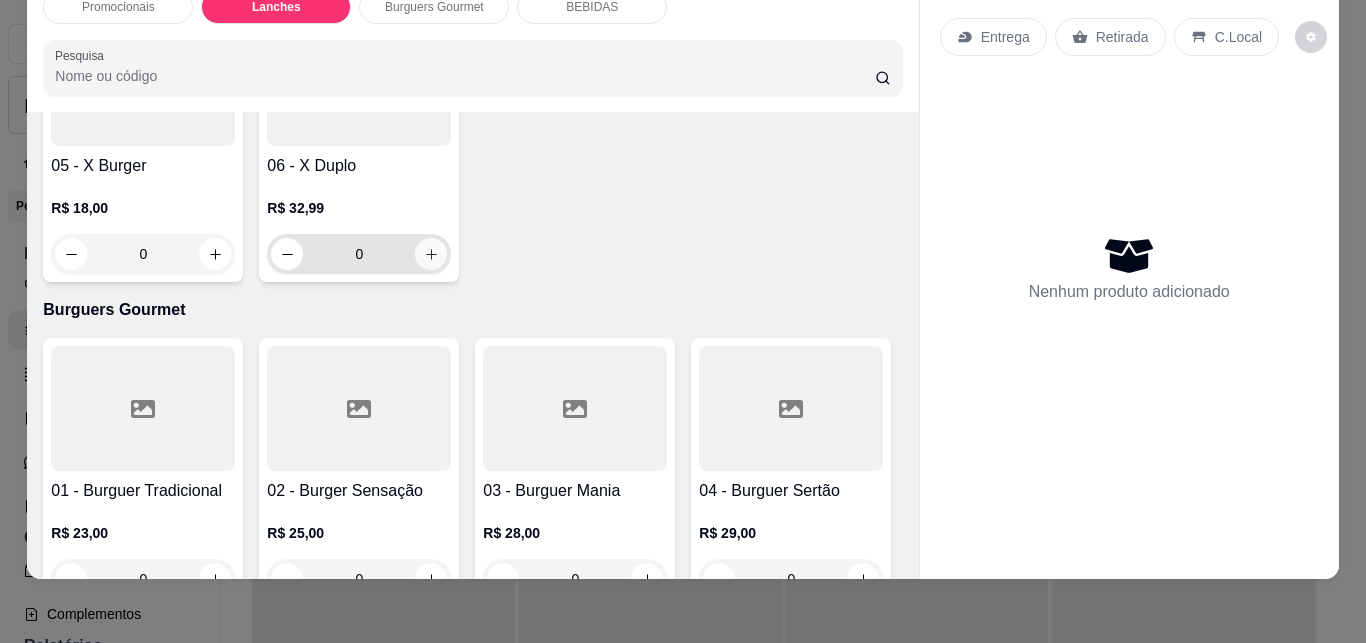 click 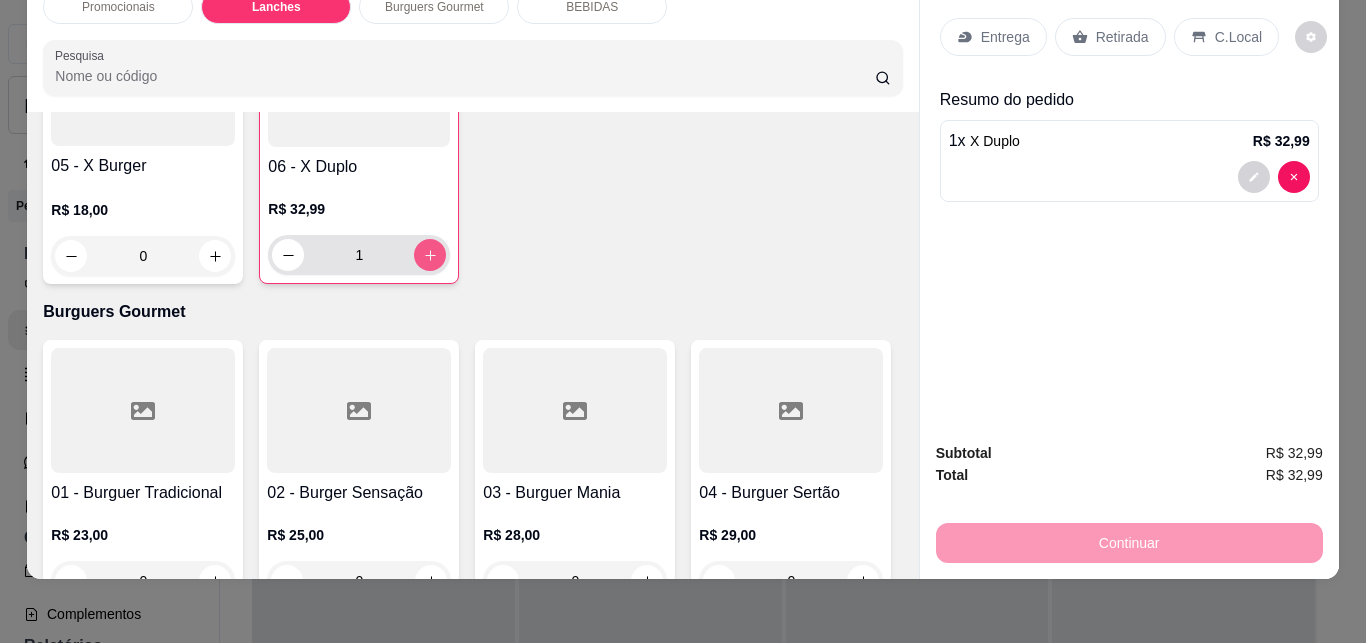 click 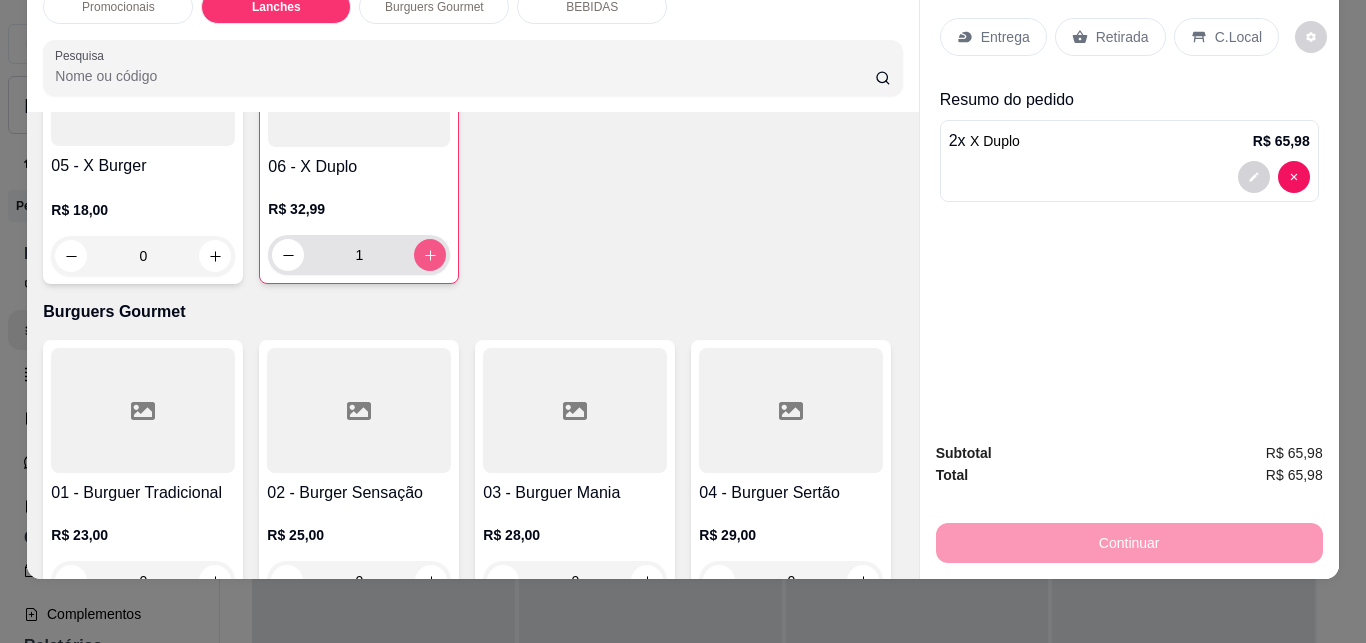 type on "2" 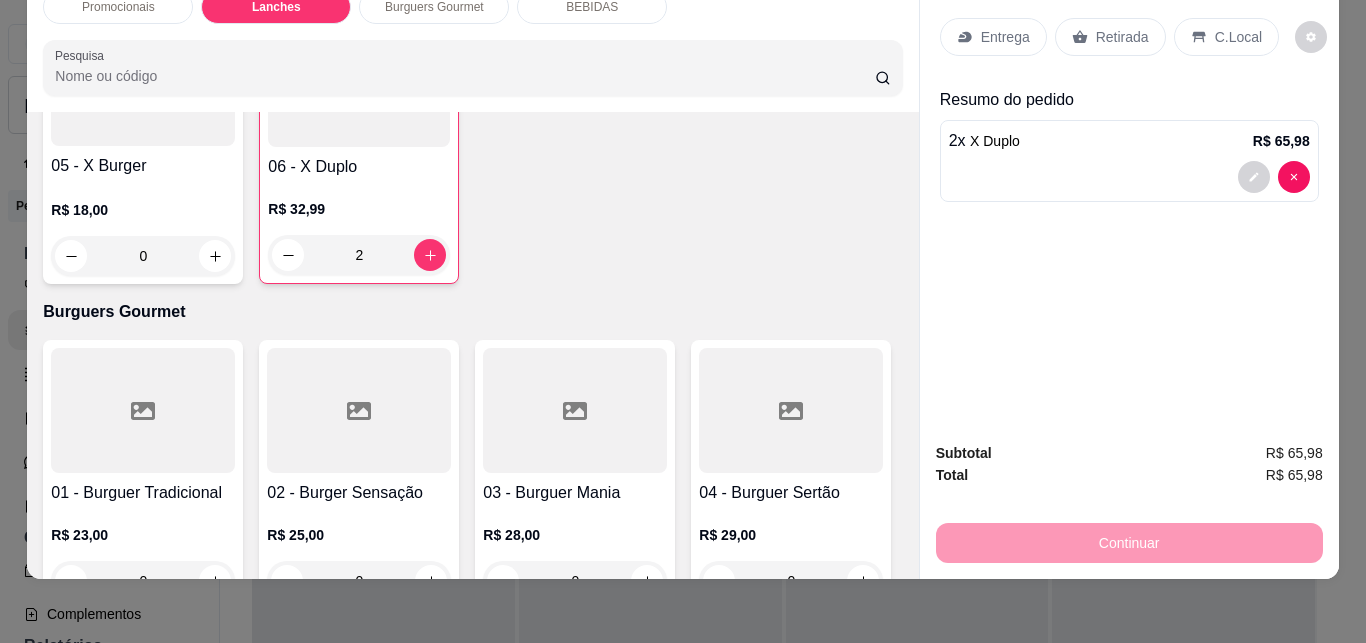click on "Entrega" at bounding box center [1005, 37] 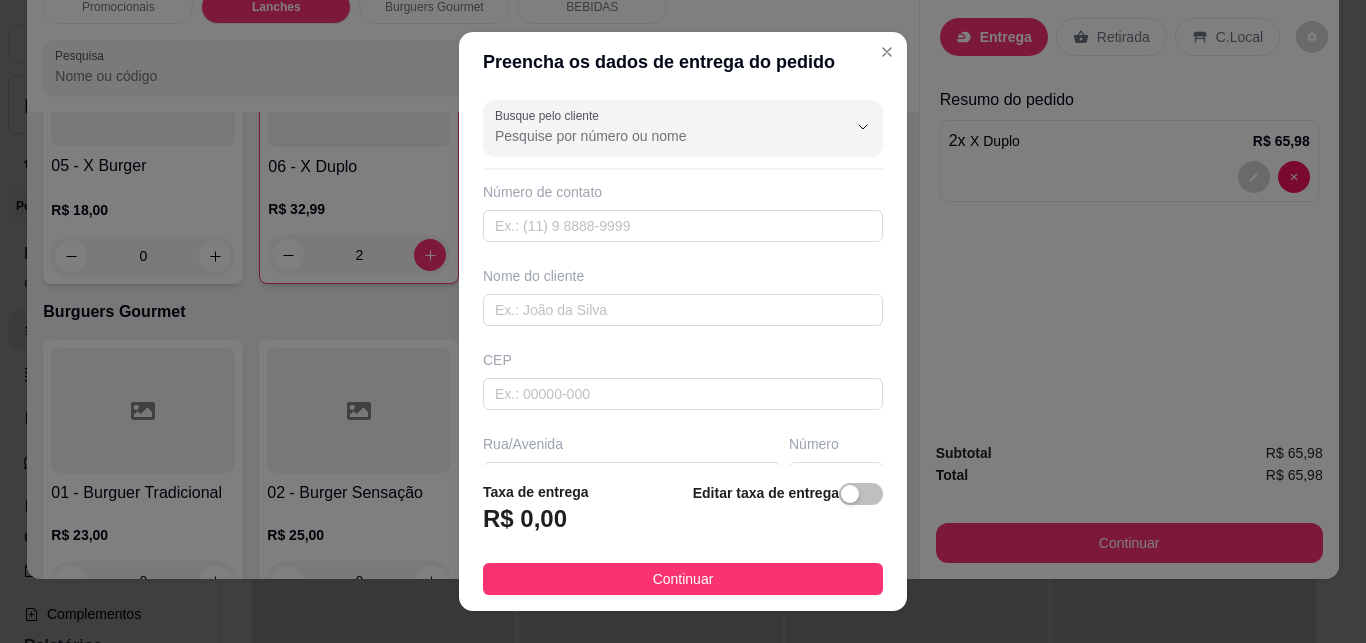 click on "Número de contato" at bounding box center (683, 212) 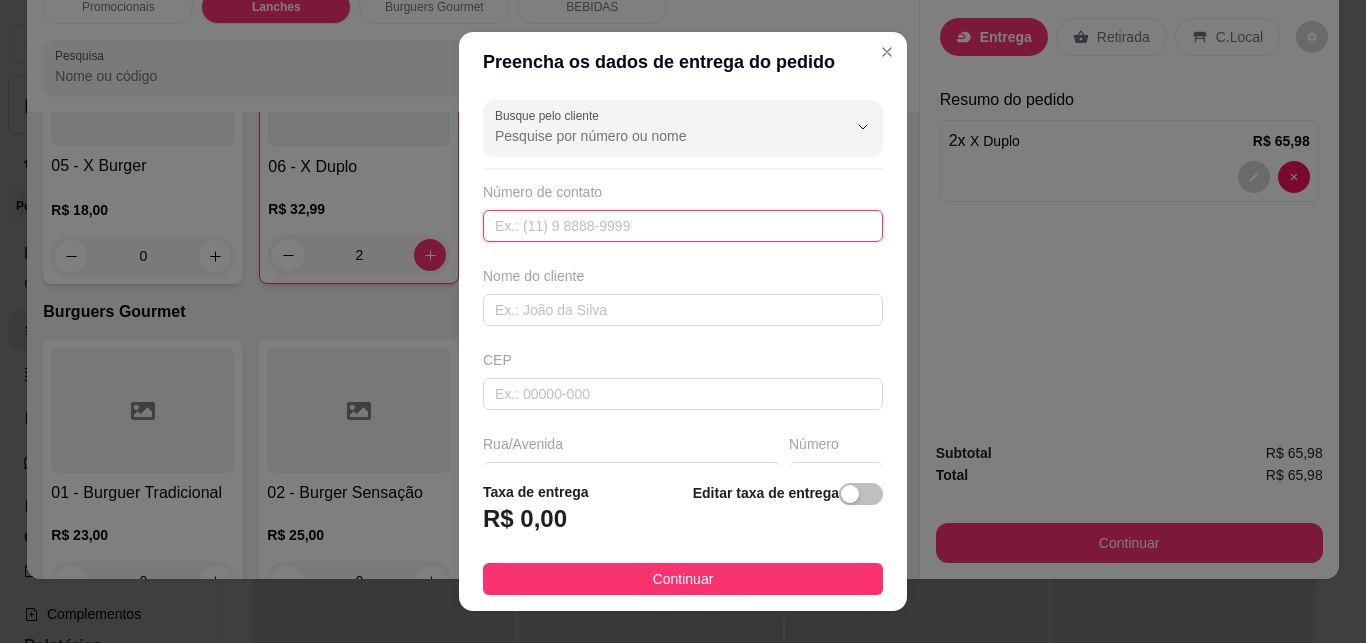 click at bounding box center (683, 226) 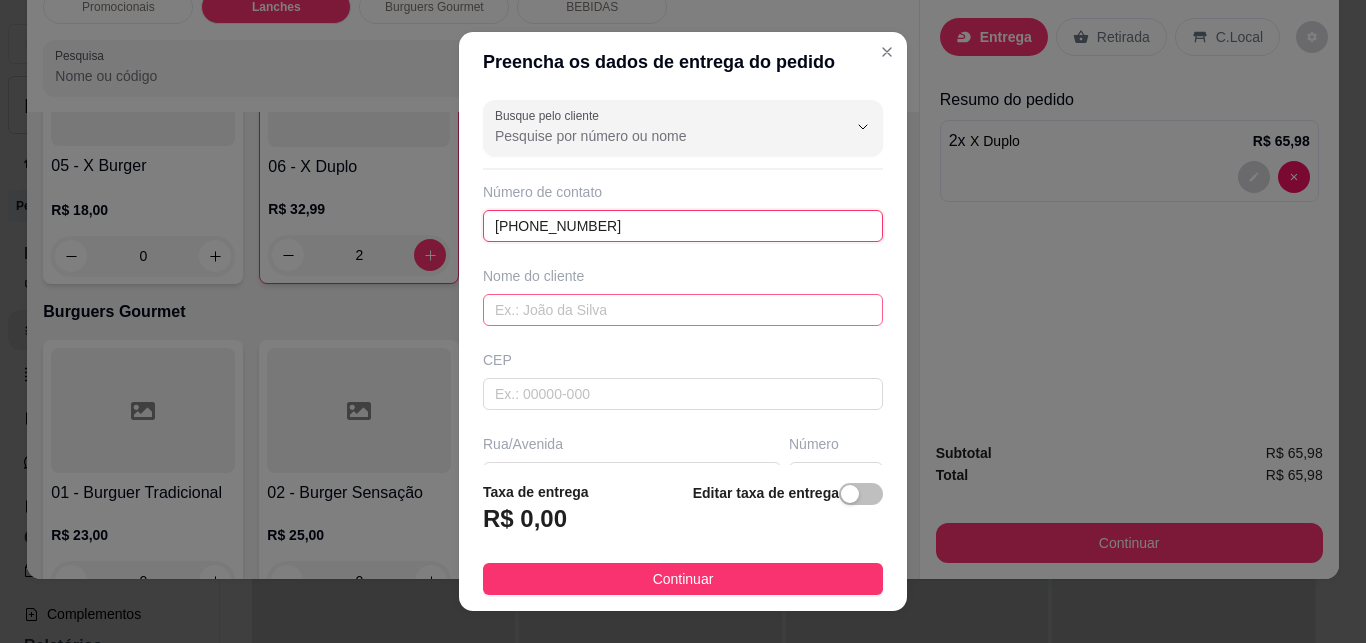 type on "(73) 98862-4619" 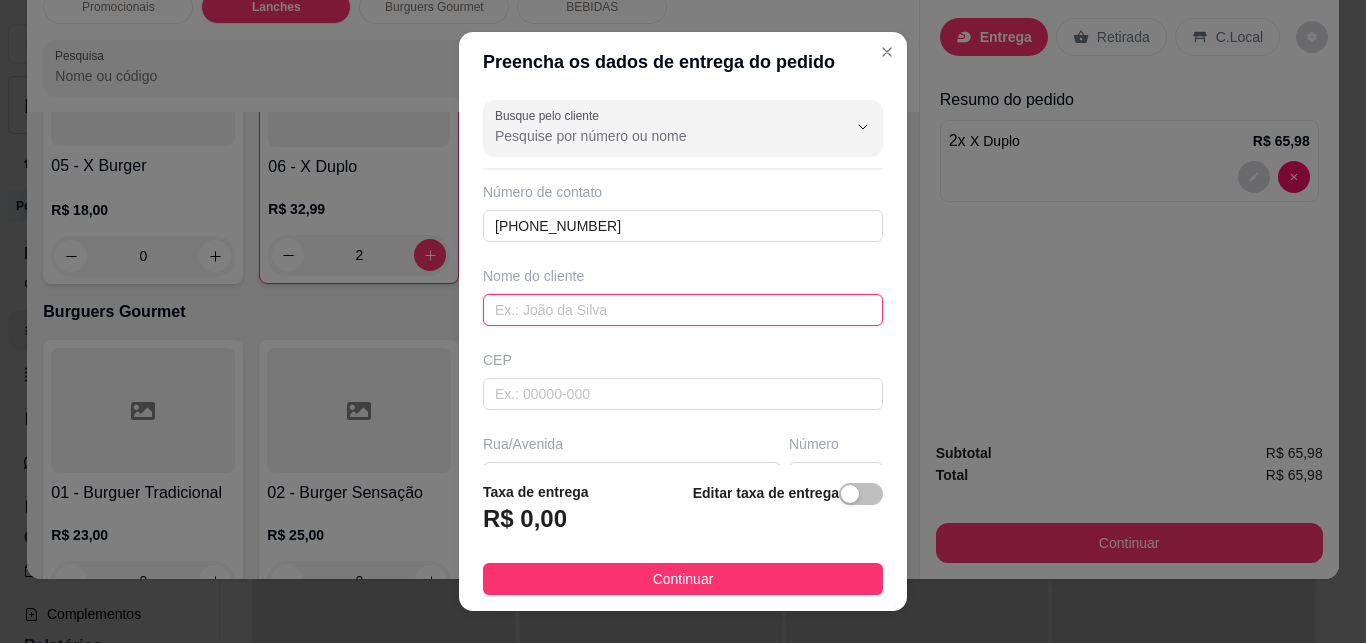 click at bounding box center (683, 310) 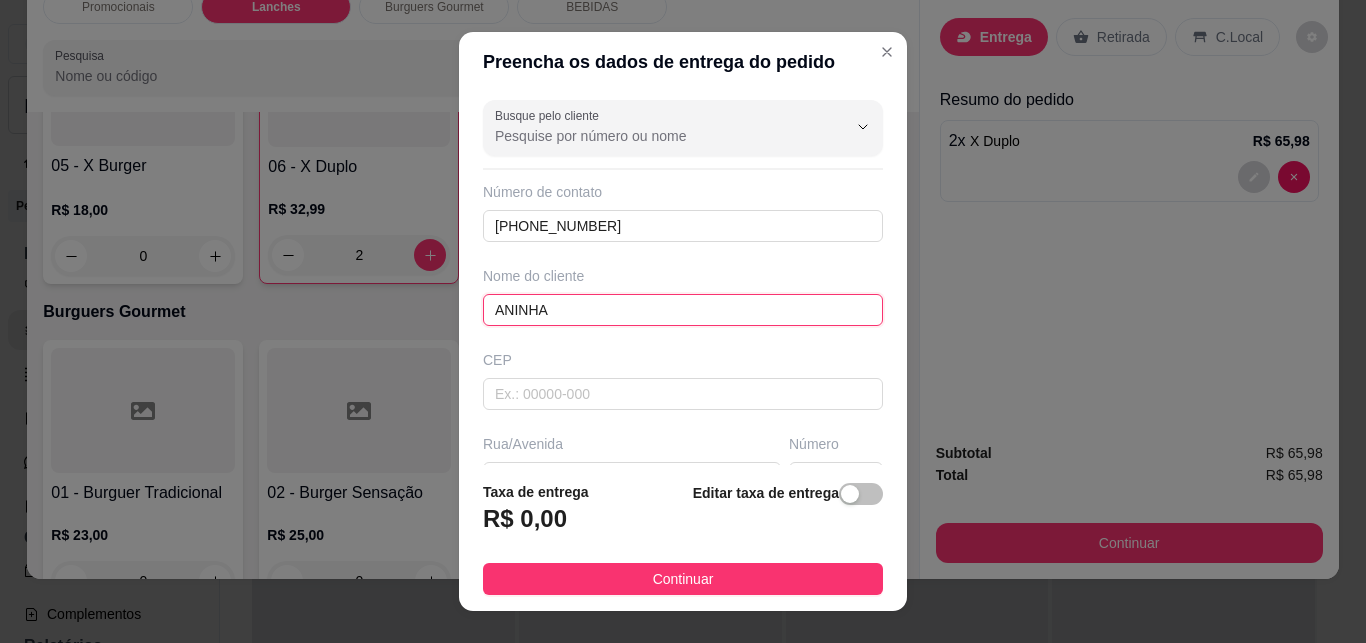 type on "ANINHA" 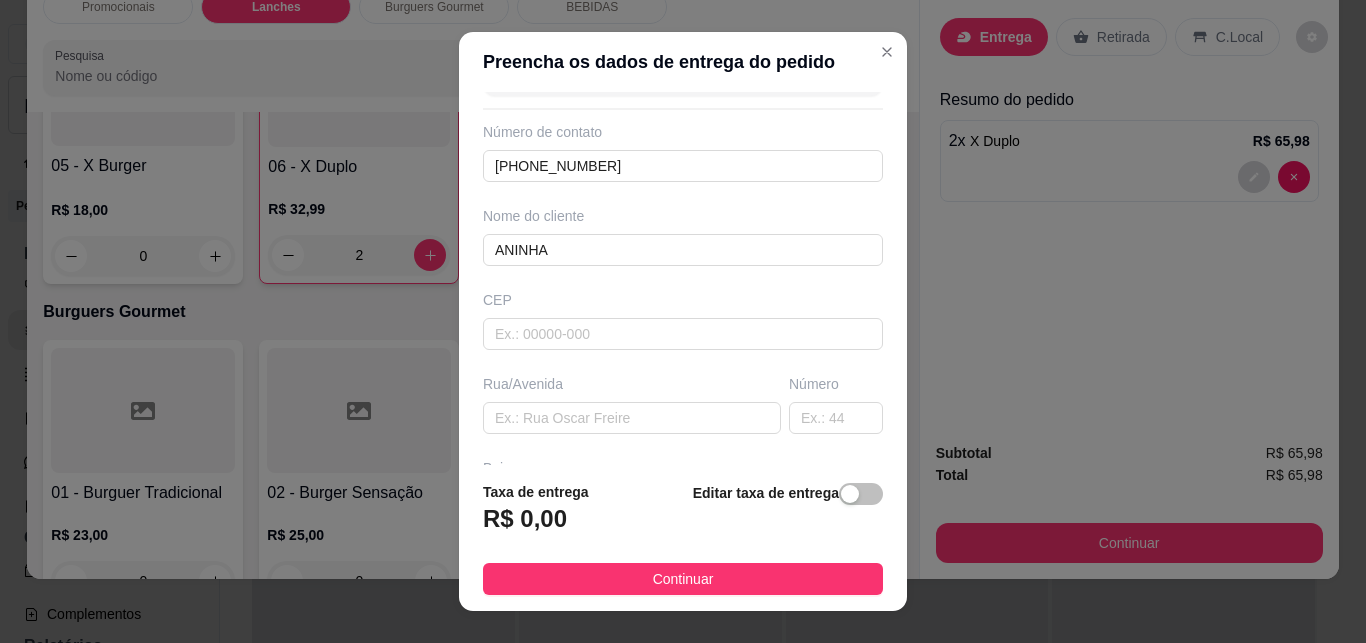 scroll, scrollTop: 63, scrollLeft: 0, axis: vertical 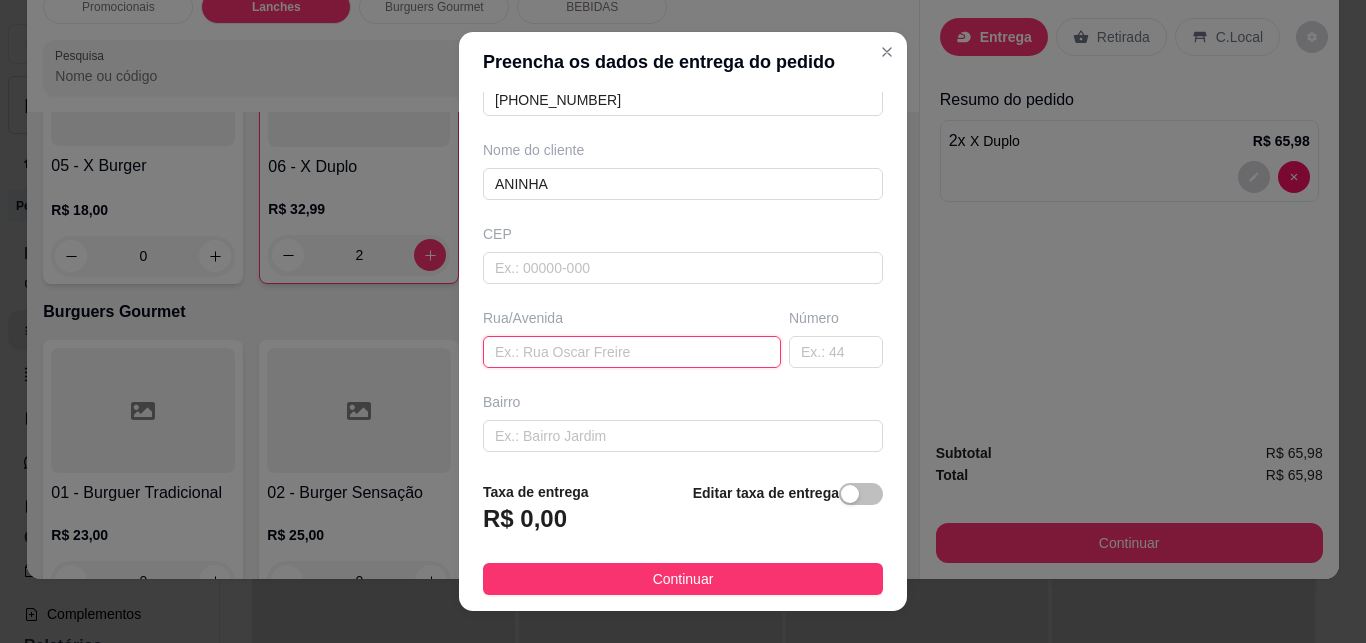 click at bounding box center [632, 352] 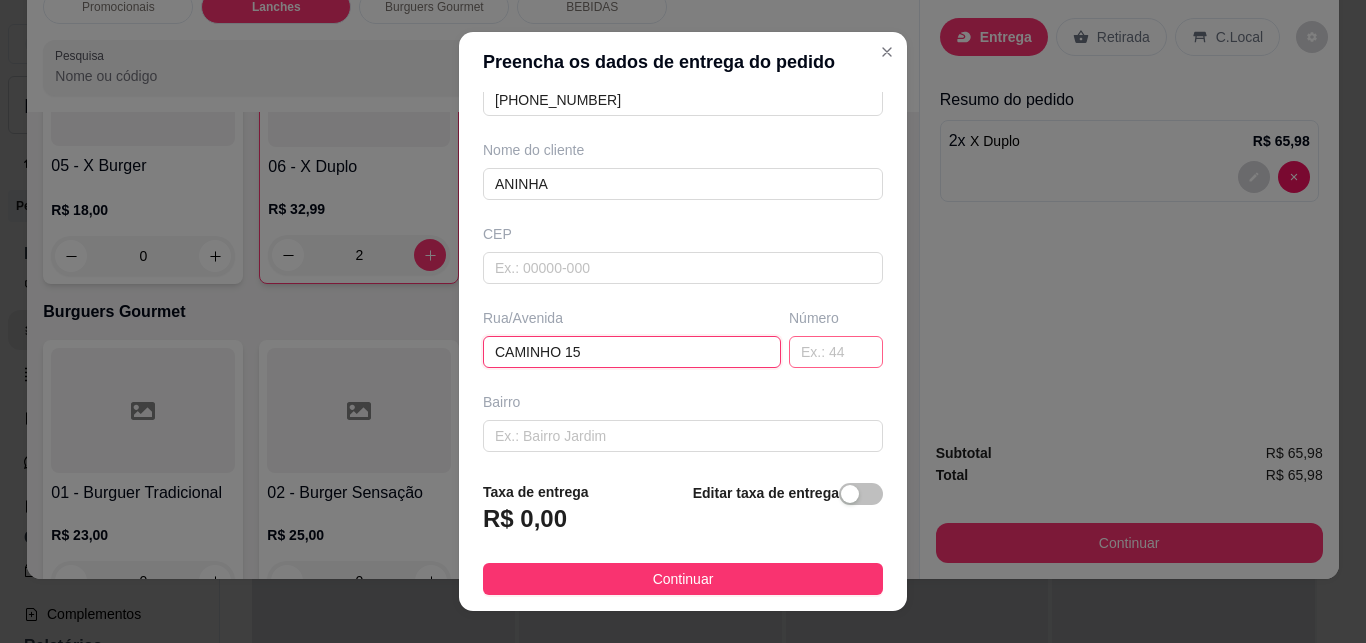 type on "CAMINHO 15" 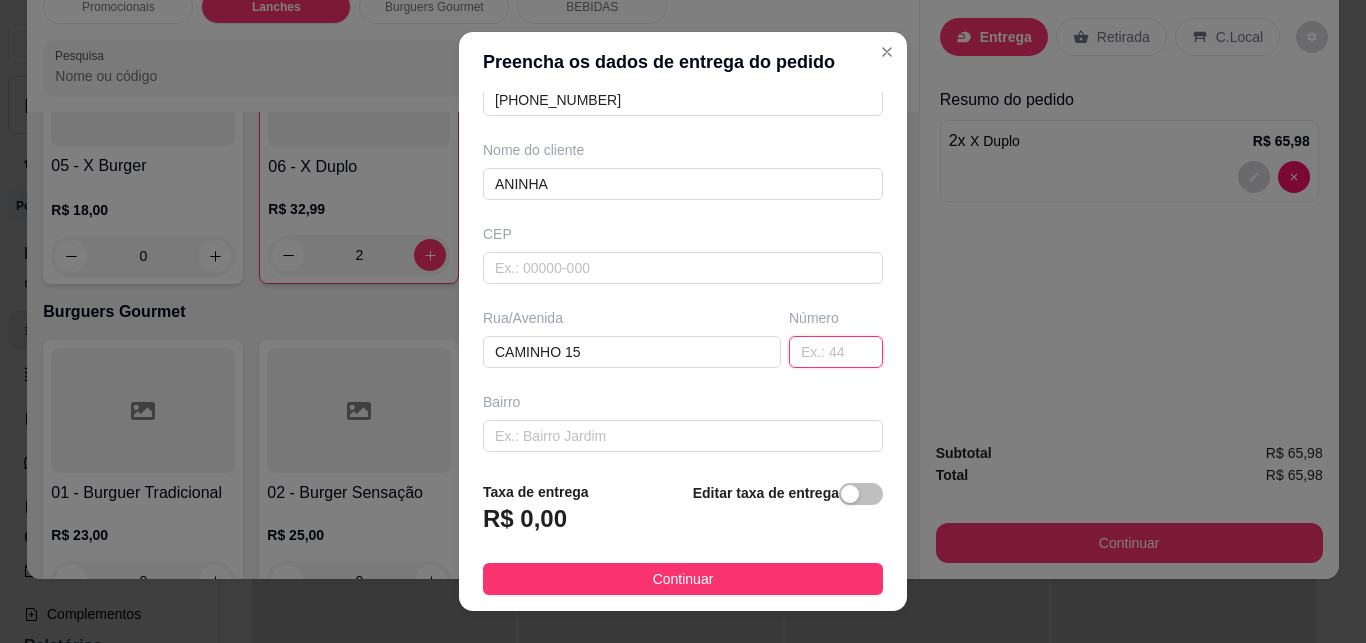 click at bounding box center (836, 352) 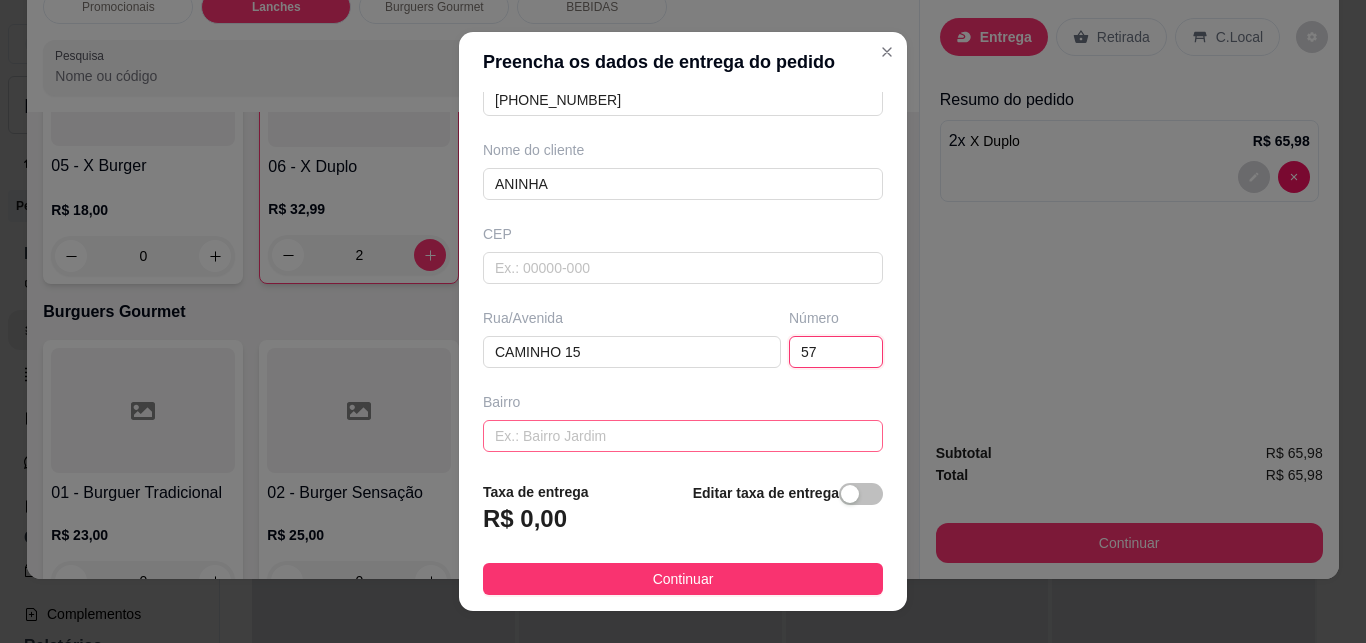 type on "57" 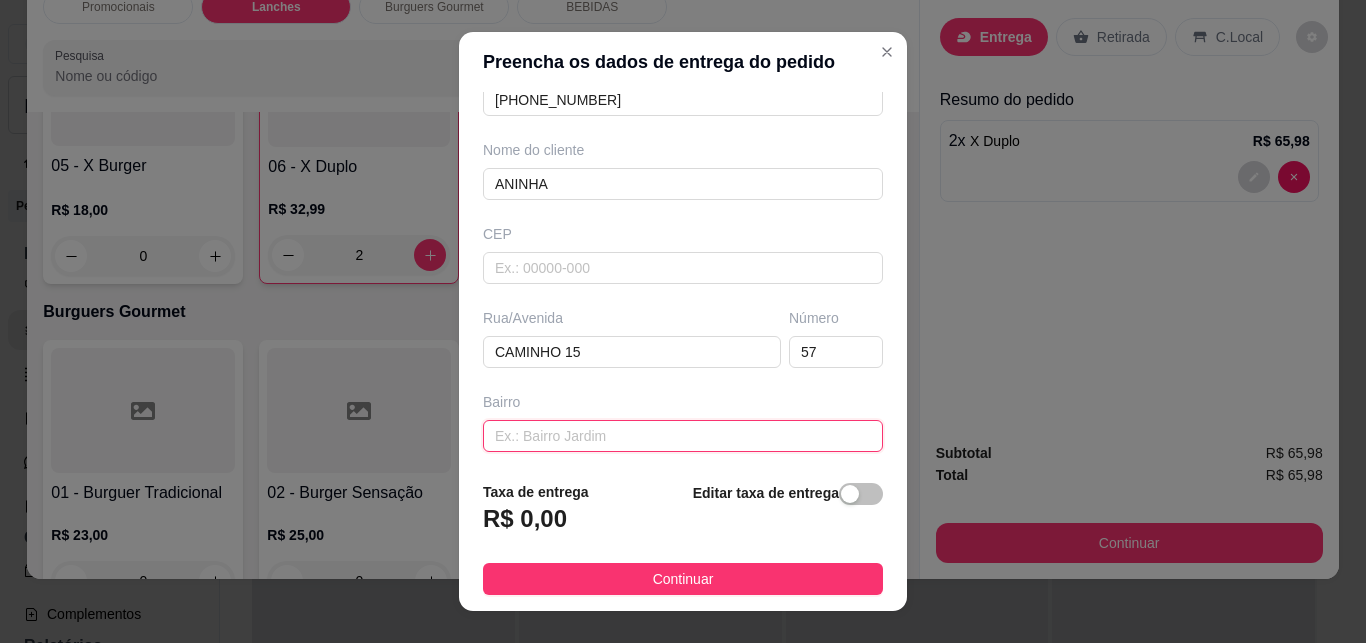 click at bounding box center (683, 436) 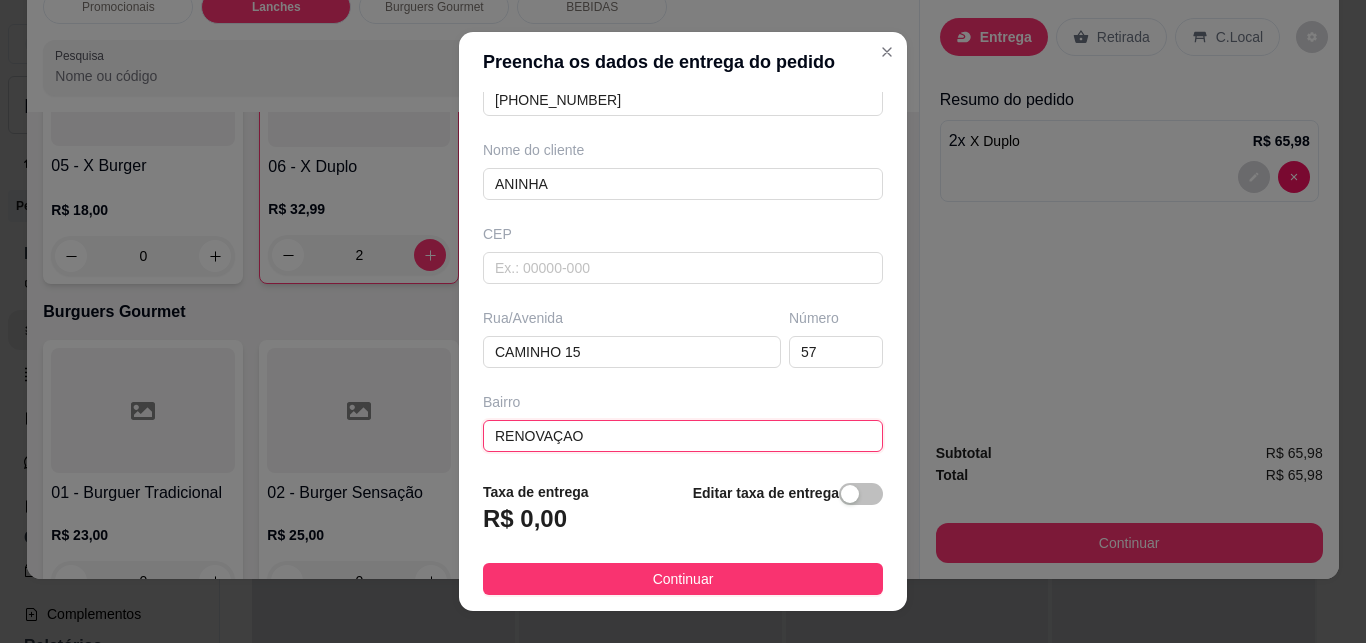 type on "RENOVAÇAO" 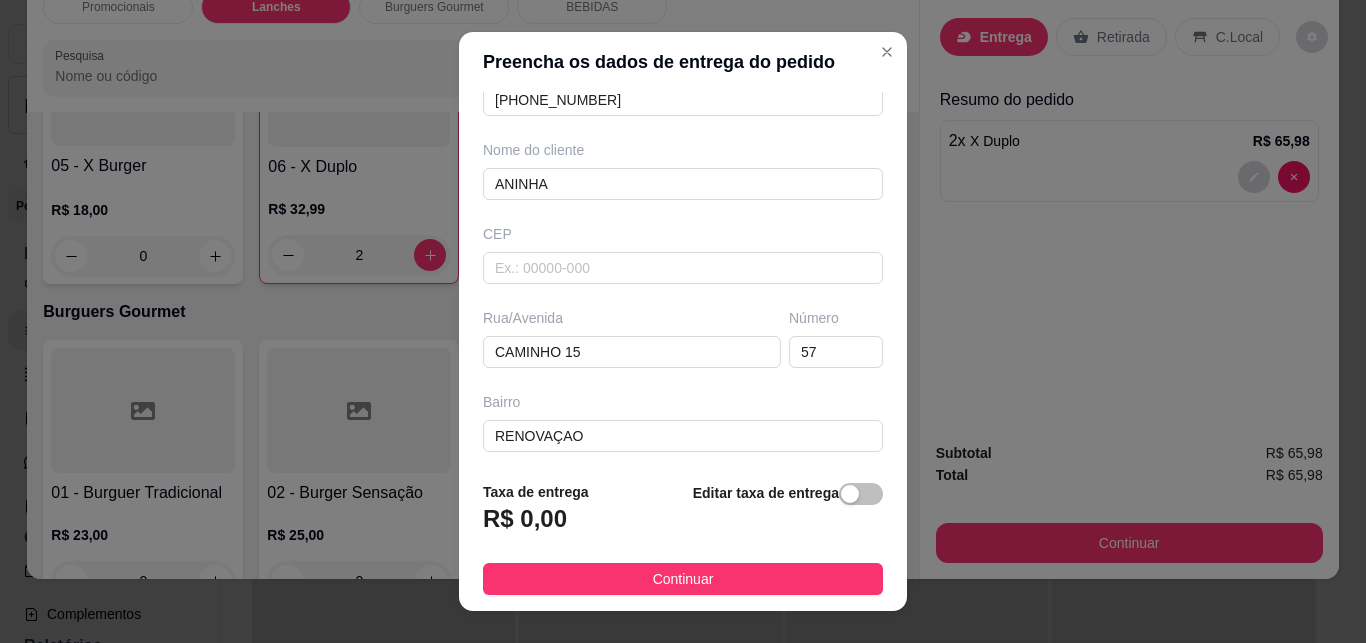 scroll, scrollTop: 189, scrollLeft: 0, axis: vertical 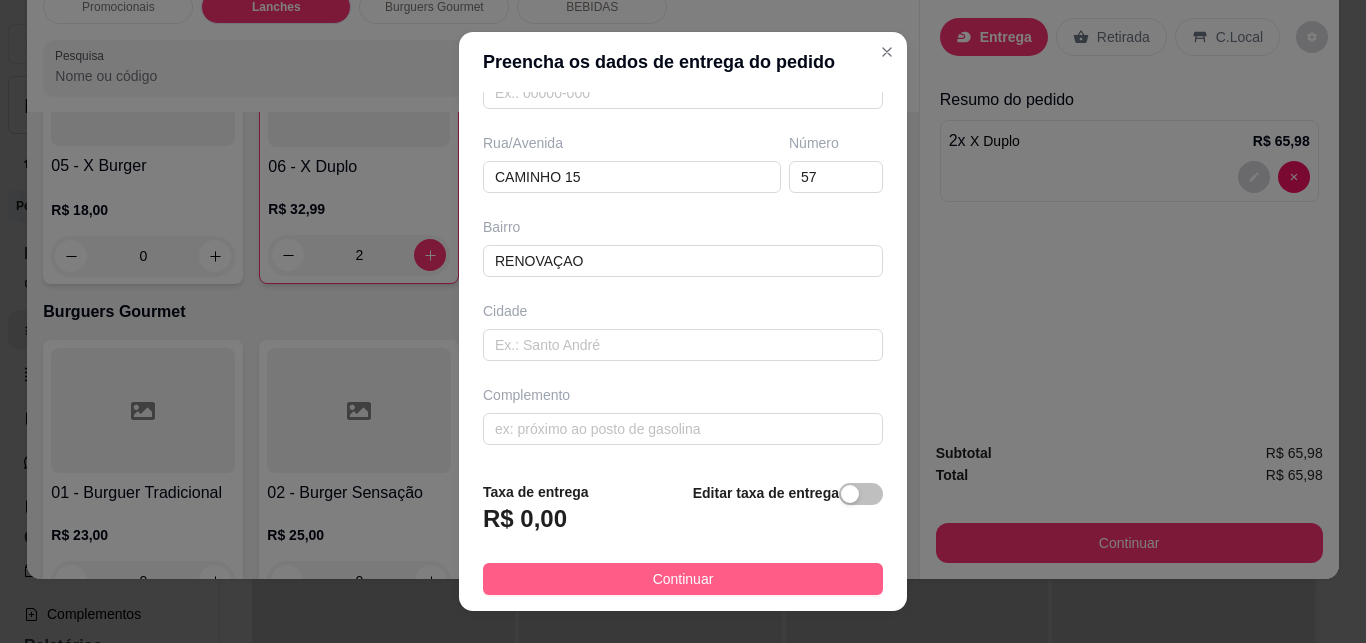 click on "Continuar" at bounding box center (683, 579) 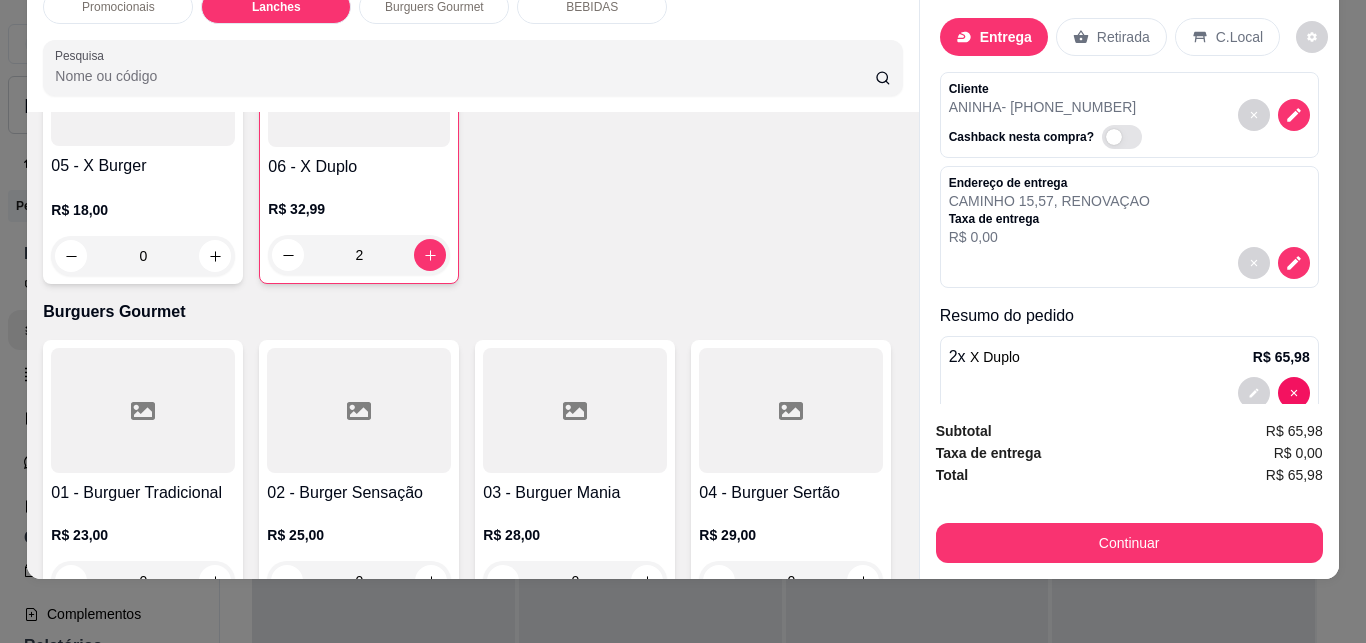 click on "Item avulso Promocionais  Grande a partir de     R$ 38,00 Lanches  01 - X tudo    R$ 22,00 0 02 - x Banana    R$ 23,00 0 03 - X Bacon   R$ 19,00 0 04 - X salada    R$ 17,00 0 05  - X Burger    R$ 18,00 0 06 - X Duplo    R$ 32,99 2 Burguers Gourmet  01  - Burguer Tradicional    R$ 23,00 0 02 - Burger Sensação    R$ 25,00 0 03 - Burguer Mania    R$ 28,00 0 04 - Burguer Sertão    R$ 29,00 0 05 - Burguer show    R$ 30,00 0 06 - Smach Burguer    R$ 24,00 0 07 - Duplo Smach Burguer    R$ 28,00 0 08 - Burguer Franbecon   R$ 25,00 0 09 - burguer Frango    R$ 24,00 0 BEBIDAS 01 - COCA COCA 2LITROS   R$ 14,00 0 02 - GUARANA 2LITROS   R$ 14,00 0 03 - COCA COLA 1LITRO   R$ 10,00 0 04 - GUARANA 1LITRO   R$ 10,00 0 05 - PEPSI   R$ 10,00 0 06 - COCA COLA EM LATA   R$ 5,00 0 07 - GUARANA EM LATA    R$ 5,00 0 08 - PEPSI EM LATA    R$ 5,00 0 09 - AGUA MINERAL SEM GAS   R$ 3,00 0 10 - AGUA MINERAL COM GAS   R$ 4,00 0 11 - CERVEJA EM LATA 300ML   R$ 5,00 0" at bounding box center (472, 345) 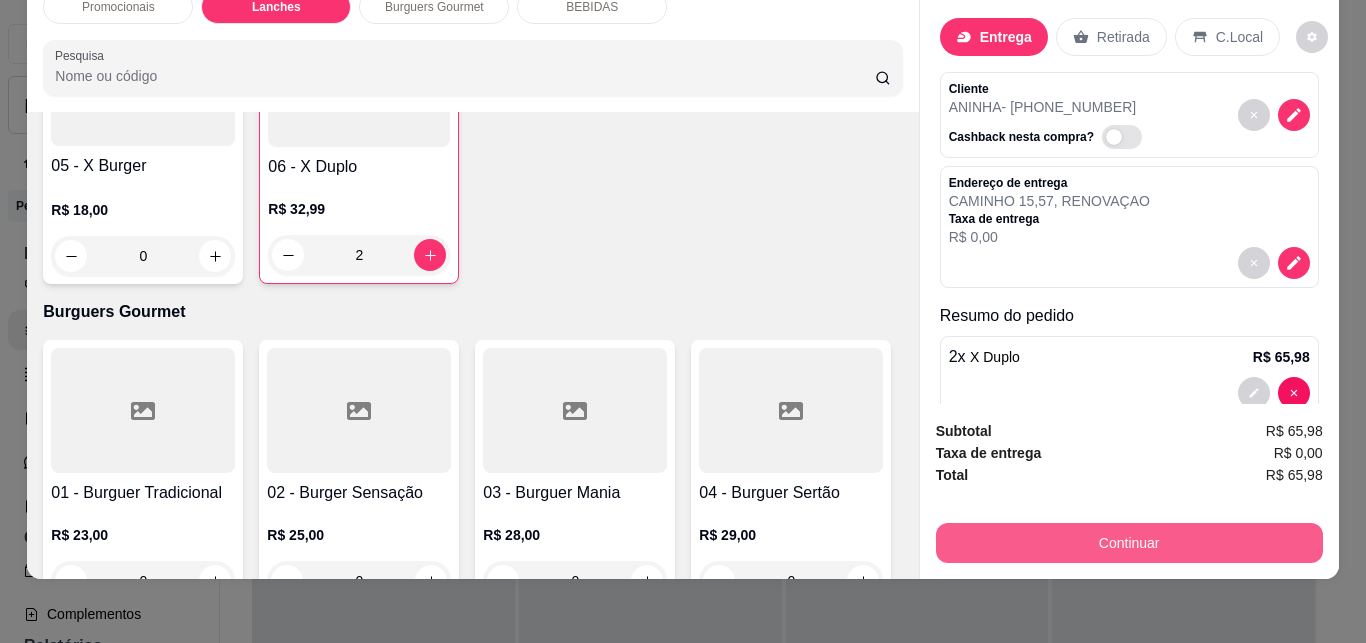 click on "Continuar" at bounding box center [1129, 543] 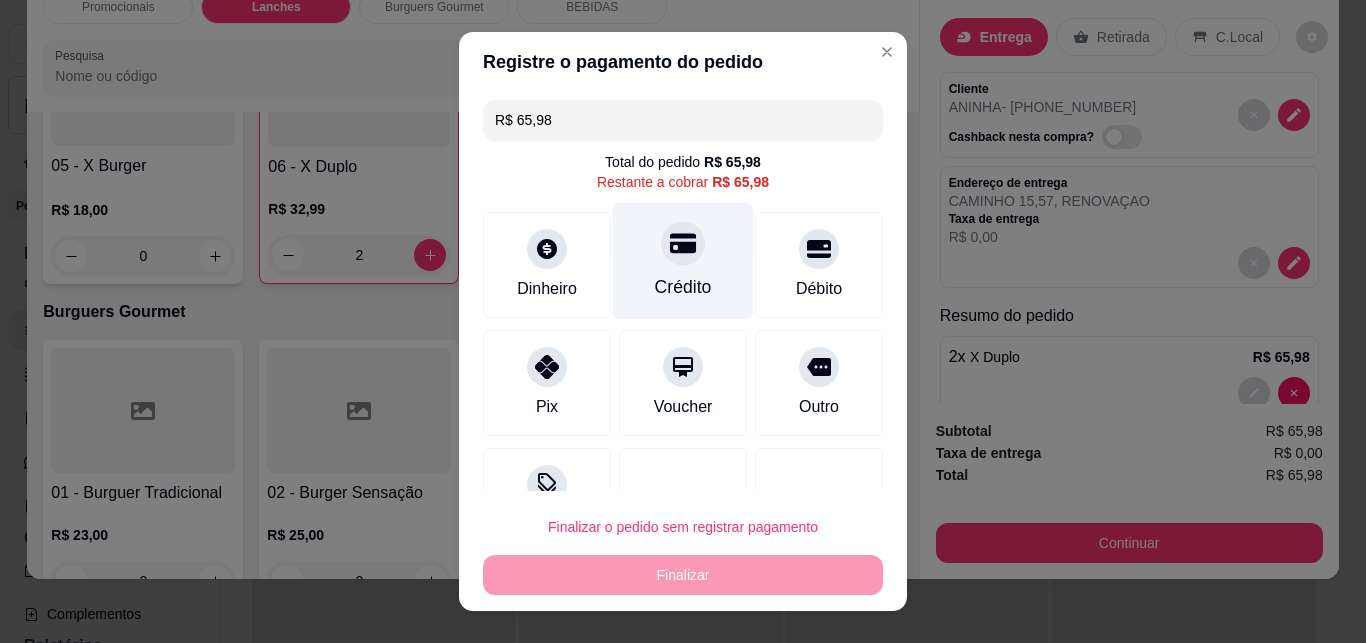 click on "Crédito" at bounding box center (683, 287) 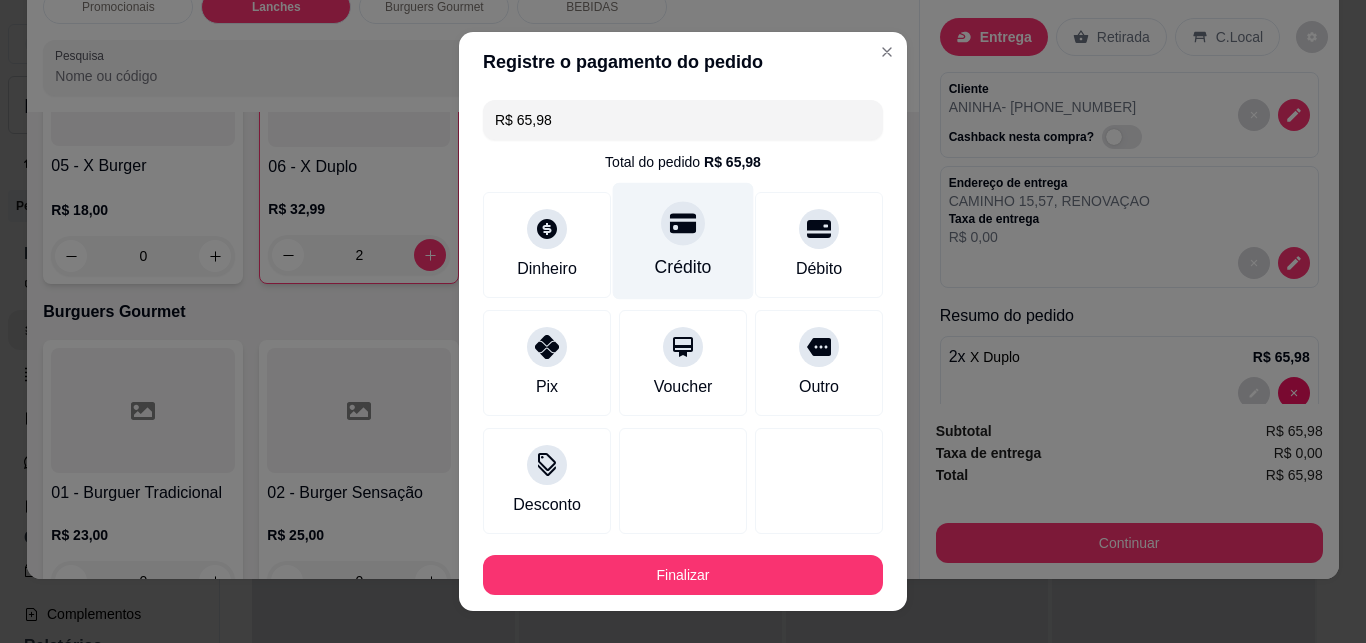 type on "R$ 0,00" 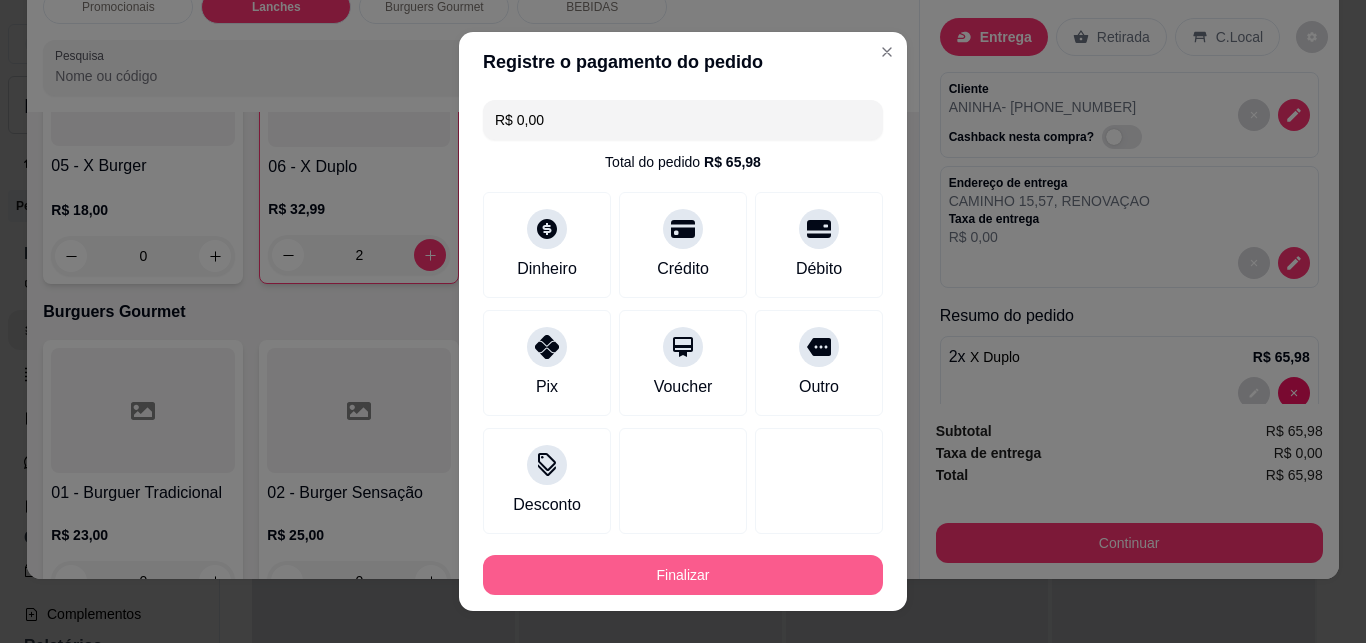 click on "Finalizar" at bounding box center (683, 575) 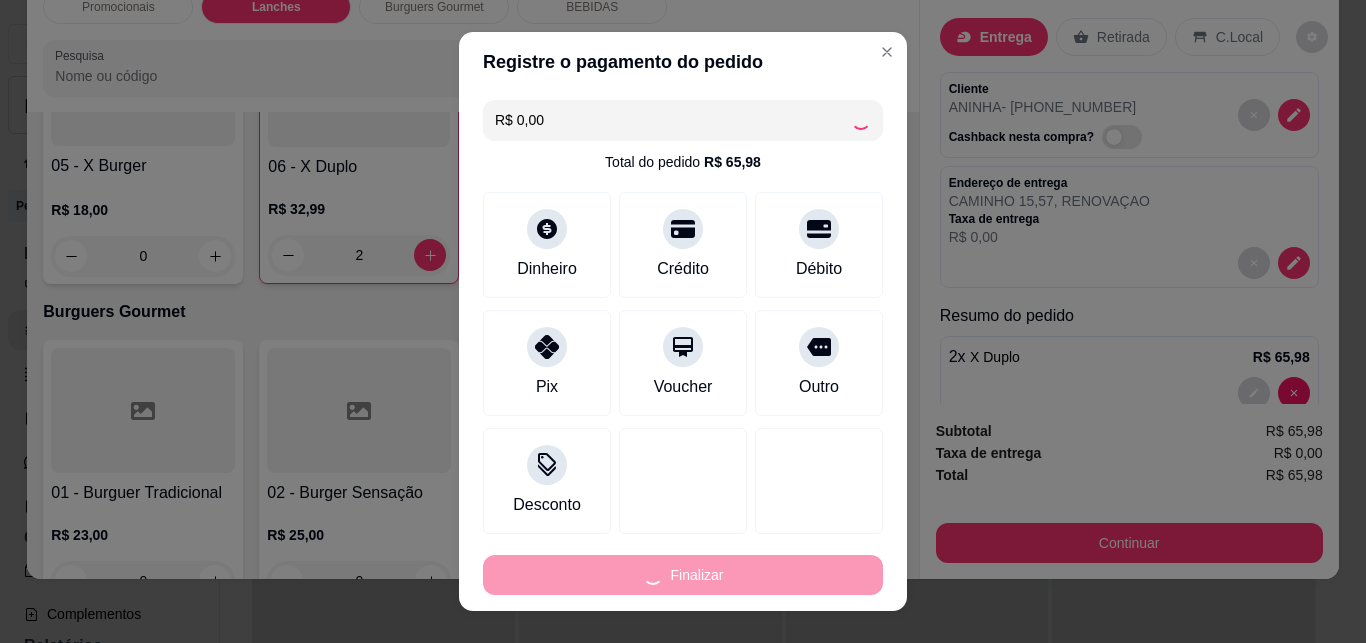 type on "0" 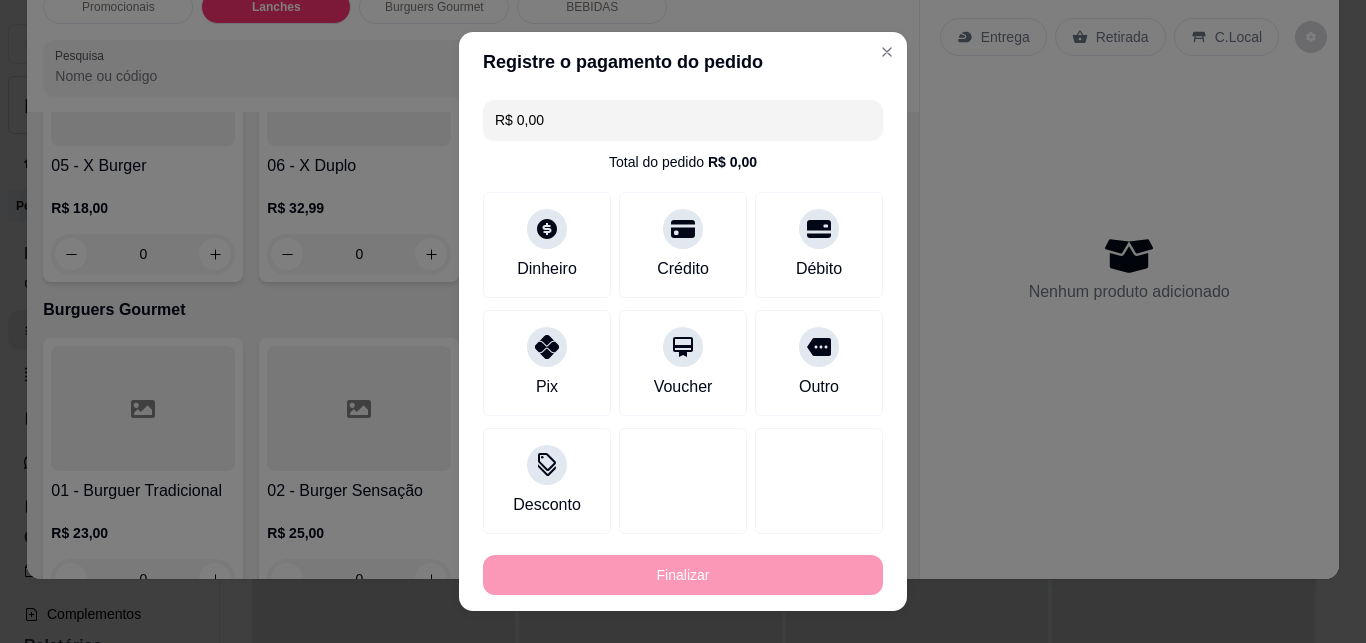 type on "-R$ 65,98" 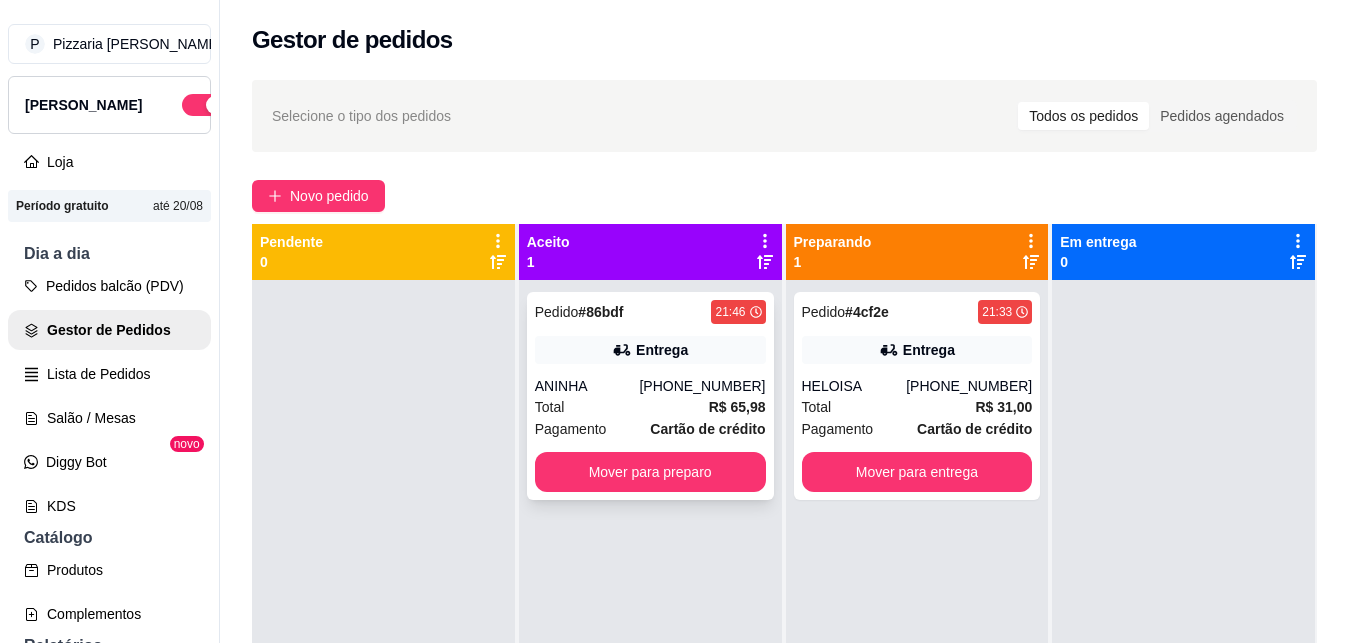 click on "(73) 98862-4619" at bounding box center (702, 386) 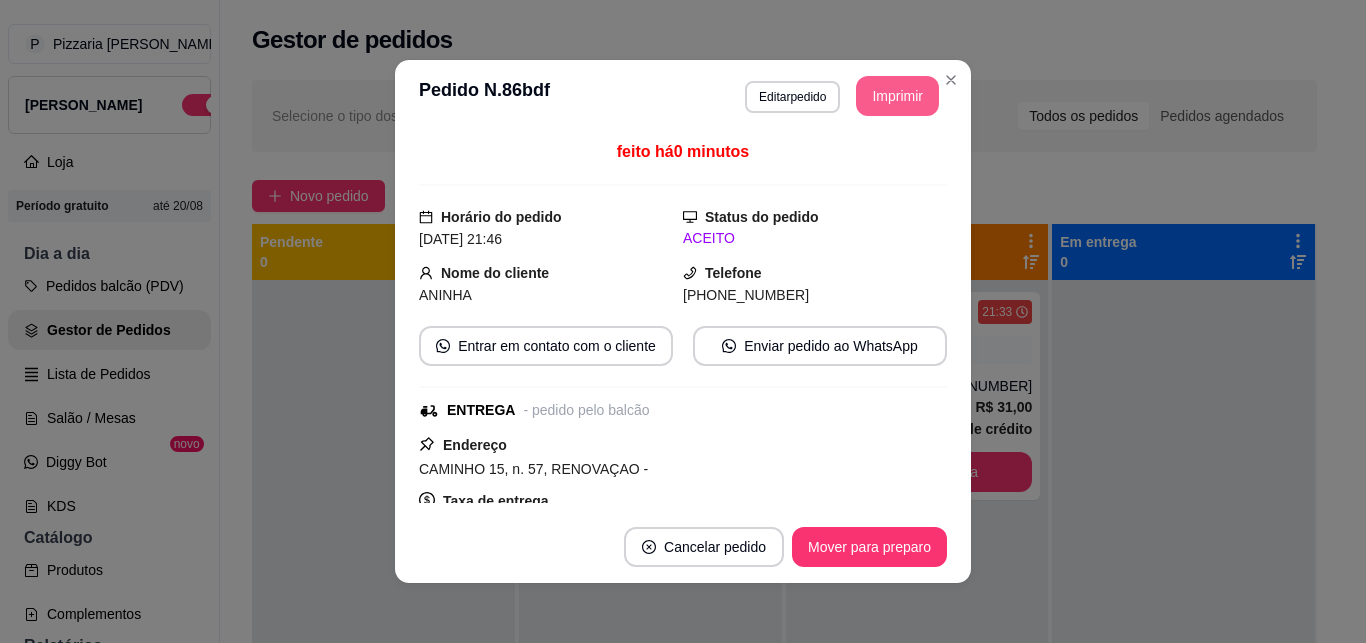 click on "Imprimir" at bounding box center (897, 96) 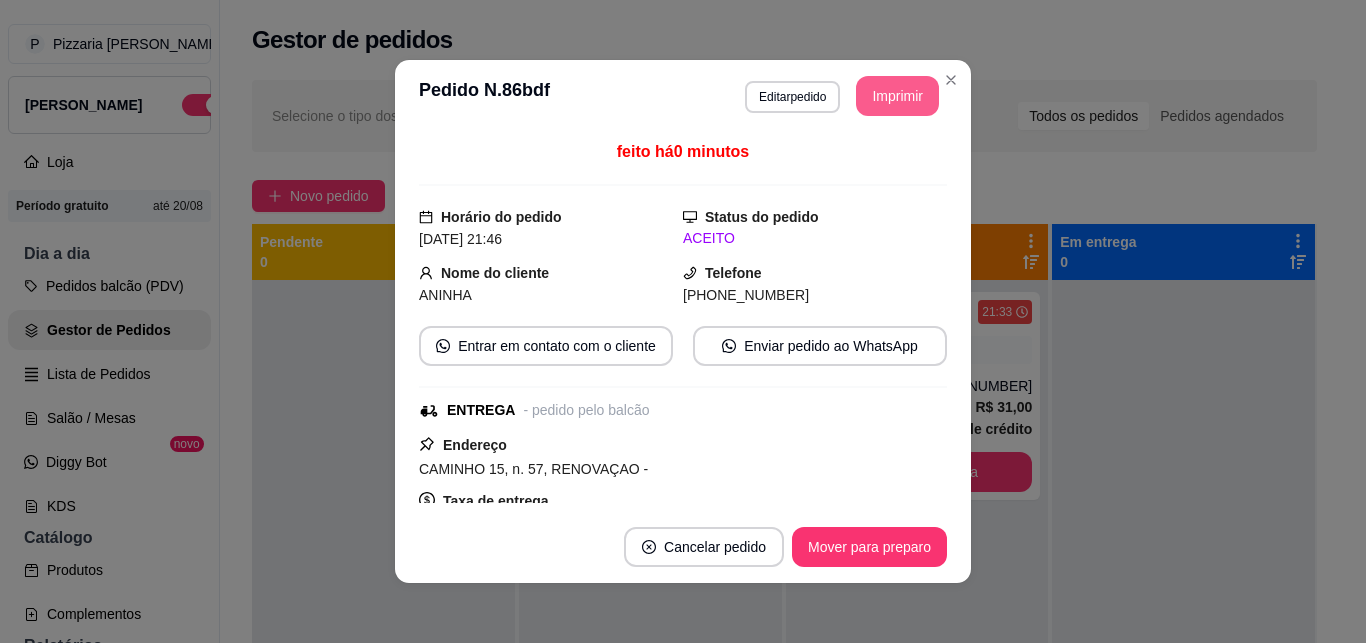 scroll, scrollTop: 0, scrollLeft: 0, axis: both 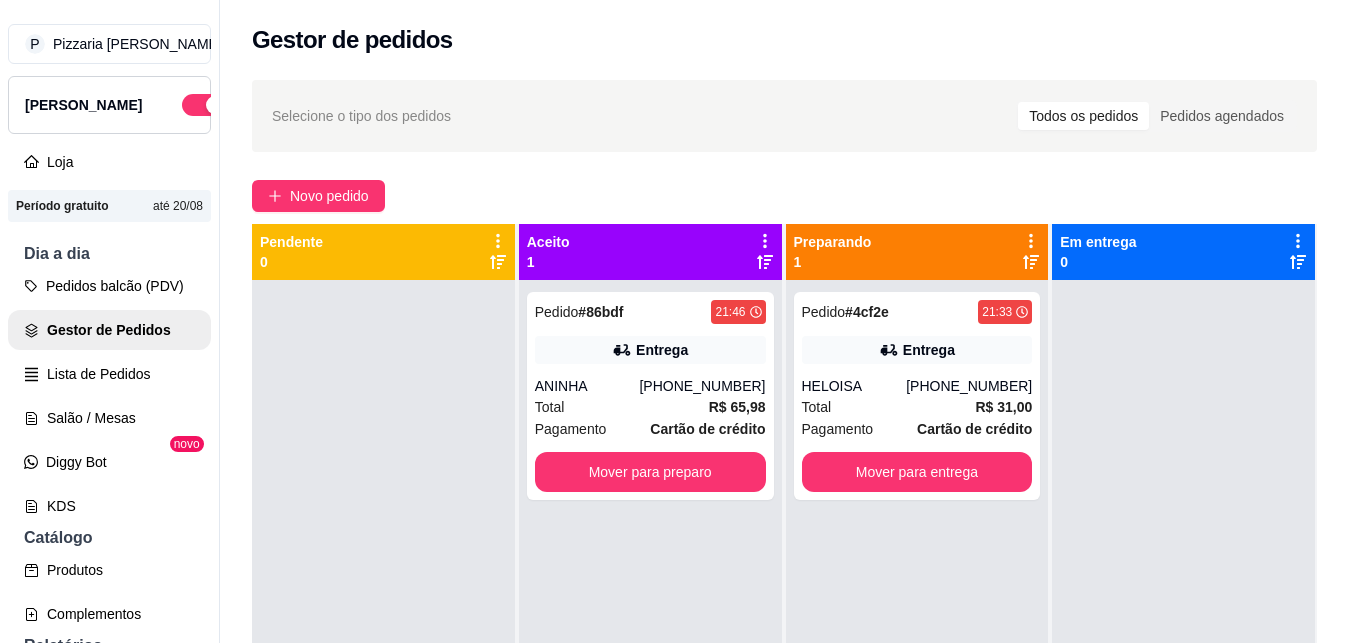 click on "Novo pedido" at bounding box center [784, 196] 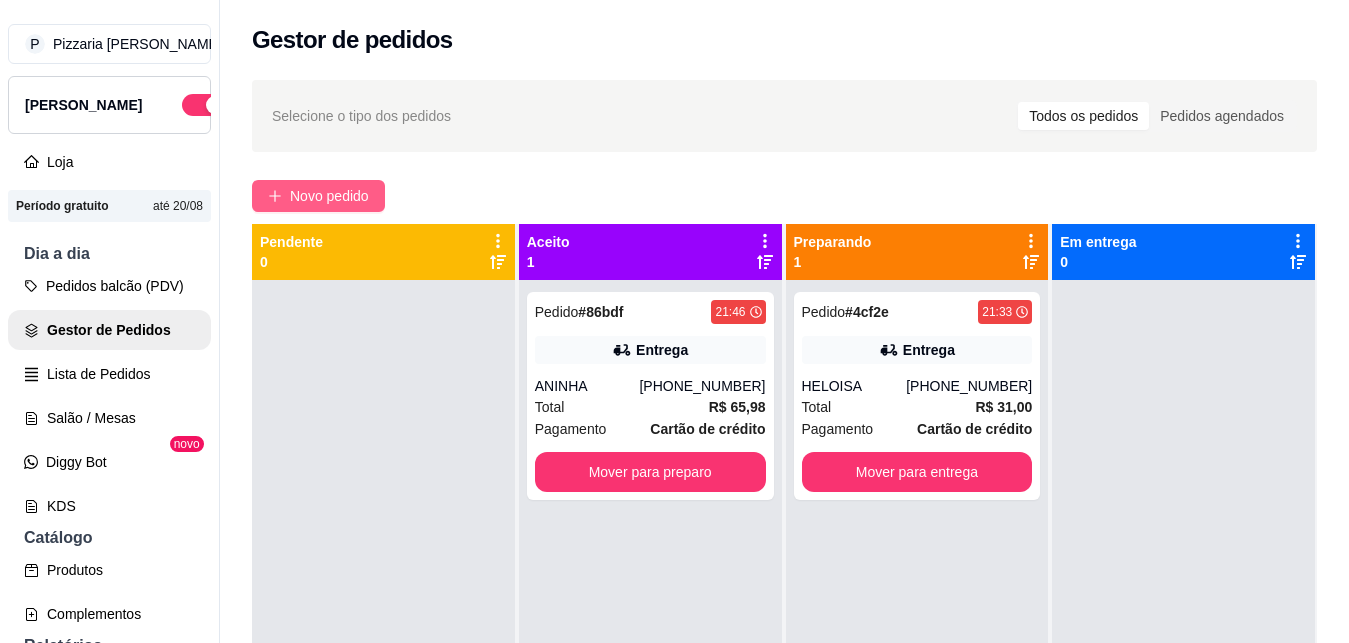 click on "Novo pedido" at bounding box center (329, 196) 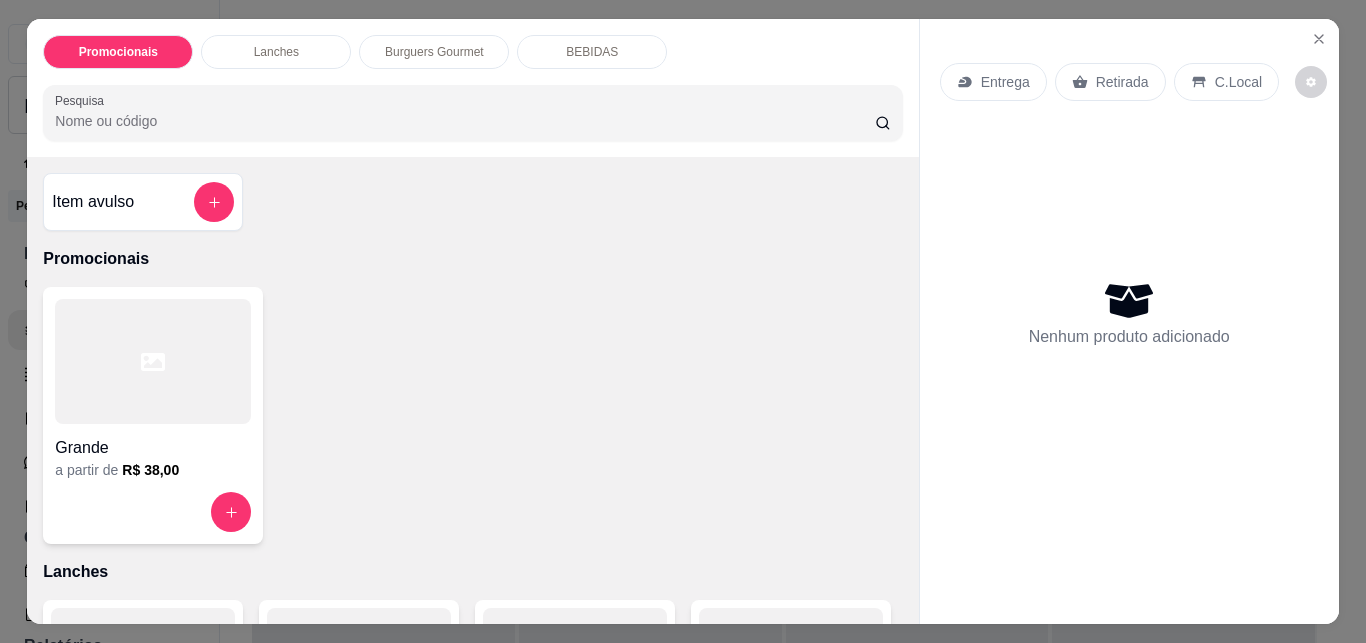 click at bounding box center (153, 361) 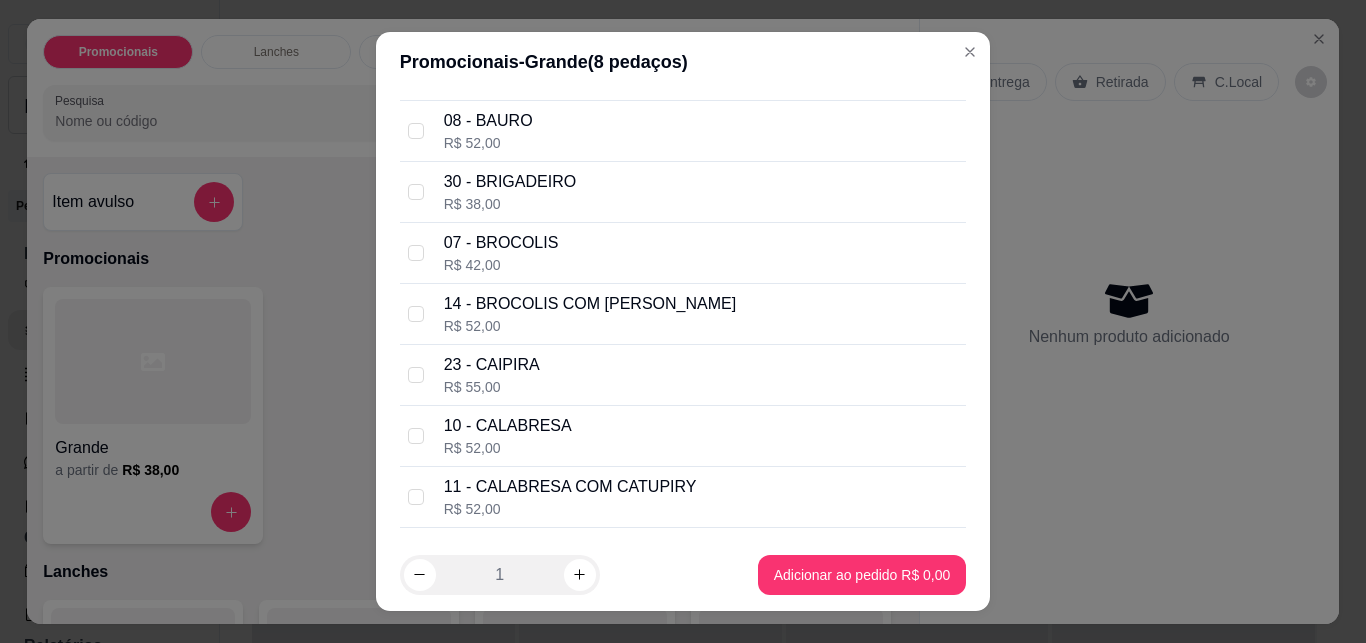 scroll, scrollTop: 504, scrollLeft: 0, axis: vertical 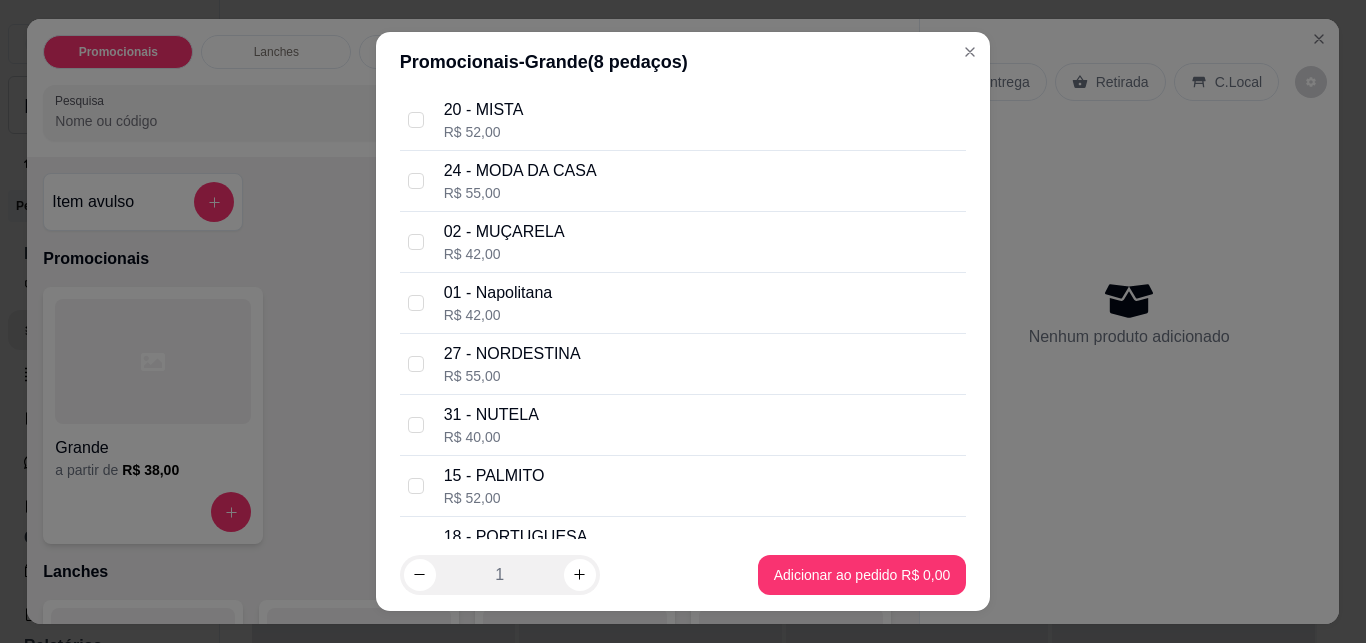 click on "24 - MODA DA CASA R$ 55,00" at bounding box center (701, 181) 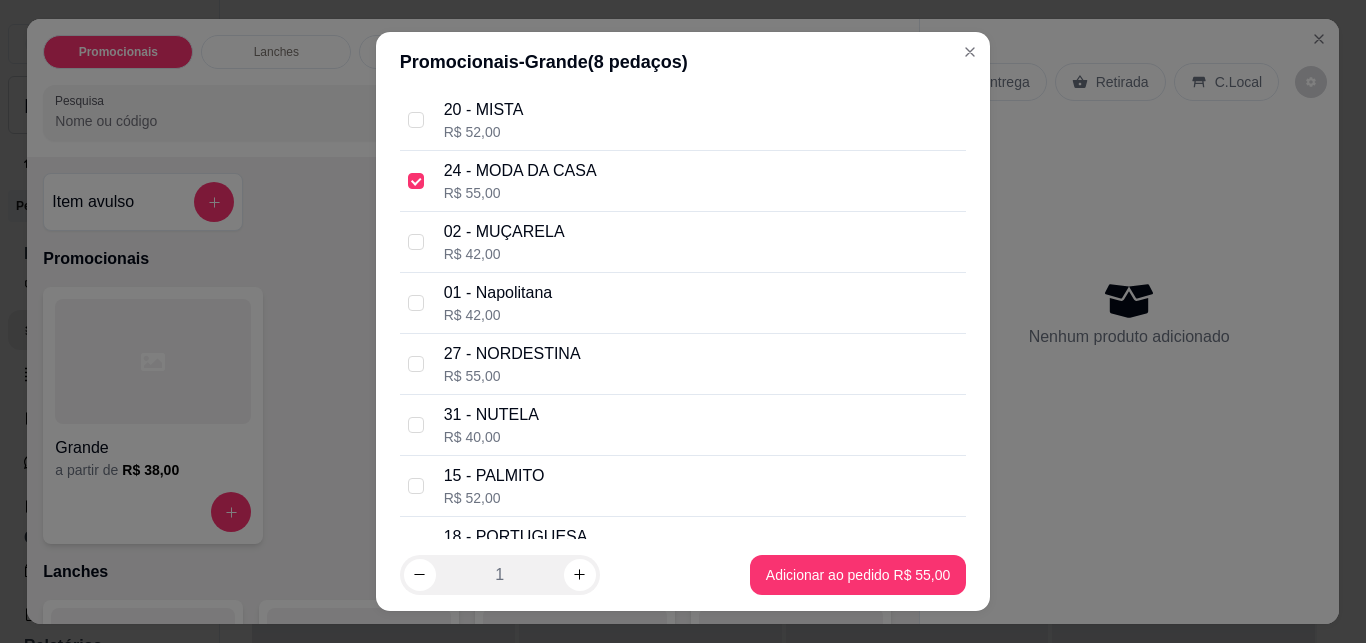 checkbox on "true" 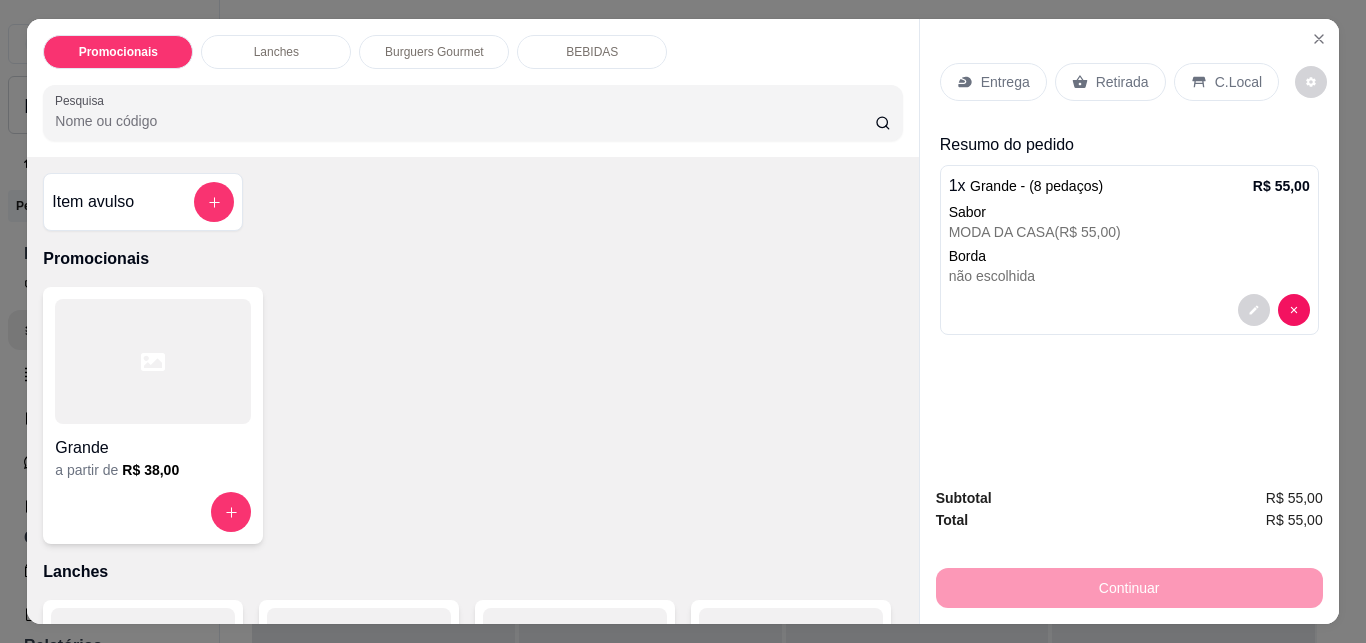 click on "Entrega Retirada C.Local" at bounding box center [1129, 82] 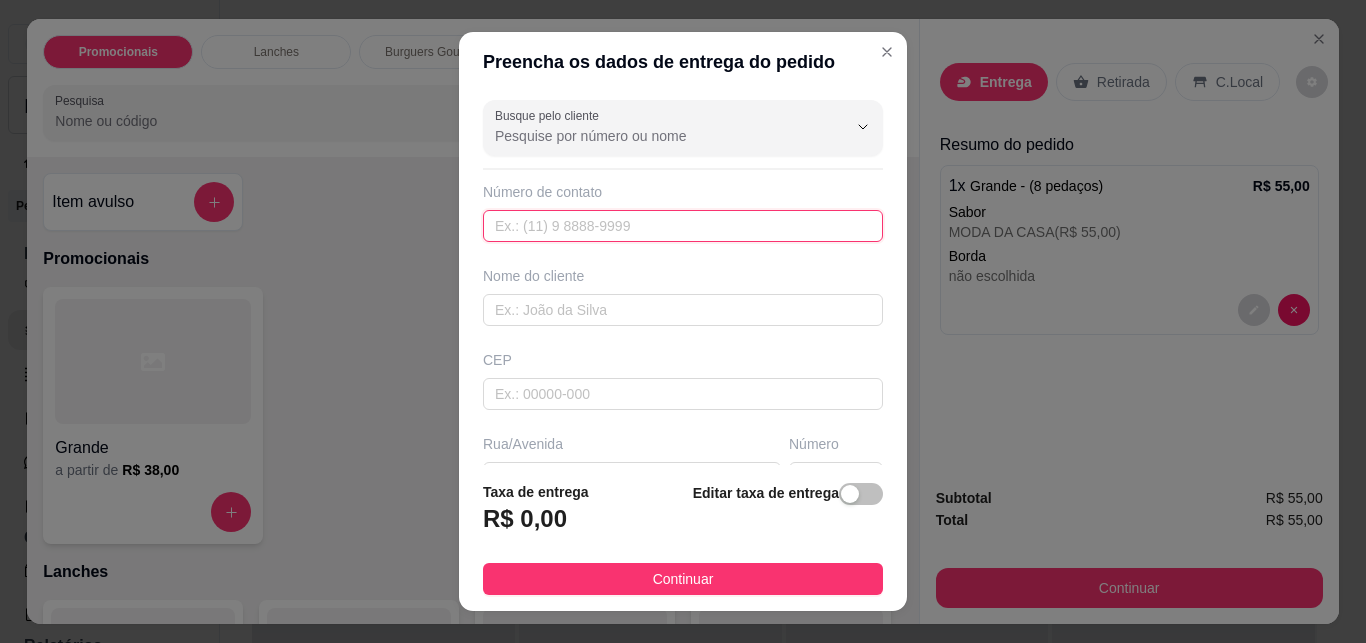 click at bounding box center (683, 226) 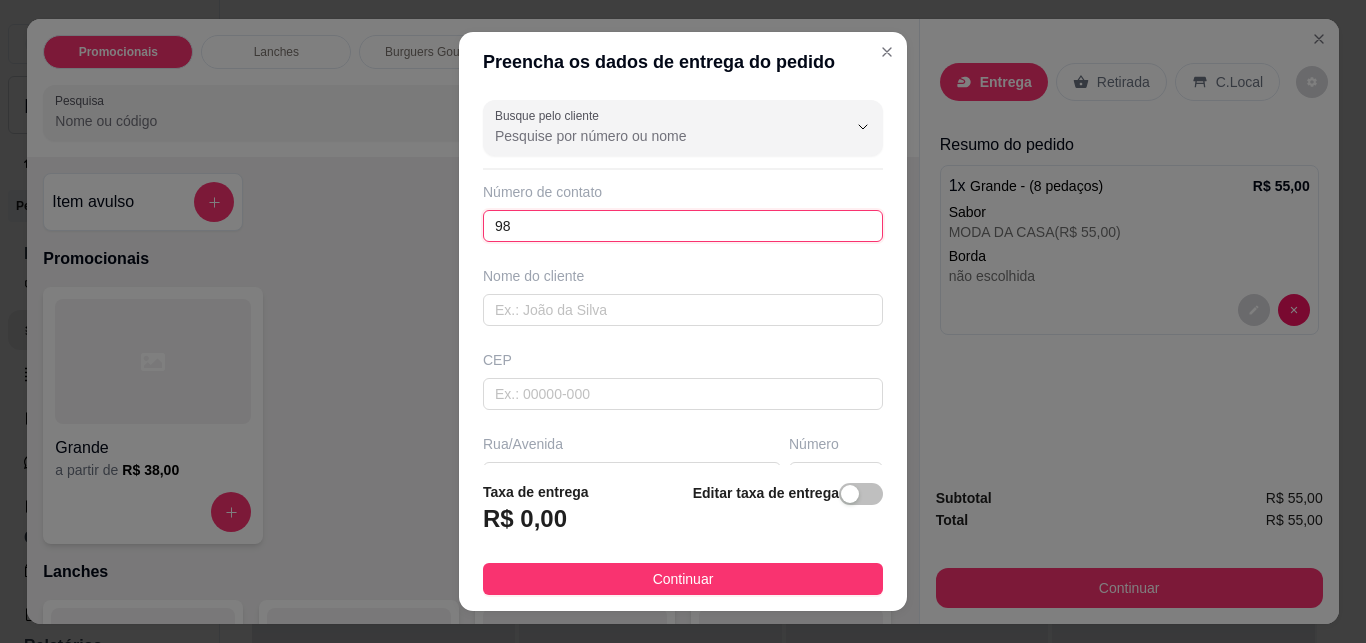 type on "9" 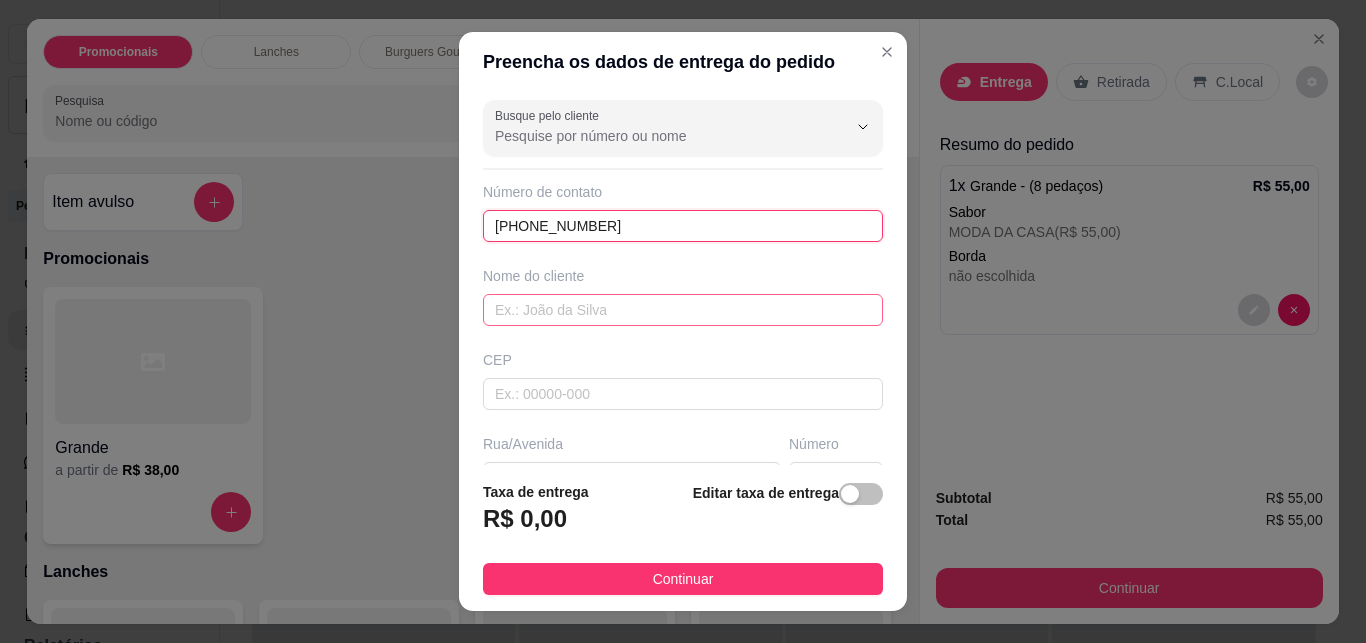 type on "(73) 98132-6104" 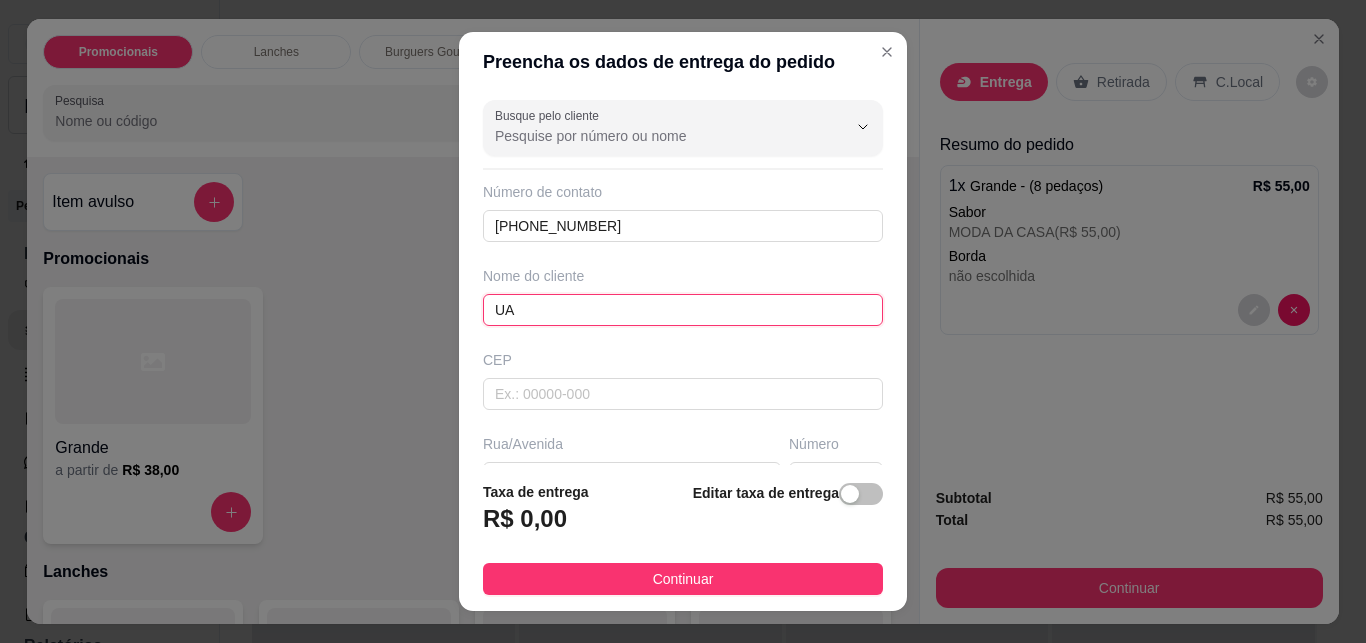 type on "U" 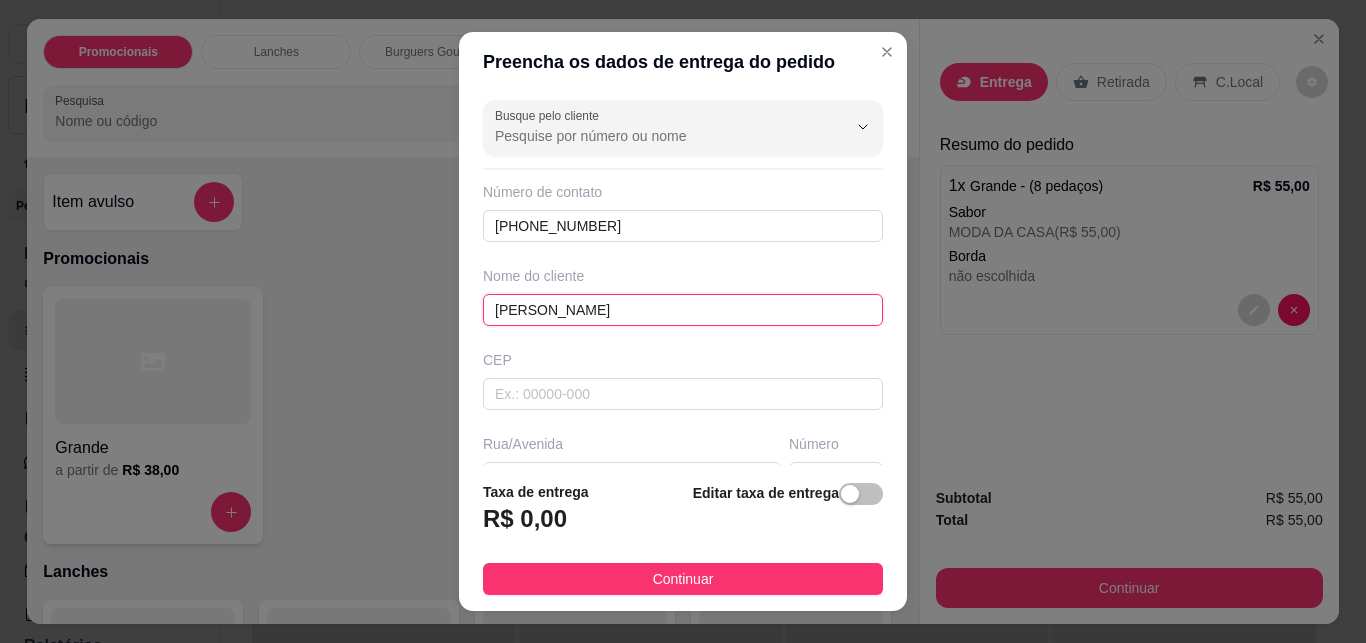 type on "EDUARDO" 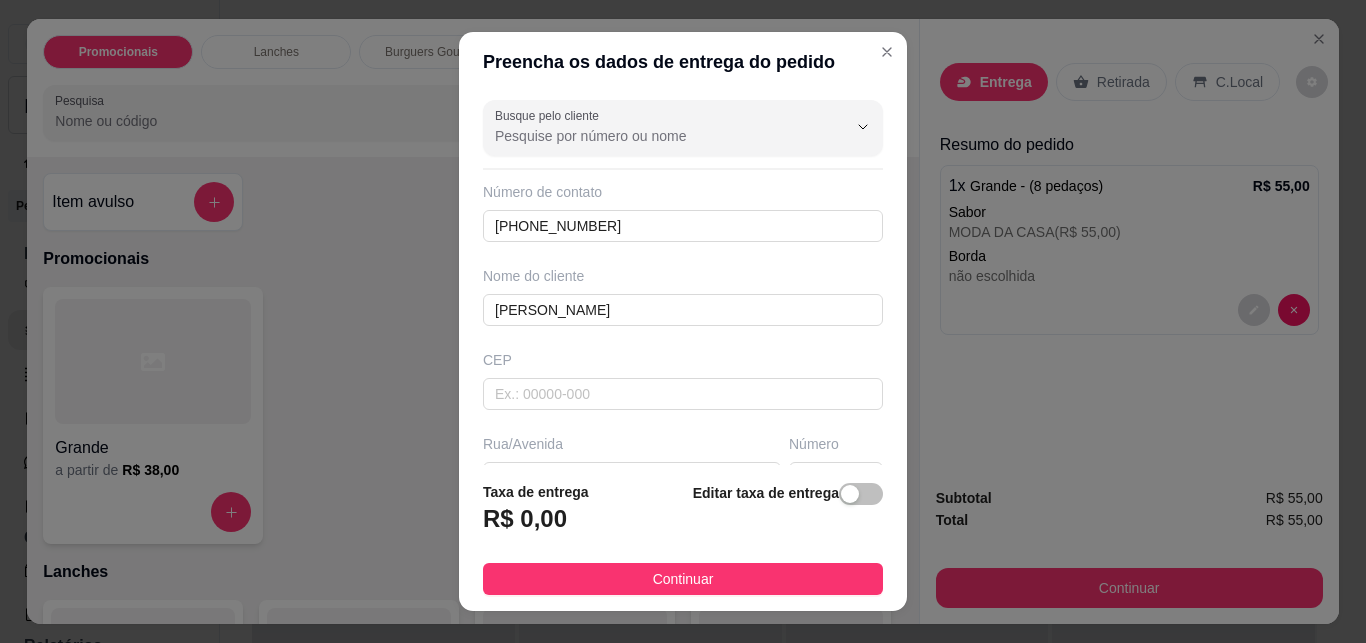 drag, startPoint x: 877, startPoint y: 609, endPoint x: 883, endPoint y: 627, distance: 18.973665 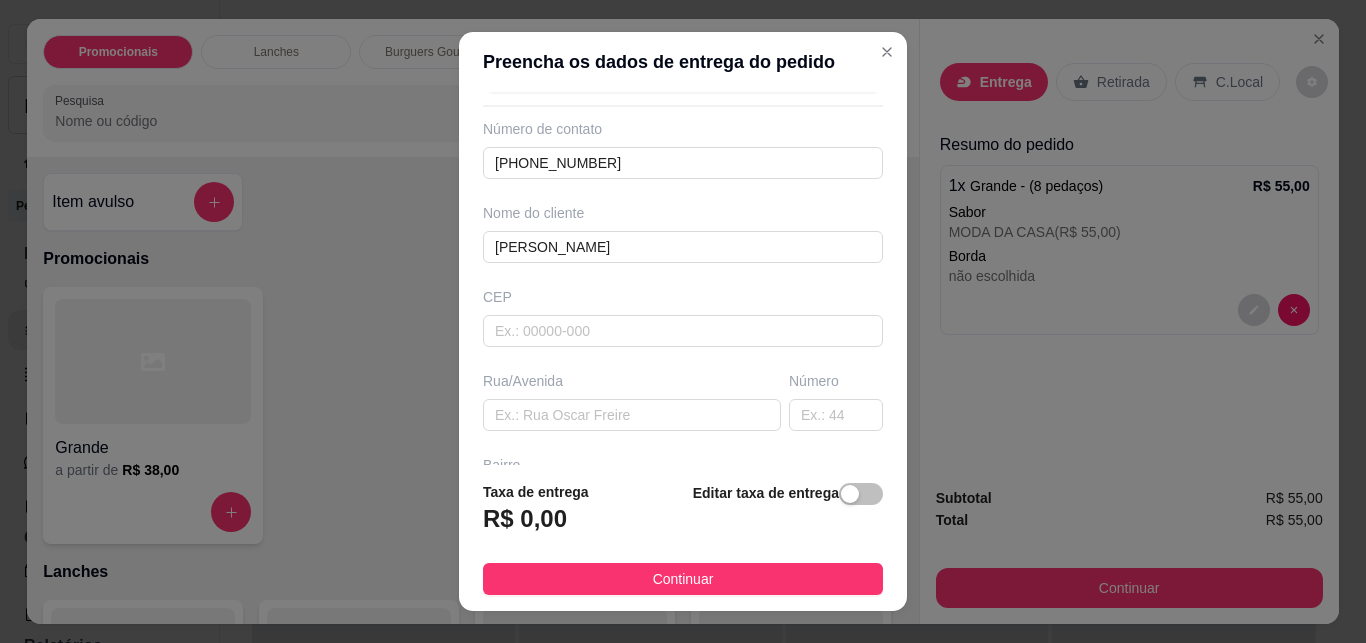 scroll, scrollTop: 126, scrollLeft: 0, axis: vertical 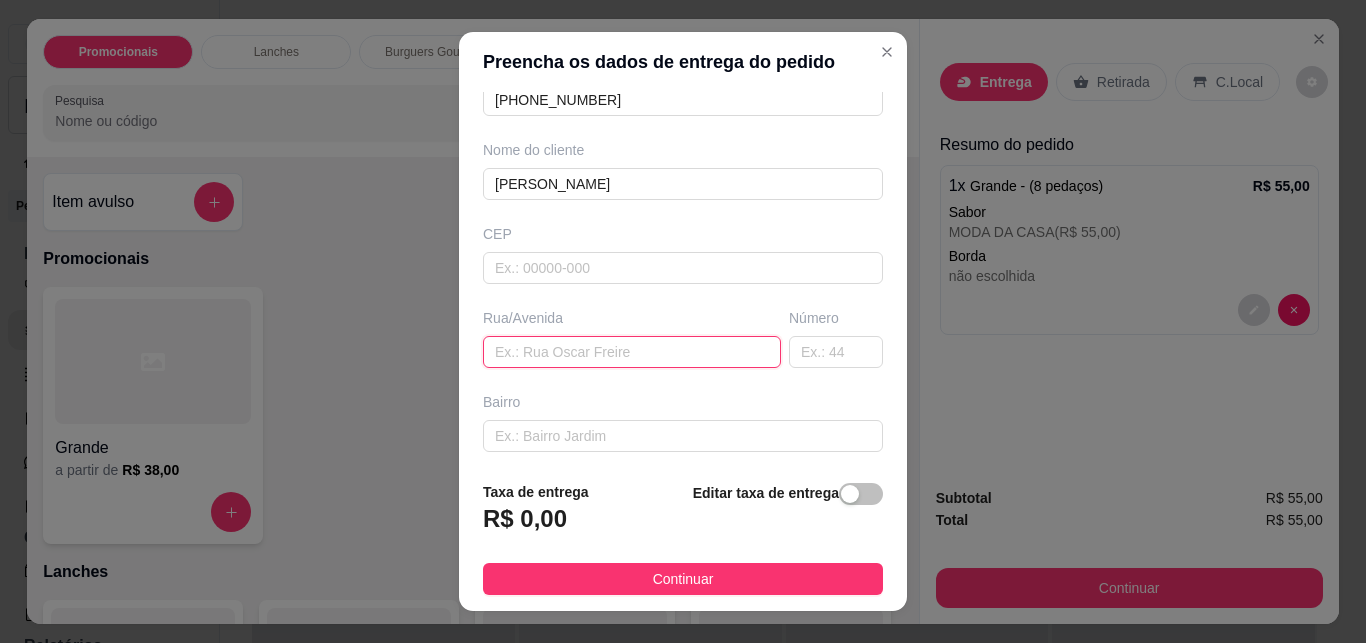 click at bounding box center [632, 352] 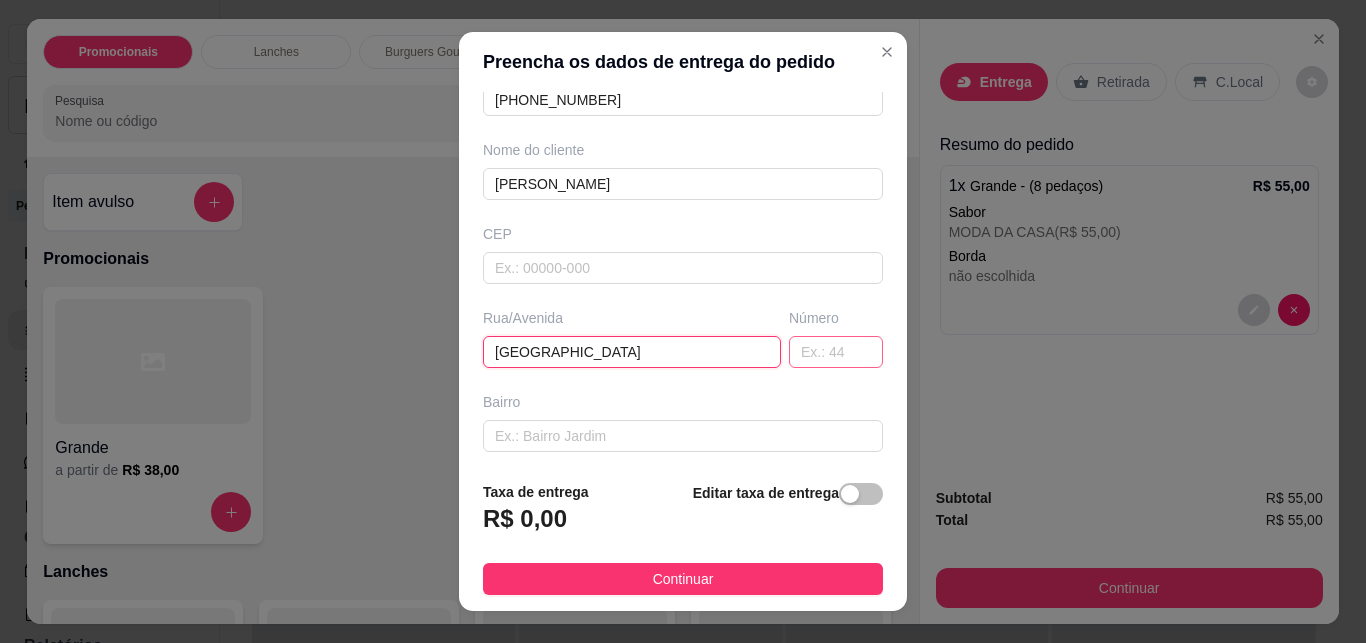 type on "RUA LIMA" 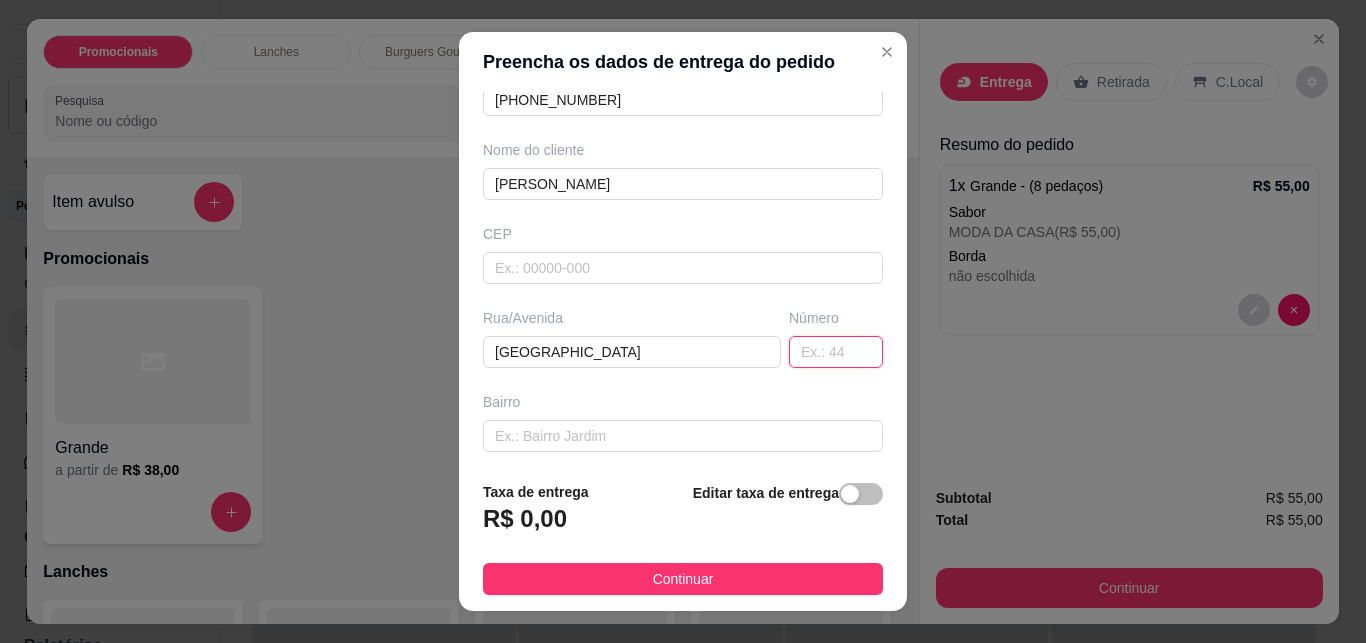 click at bounding box center (836, 352) 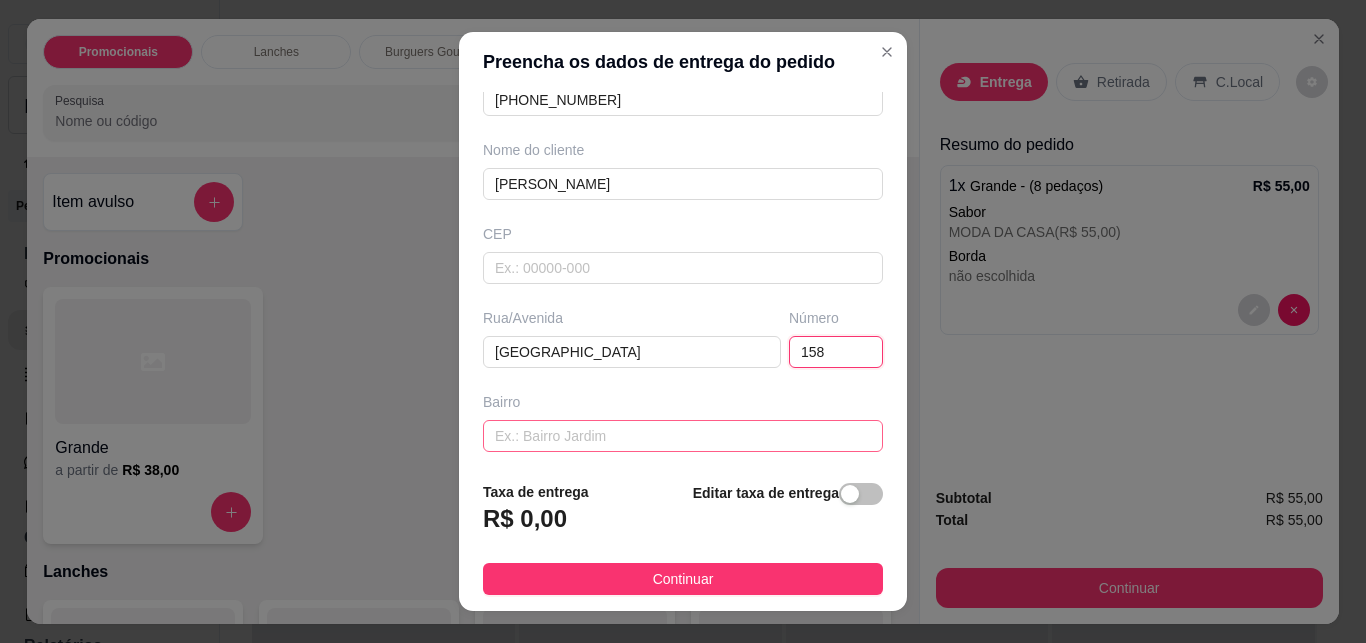 type on "158" 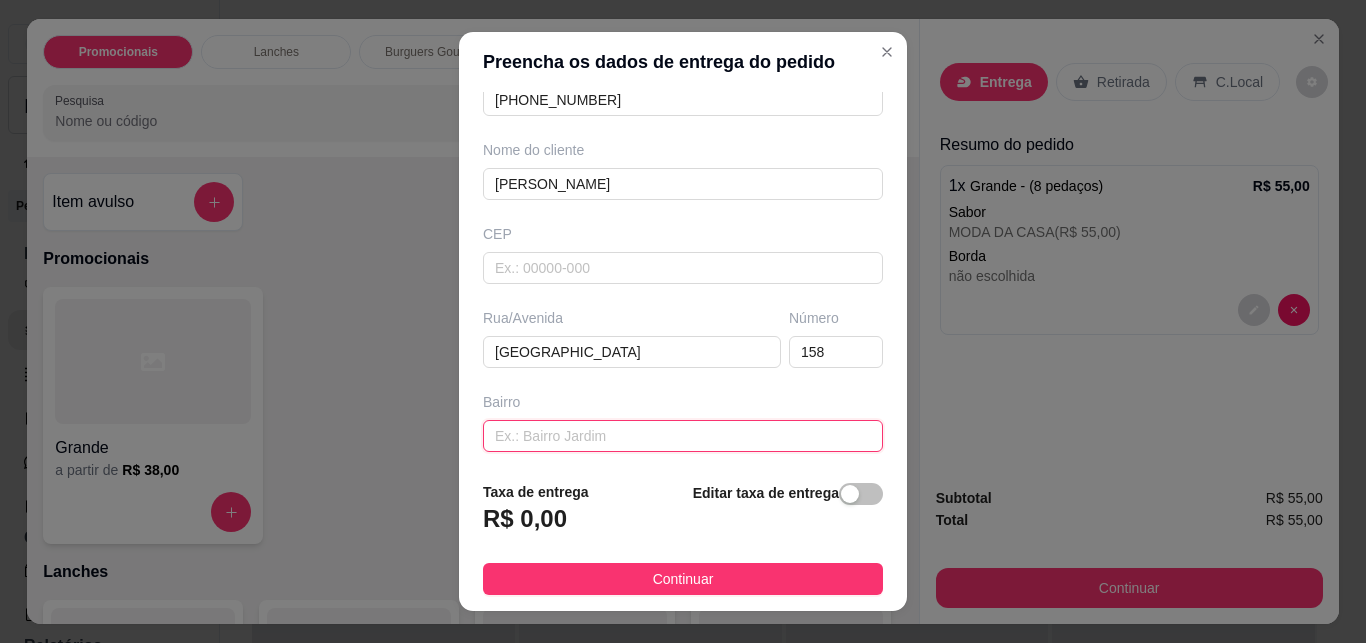 click at bounding box center [683, 436] 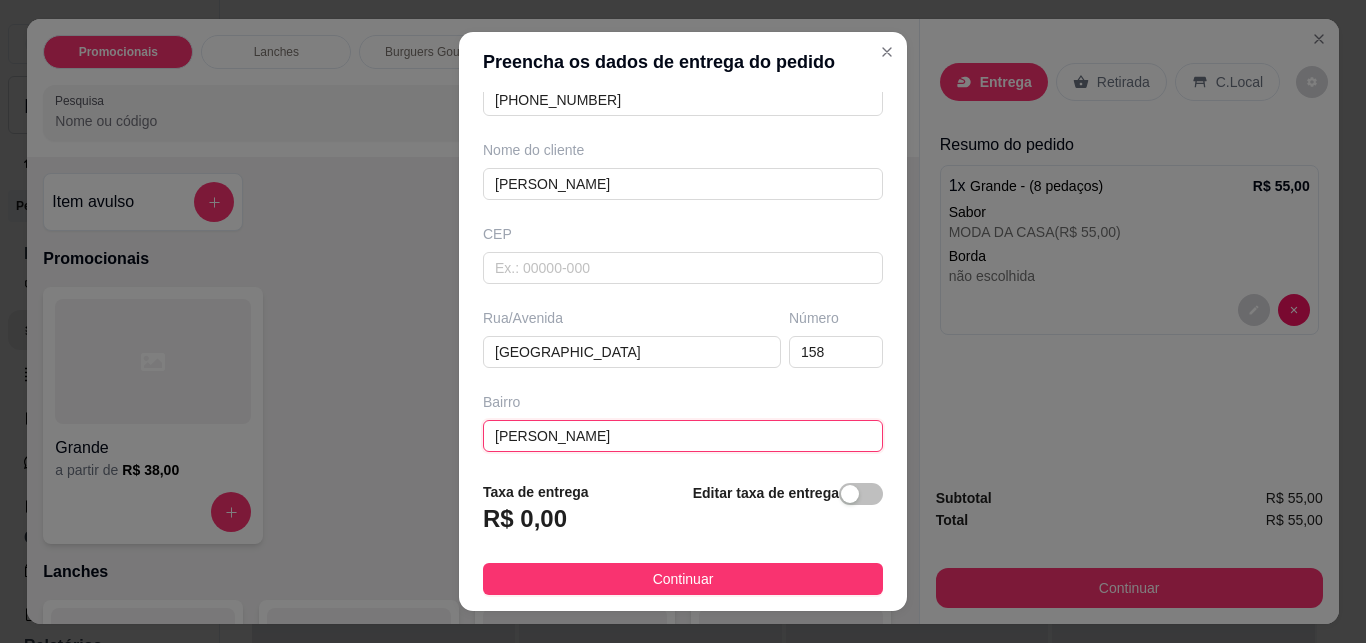 type on "DINAH BORGES" 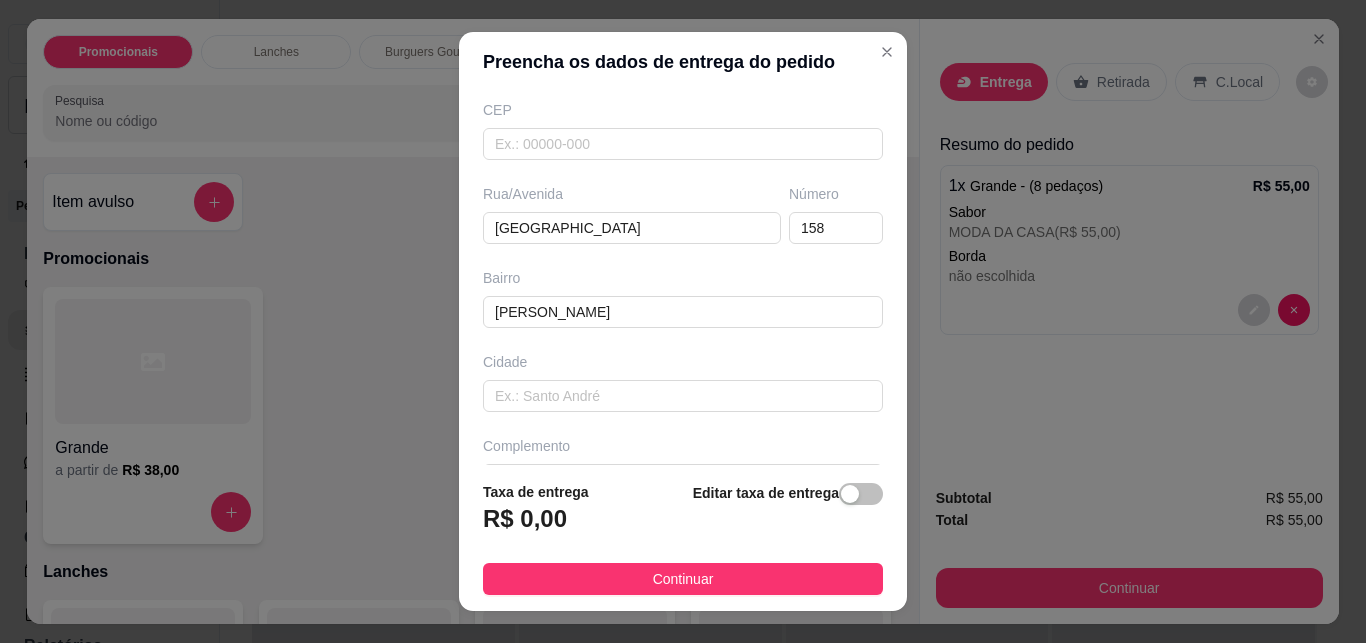 scroll, scrollTop: 252, scrollLeft: 0, axis: vertical 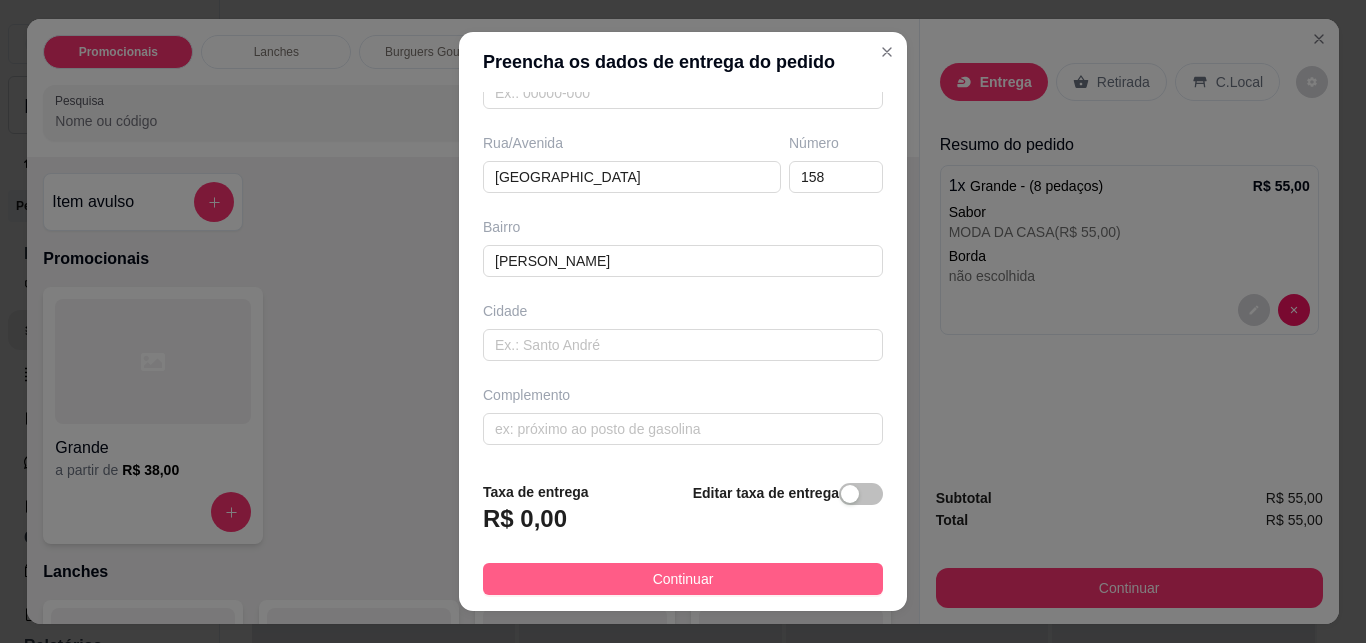 click on "Continuar" at bounding box center [683, 579] 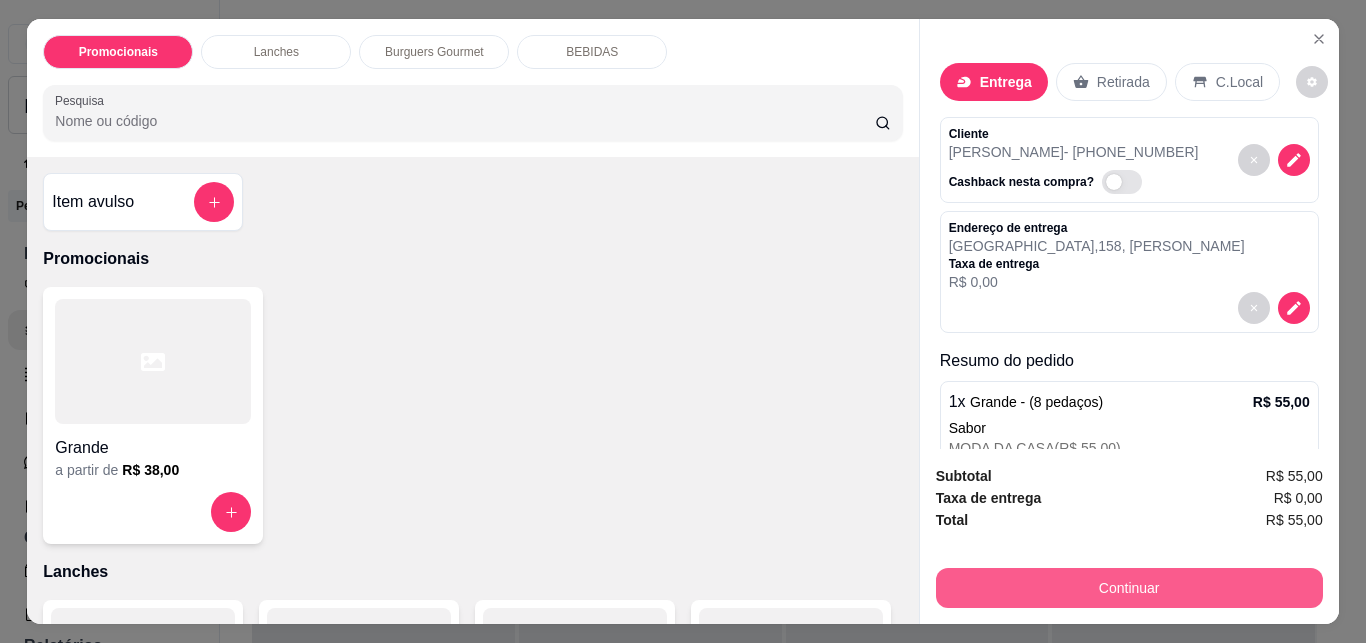 click on "Continuar" at bounding box center [1129, 588] 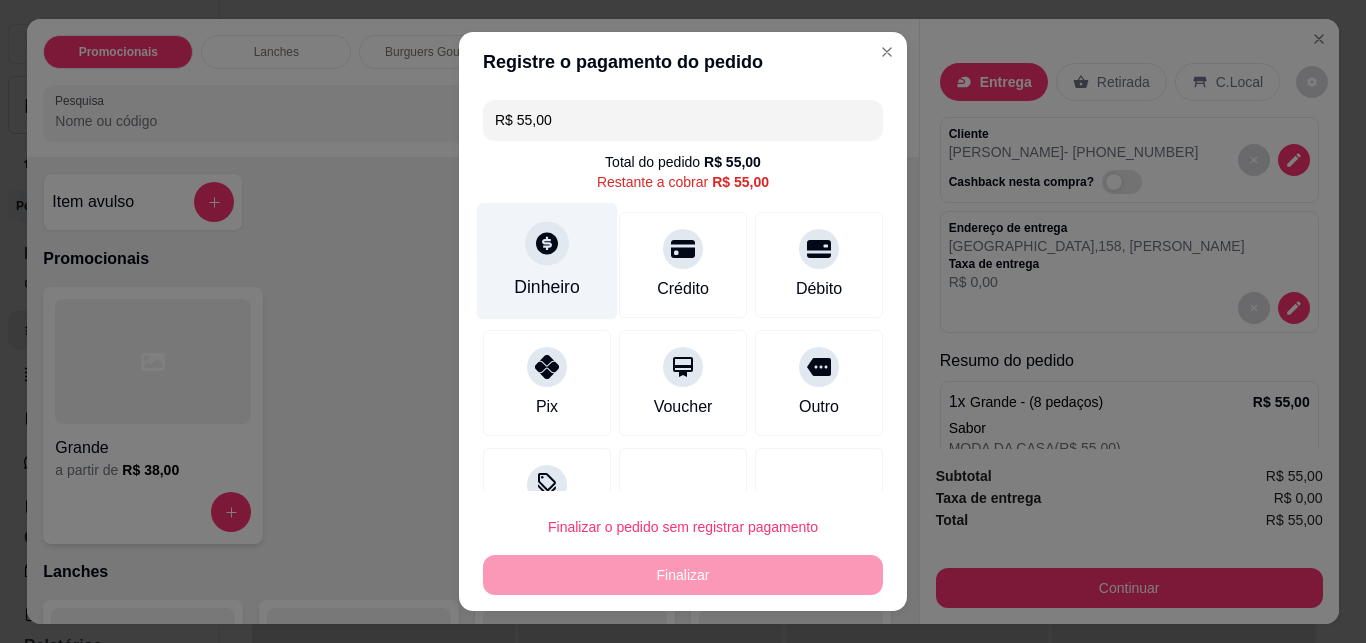 click on "Dinheiro" at bounding box center [547, 261] 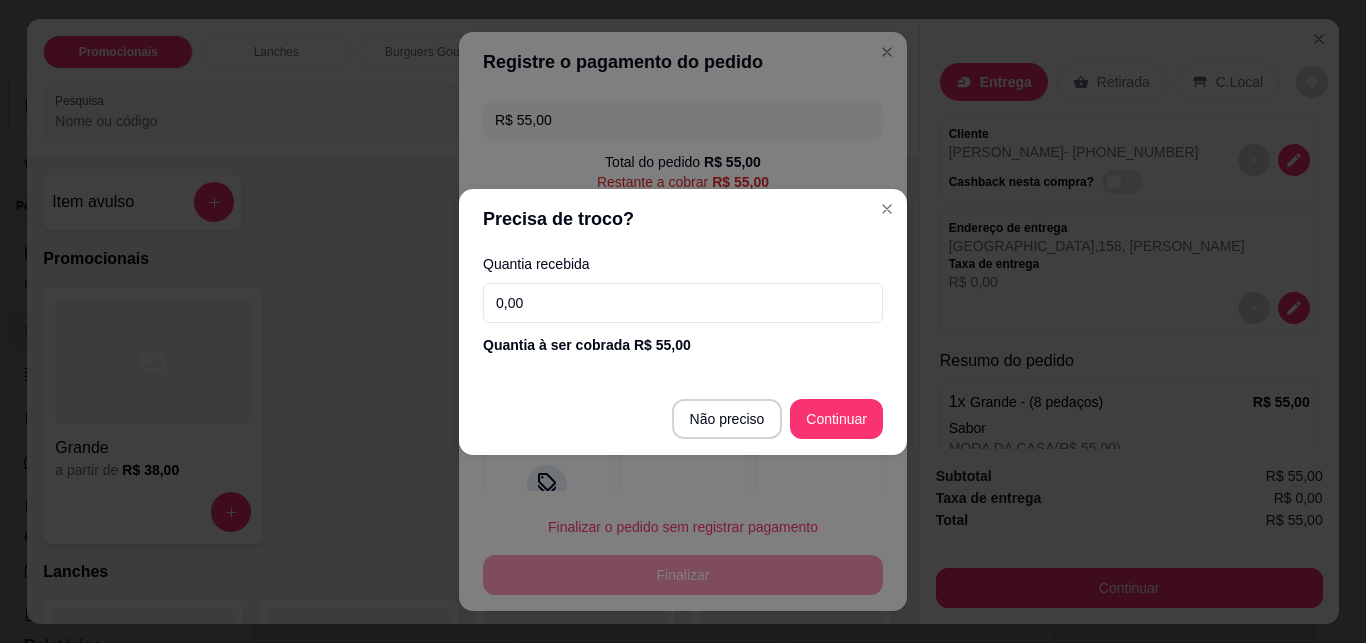 click on "0,00" at bounding box center [683, 303] 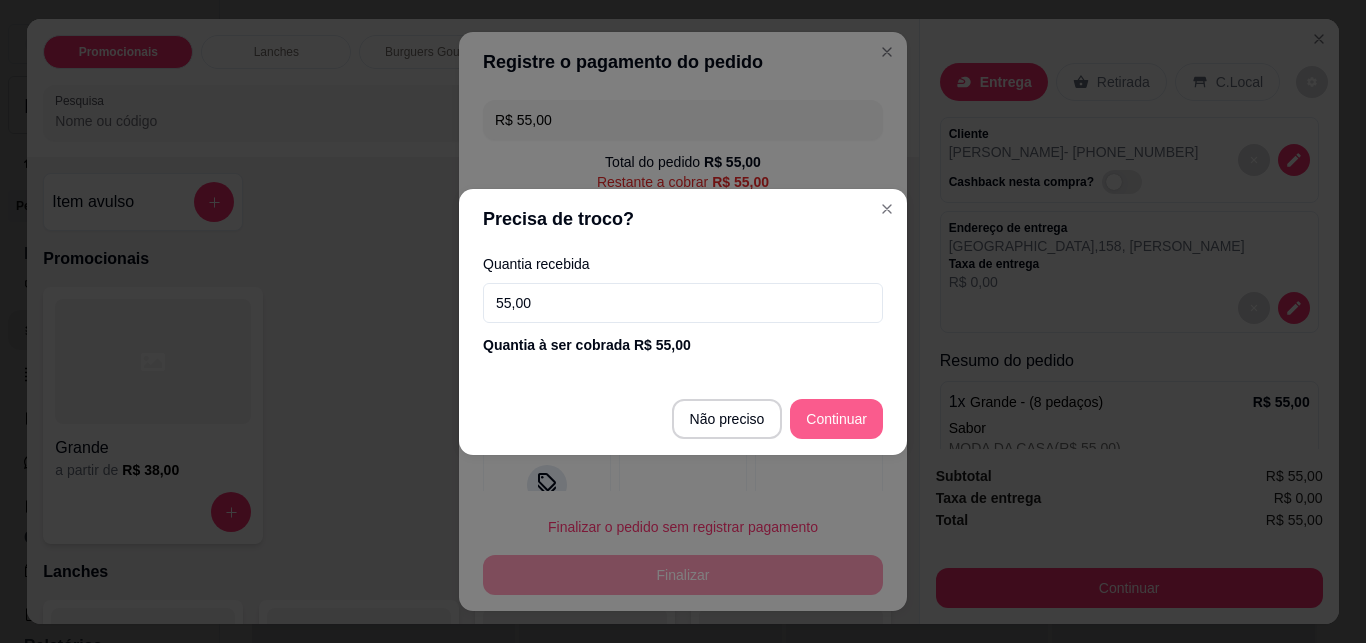 type on "55,00" 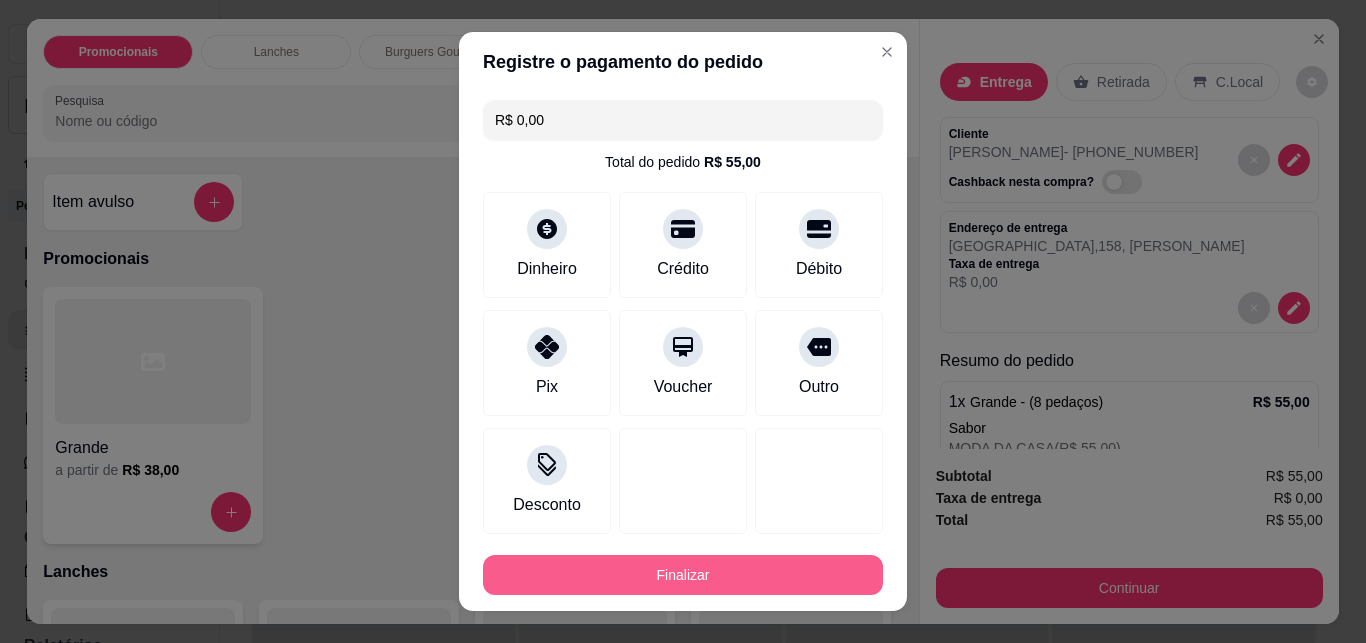 click on "Finalizar" at bounding box center (683, 575) 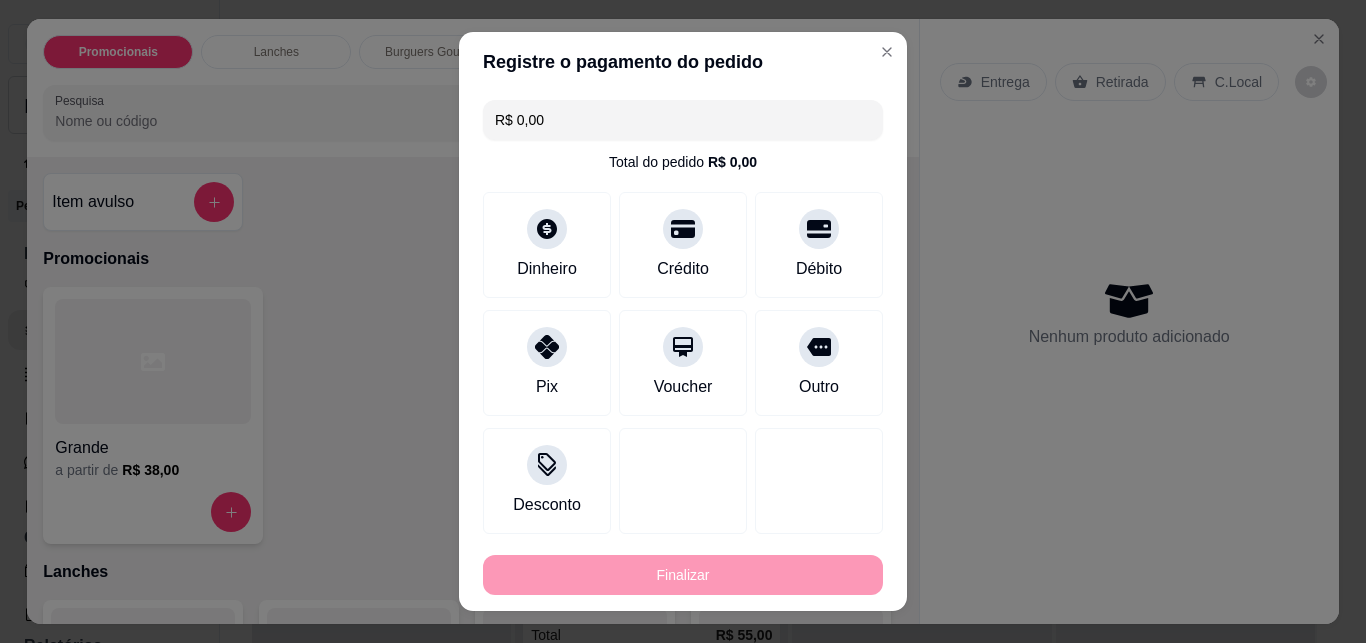 type on "-R$ 55,00" 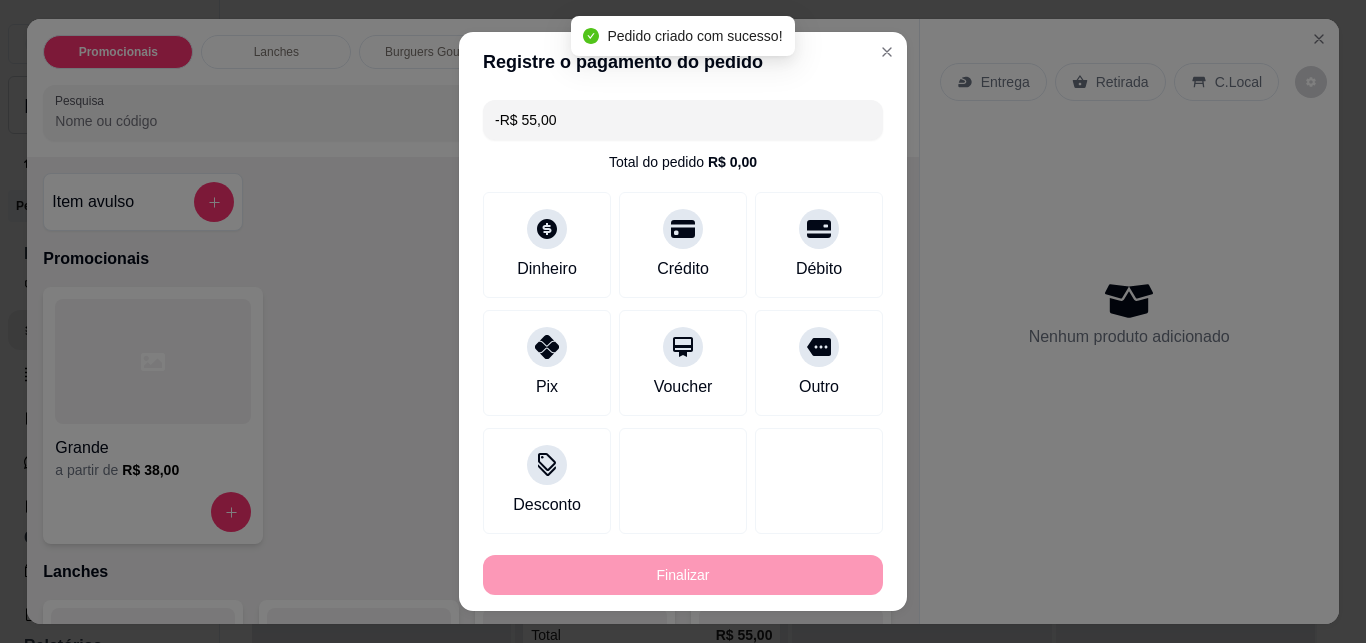 click on "Pedido  # 4cf2e 21:33 Entrega HELOISA (73) 98230-7122 Total R$ 31,00 Pagamento Cartão de crédito Mover para entrega" at bounding box center (921, 601) 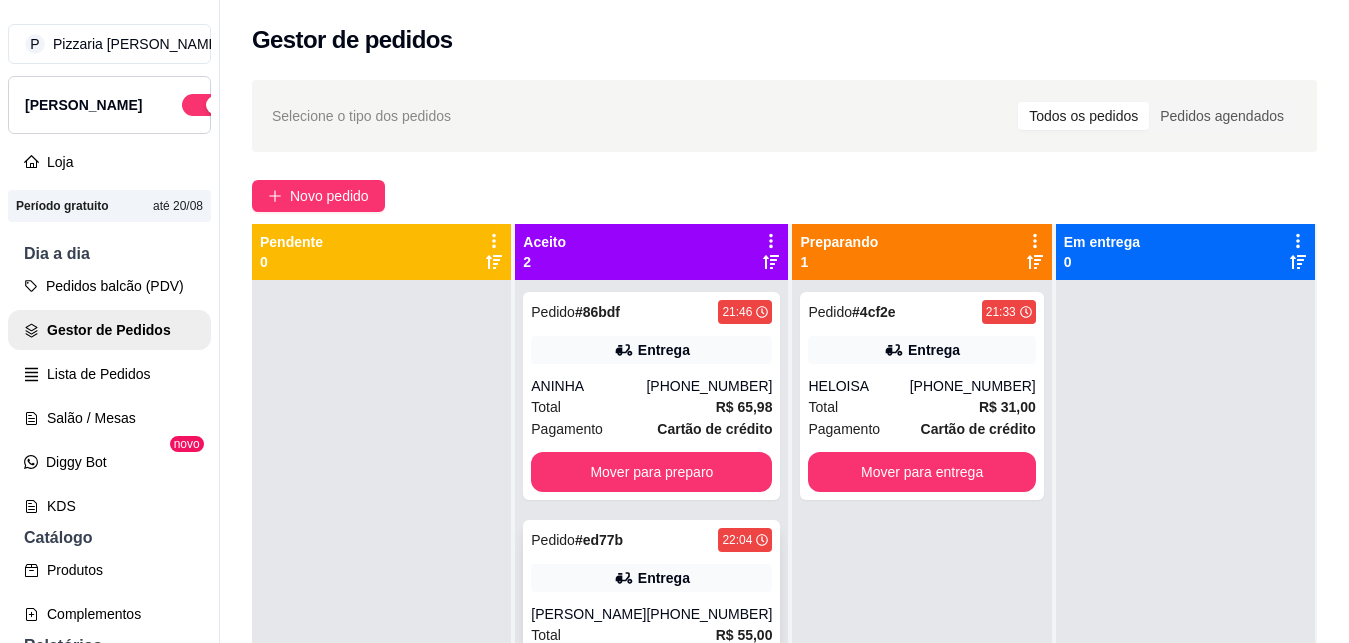 click on "Pedido  # ed77b 22:04 Entrega EDUARDO (73) 98132-6104 Total R$ 55,00 Pagamento Dinheiro Mover para preparo" at bounding box center [651, 624] 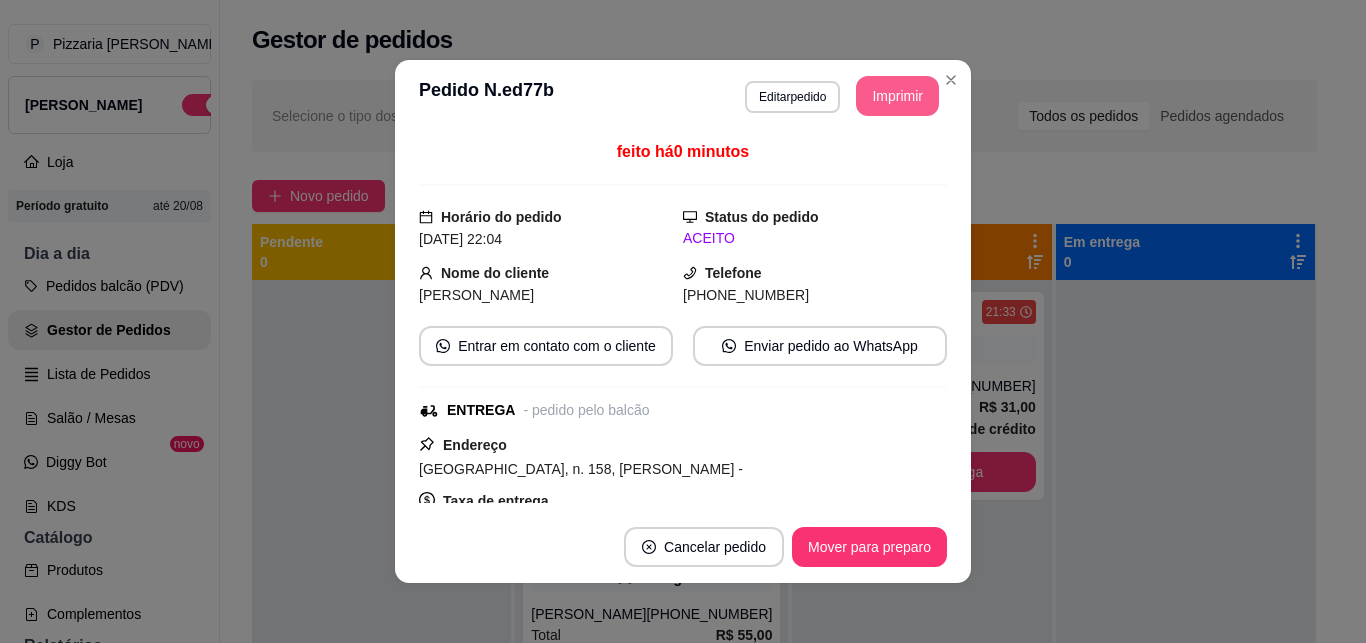 click on "Imprimir" at bounding box center (897, 96) 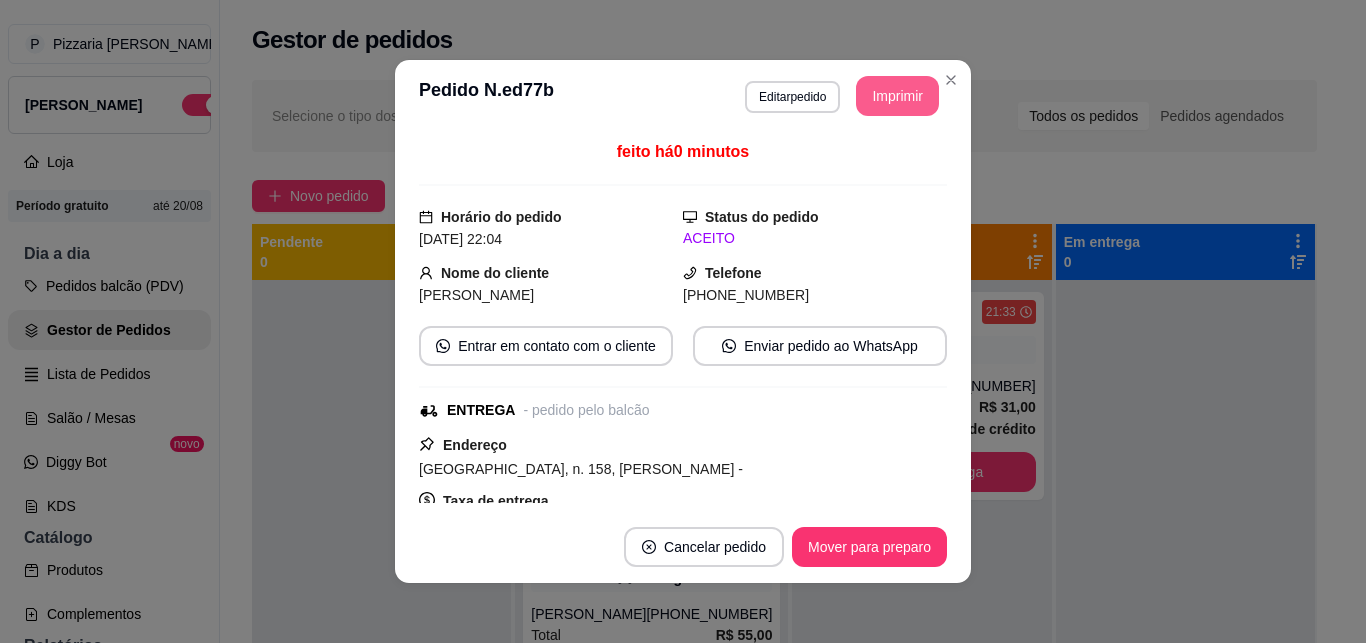 scroll, scrollTop: 0, scrollLeft: 0, axis: both 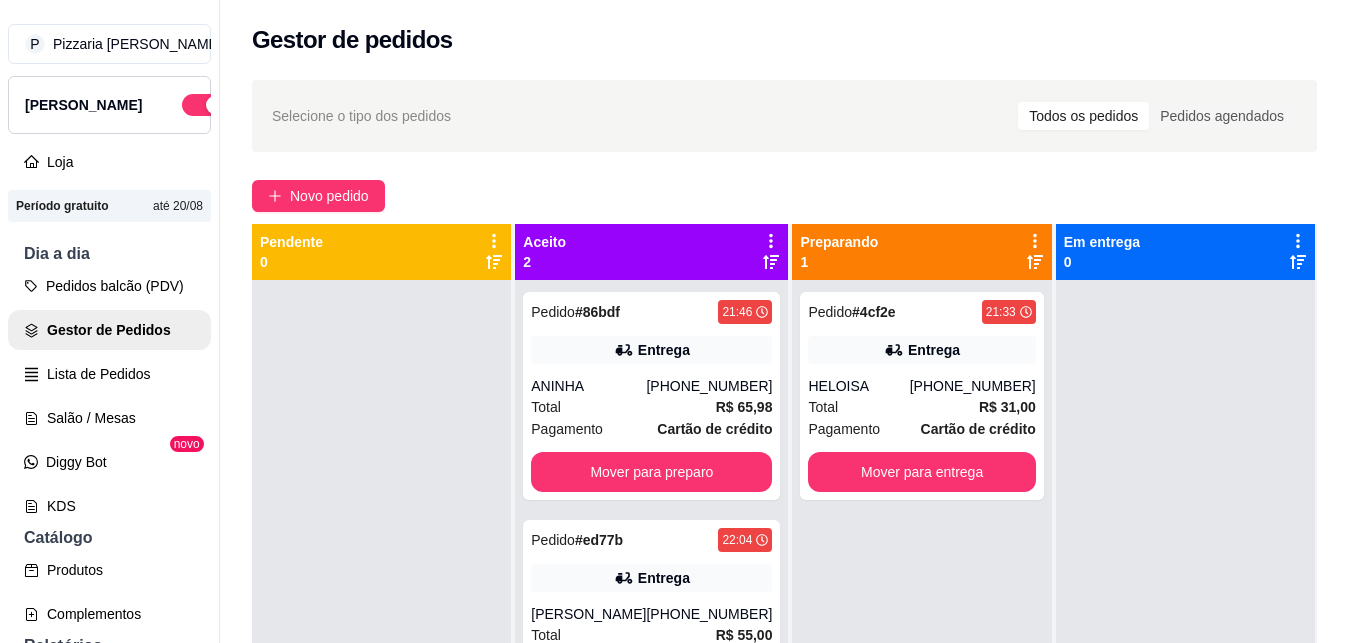 click at bounding box center [1185, 601] 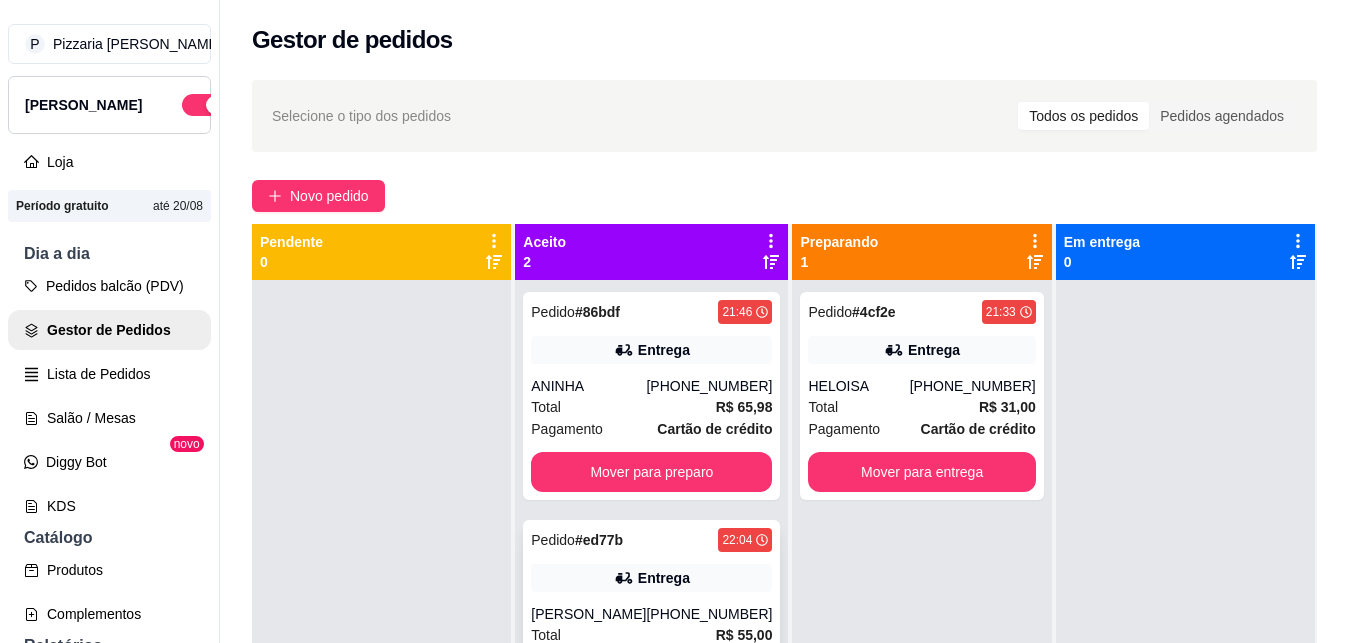 click on "Pedido  # ed77b 22:04 Entrega EDUARDO (73) 98132-6104 Total R$ 55,00 Pagamento Dinheiro Mover para preparo" at bounding box center (651, 624) 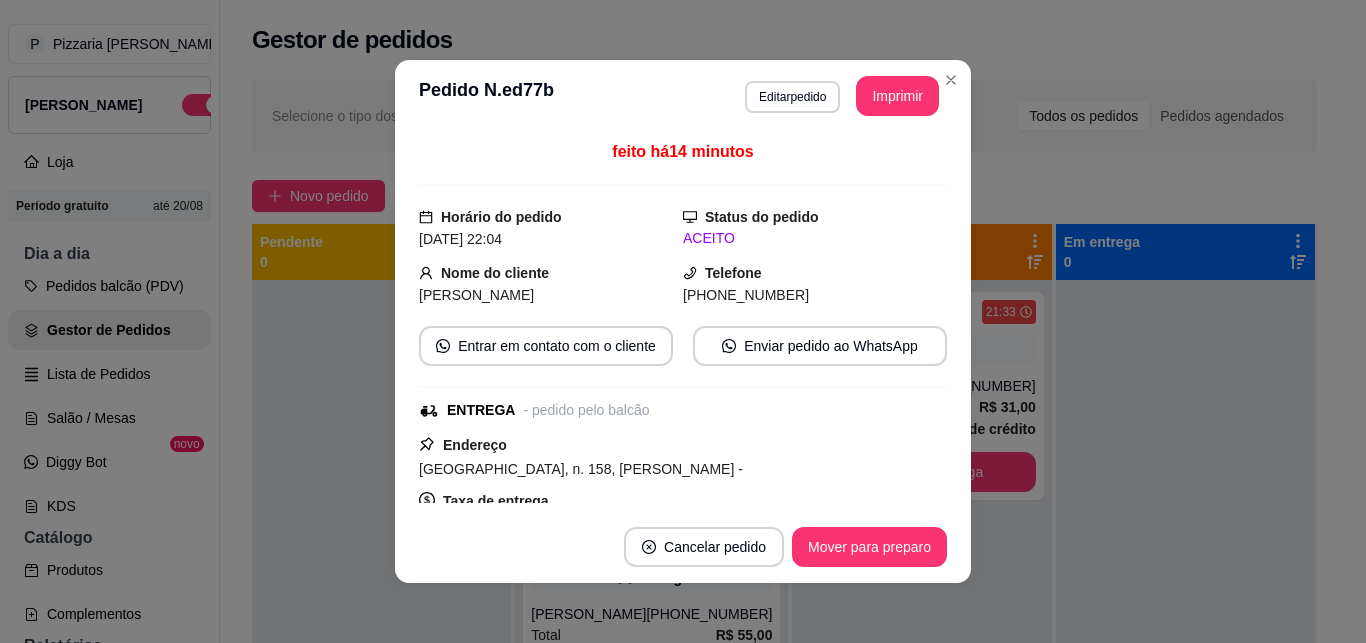 click on "Endereço  RUA LIMA, n. 158, DINAH BORGES -   Taxa de entrega  R$ 0,00 Copiar Endereço Vincular motoboy" at bounding box center [683, 505] 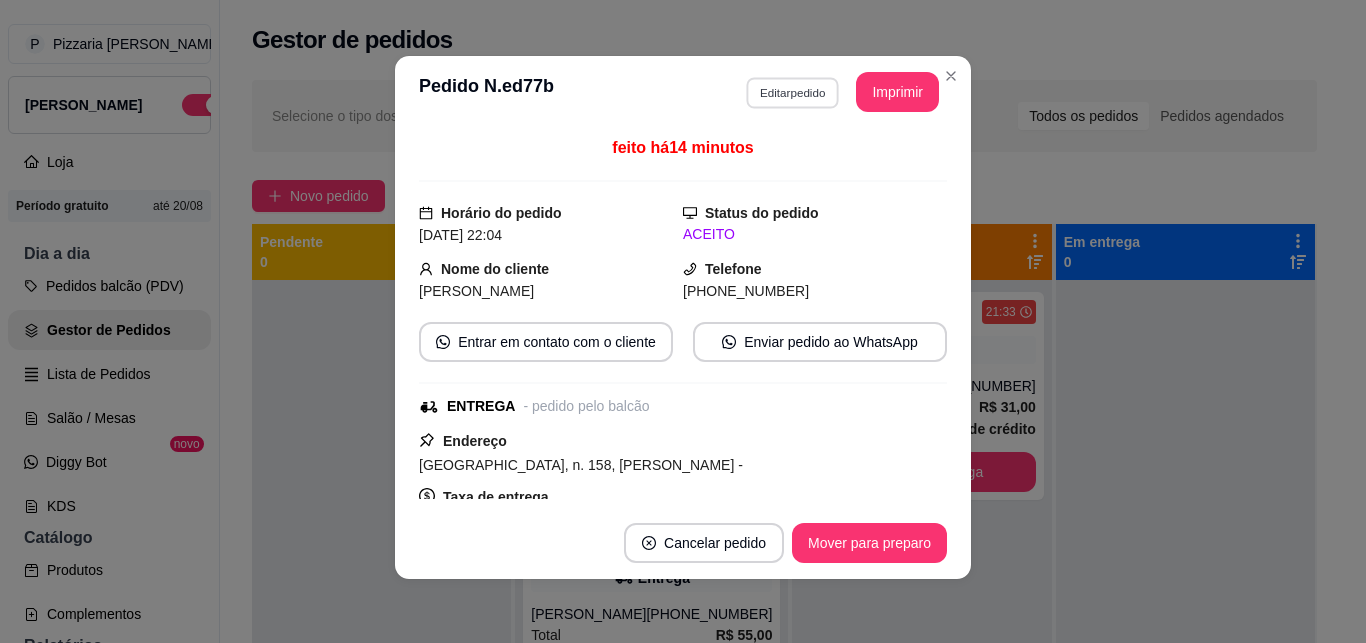 click on "Editar  pedido" at bounding box center [792, 92] 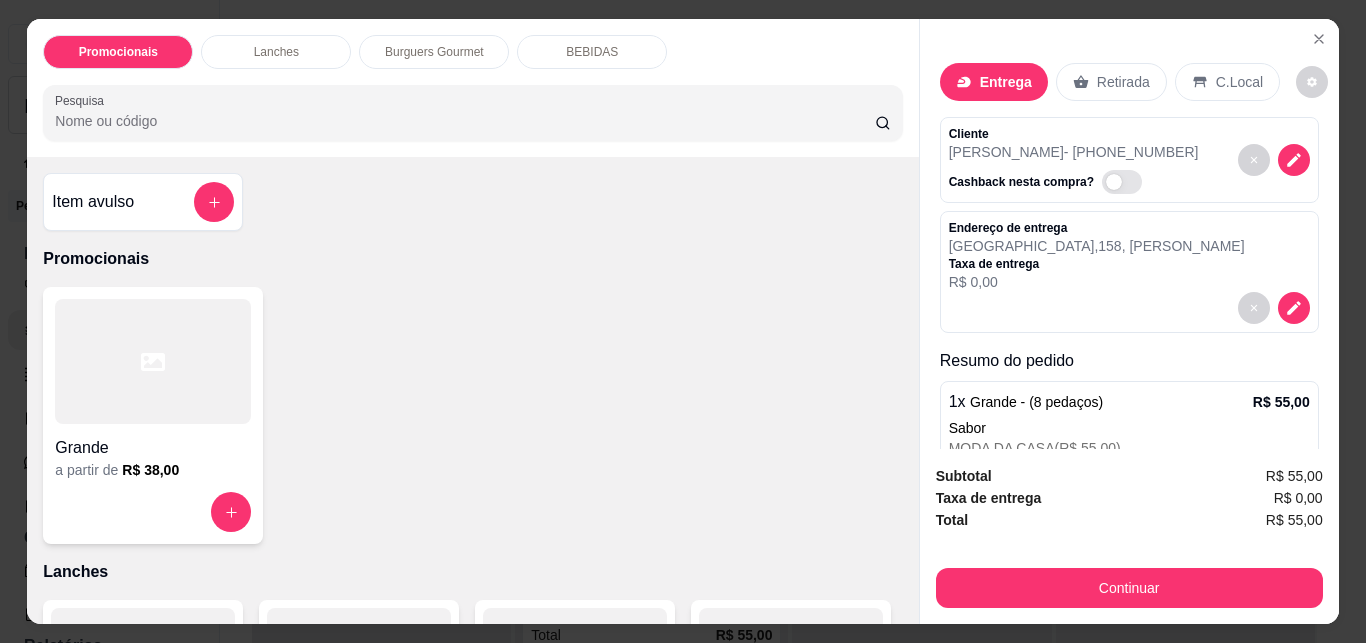 click at bounding box center [153, 361] 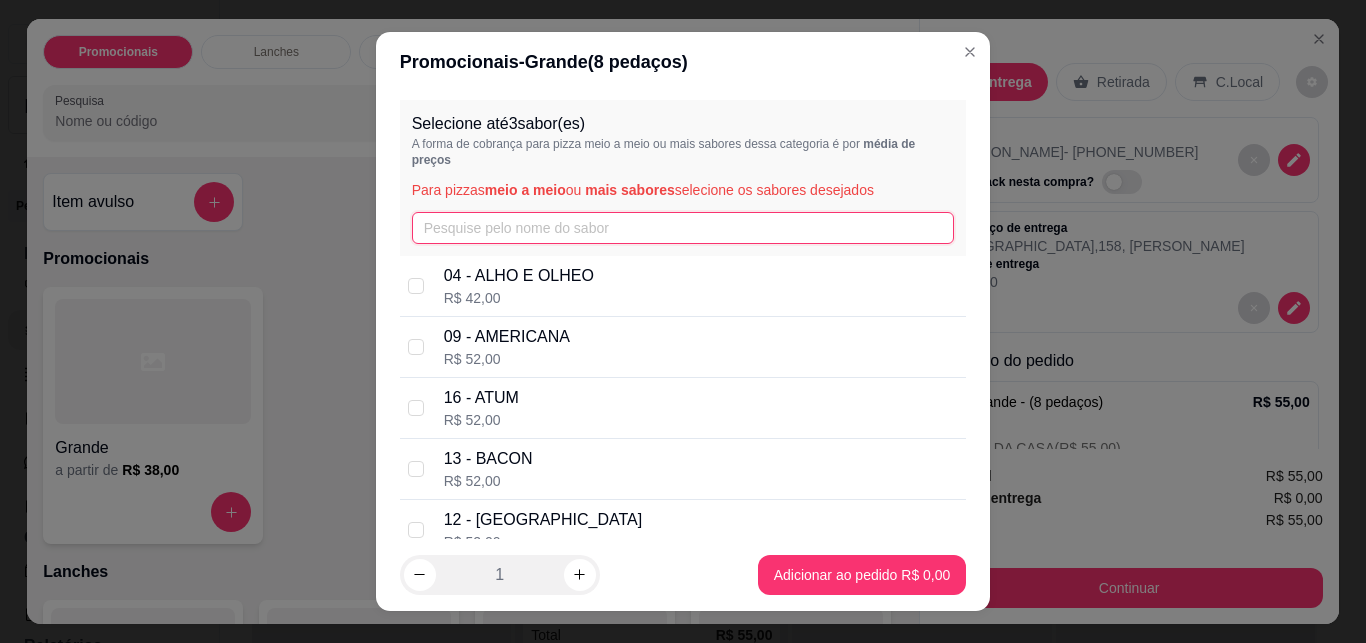 click at bounding box center (683, 228) 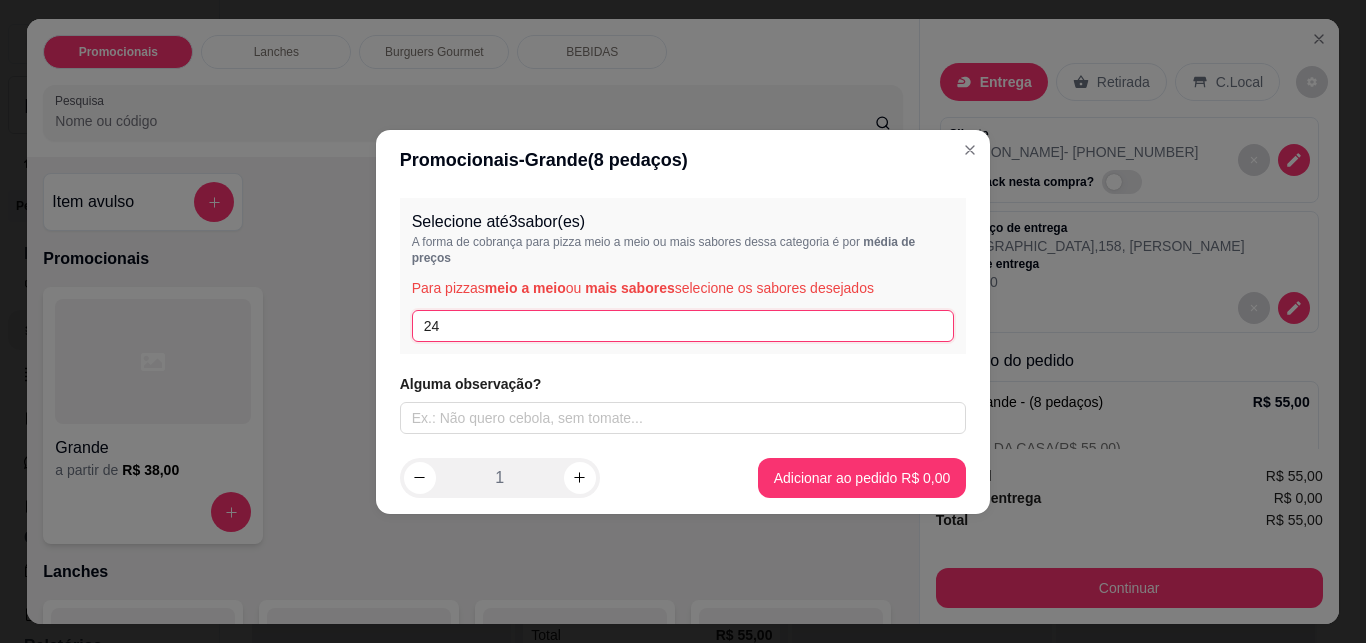 click on "24" at bounding box center (683, 326) 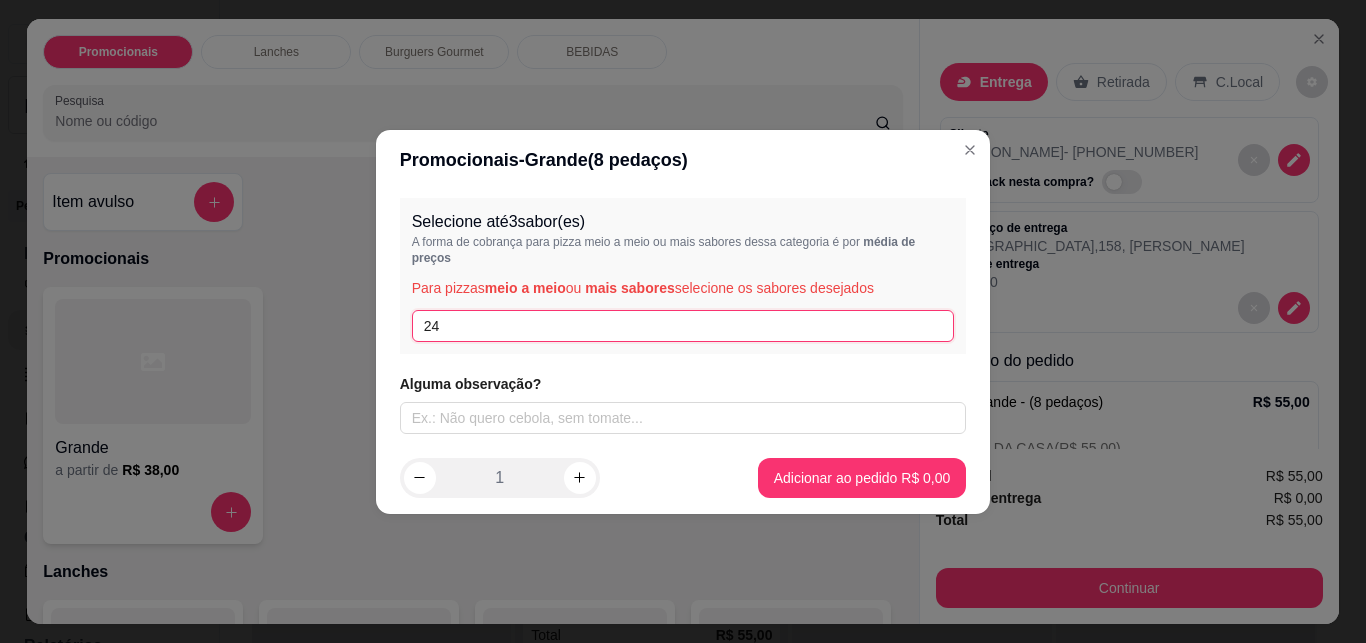 type on "2" 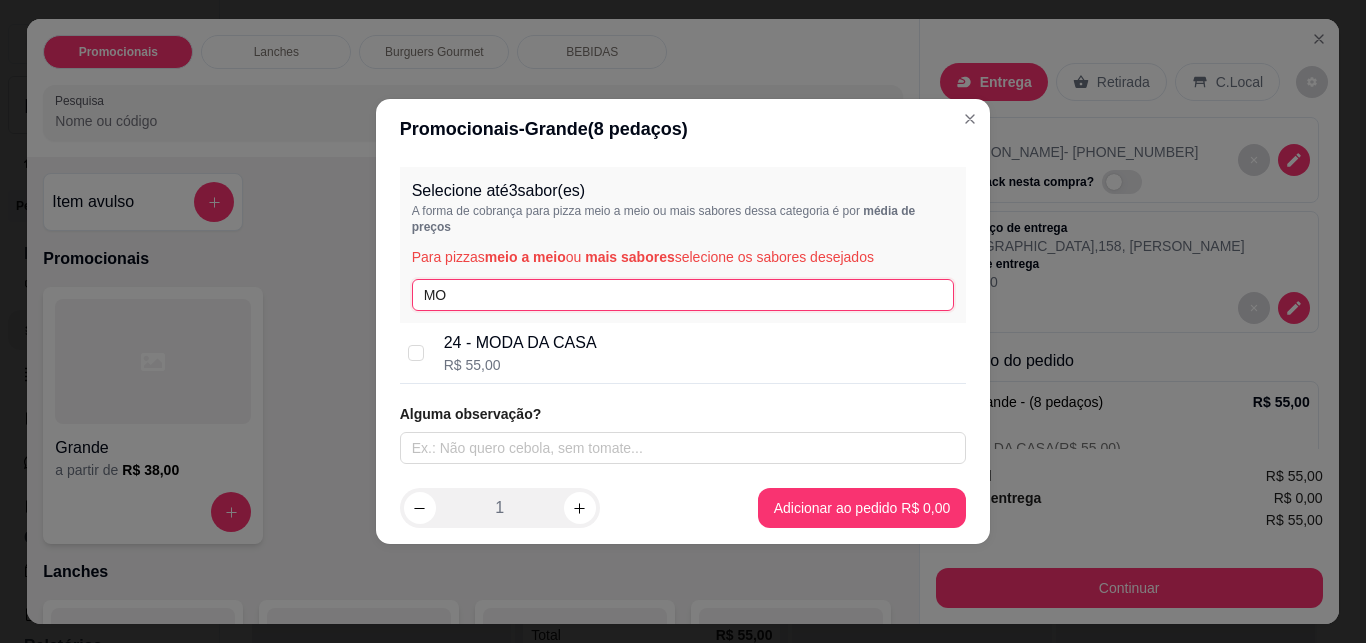type on "MO" 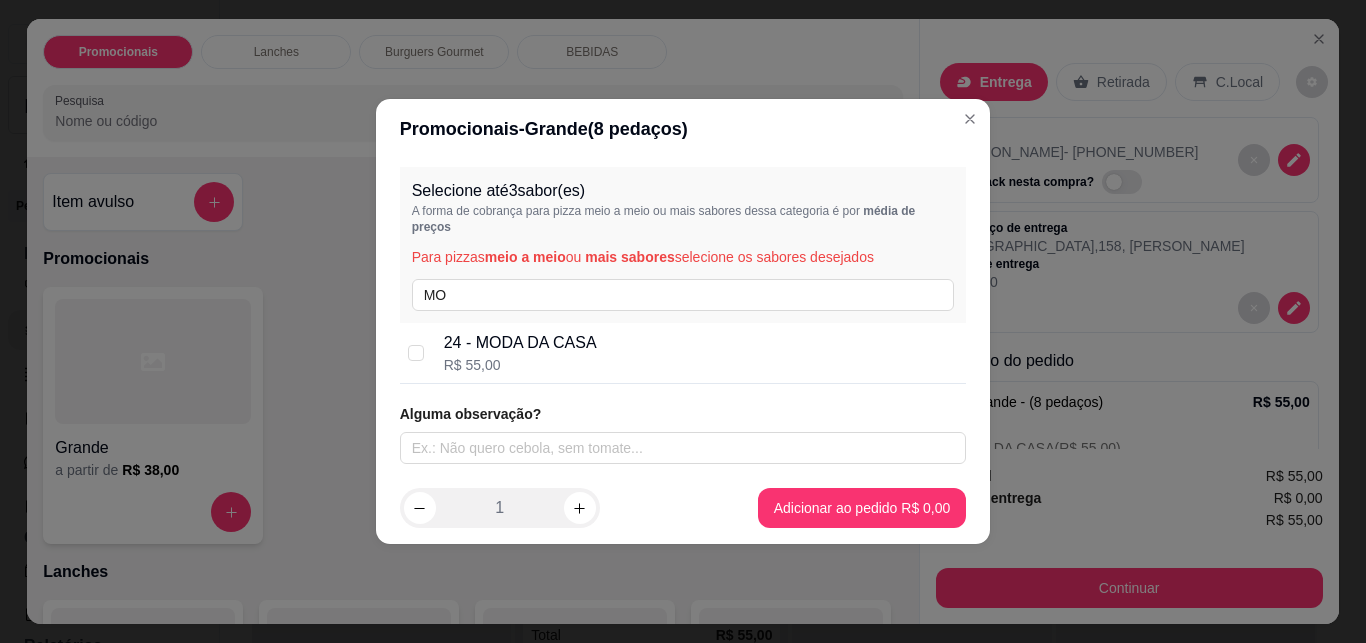 click on "R$ 55,00" at bounding box center [520, 365] 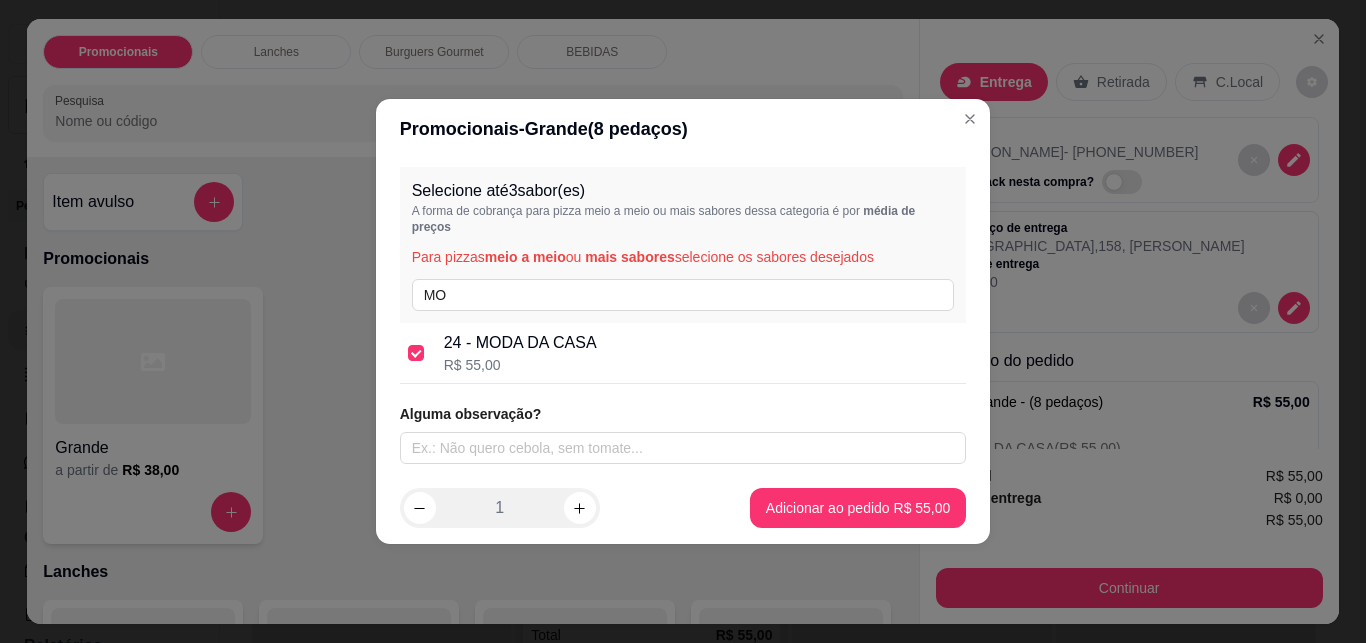 checkbox on "true" 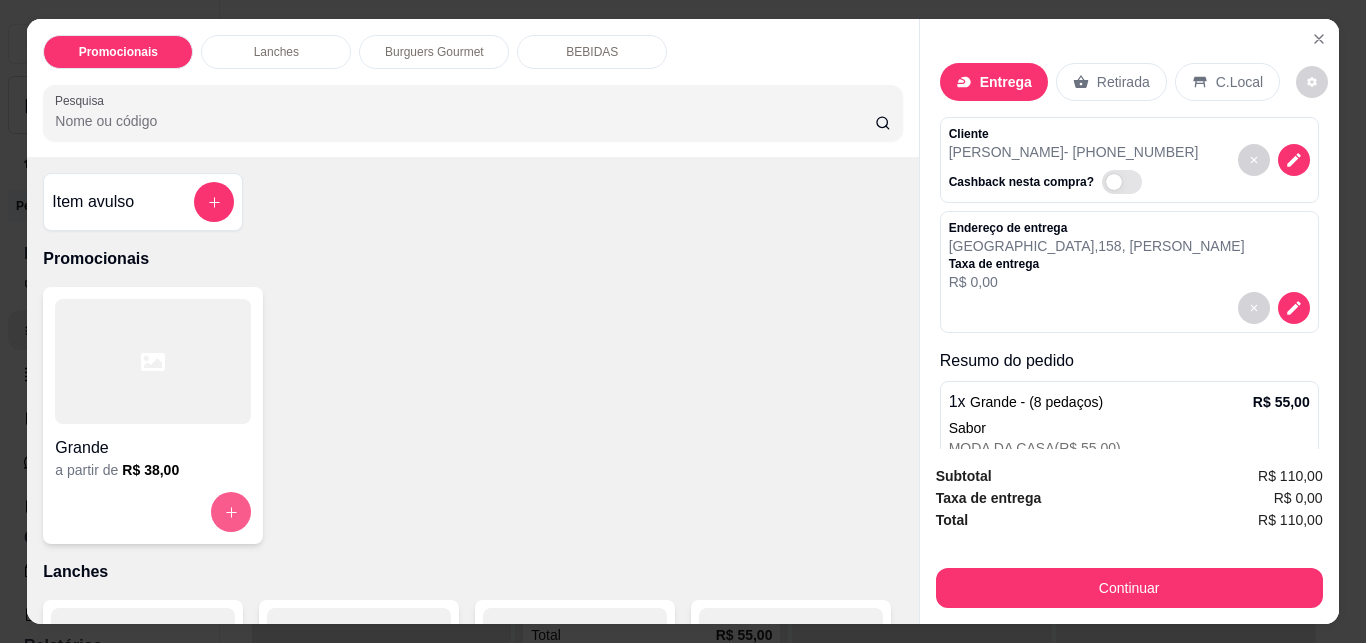 click on "Grande a partir de     R$ 38,00" at bounding box center (472, 415) 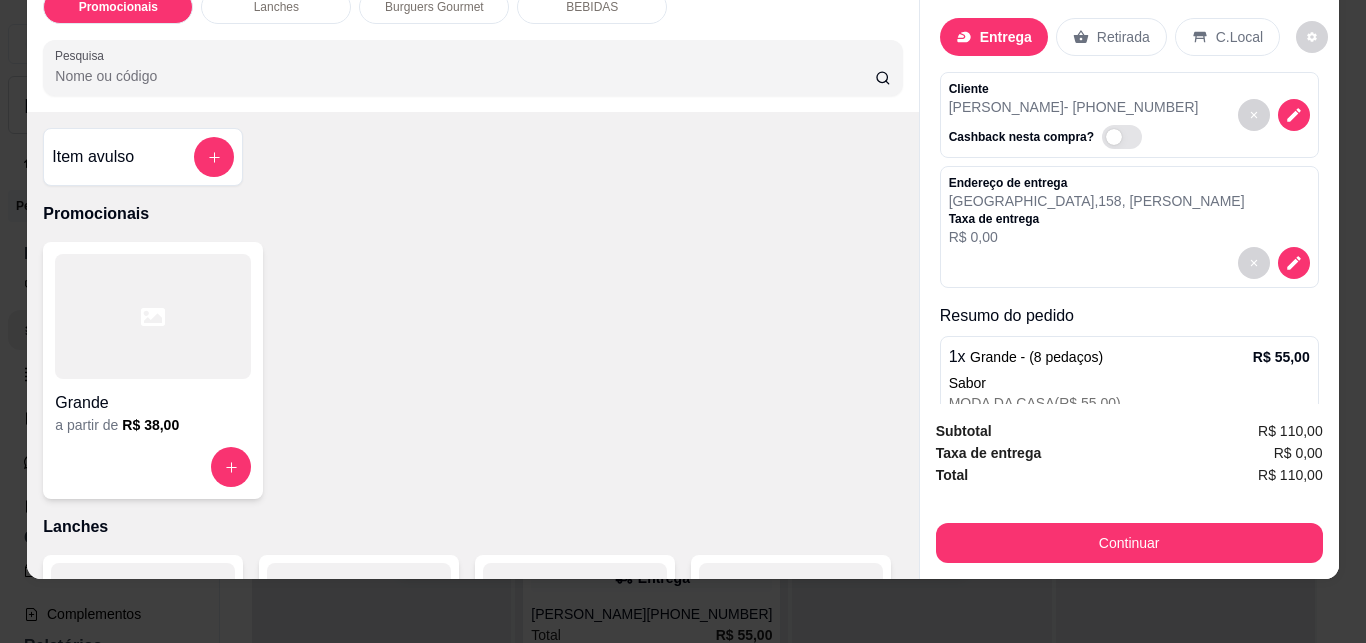 scroll, scrollTop: 0, scrollLeft: 0, axis: both 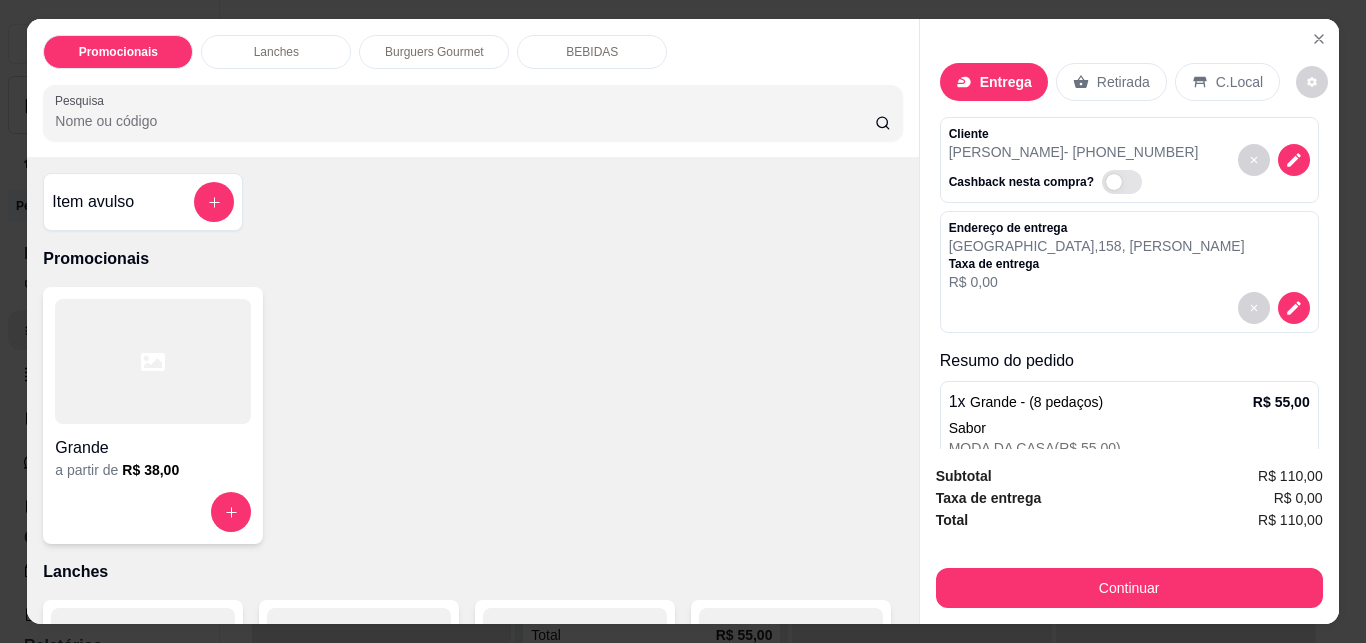click on "Grande a partir de     R$ 38,00" at bounding box center [472, 415] 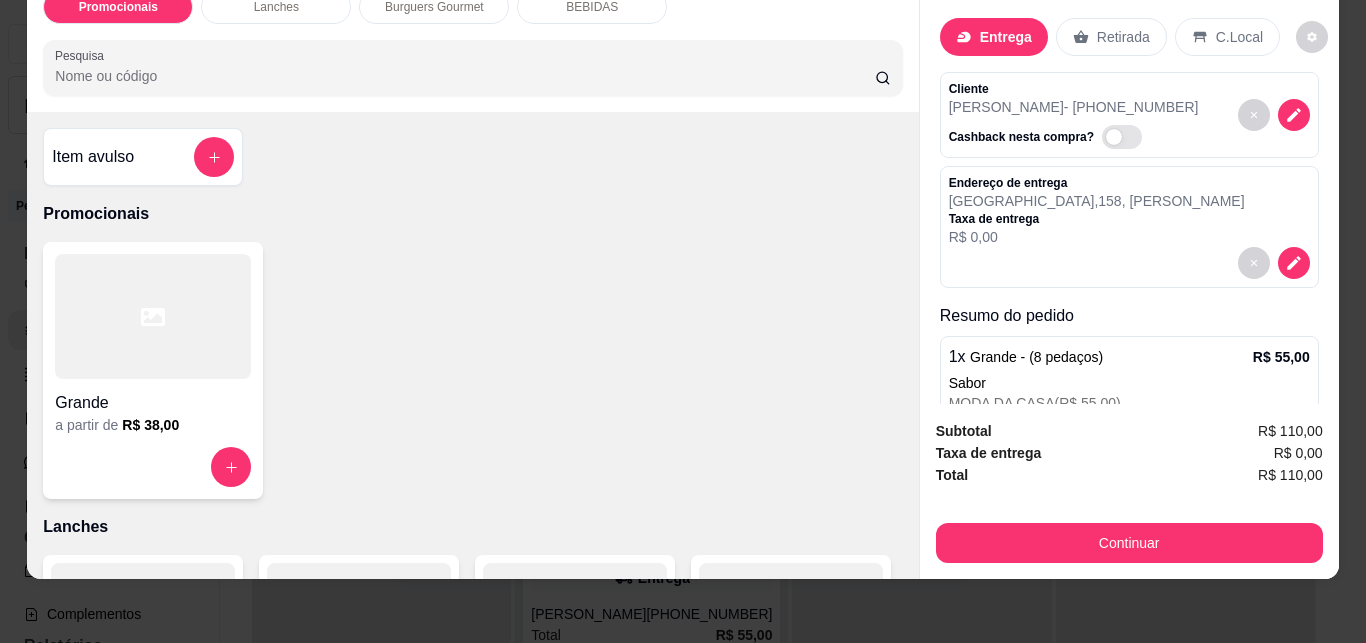 scroll, scrollTop: 0, scrollLeft: 0, axis: both 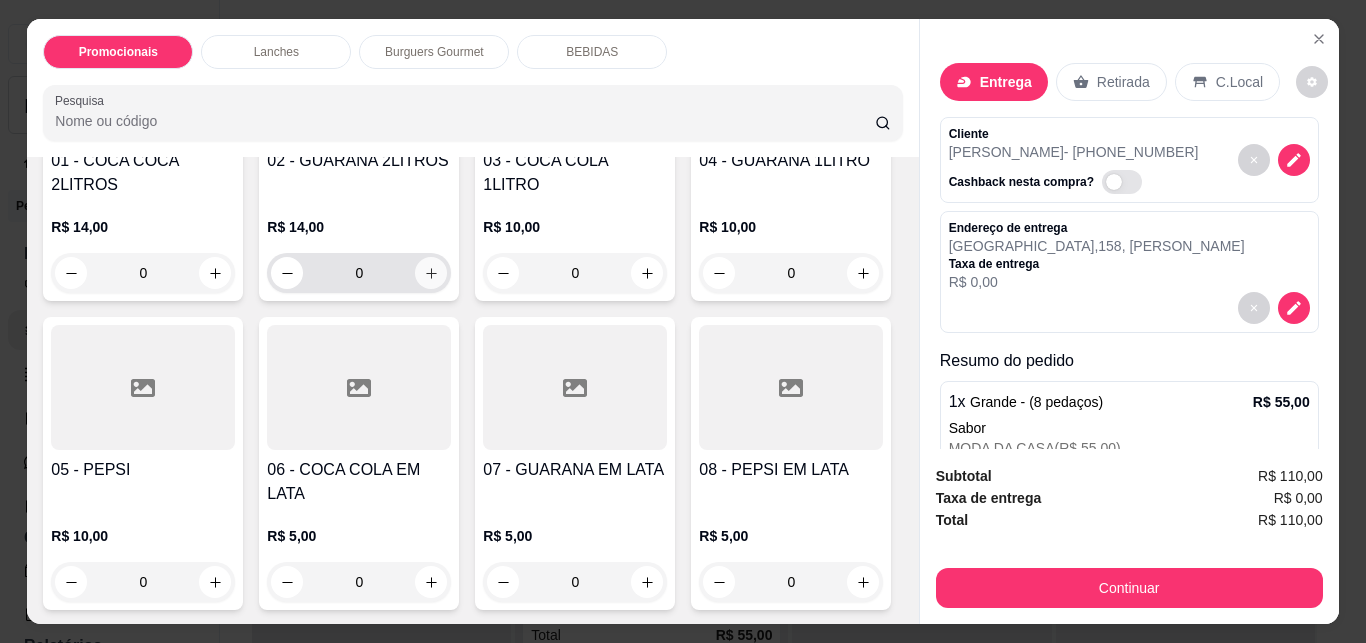 click at bounding box center (431, 273) 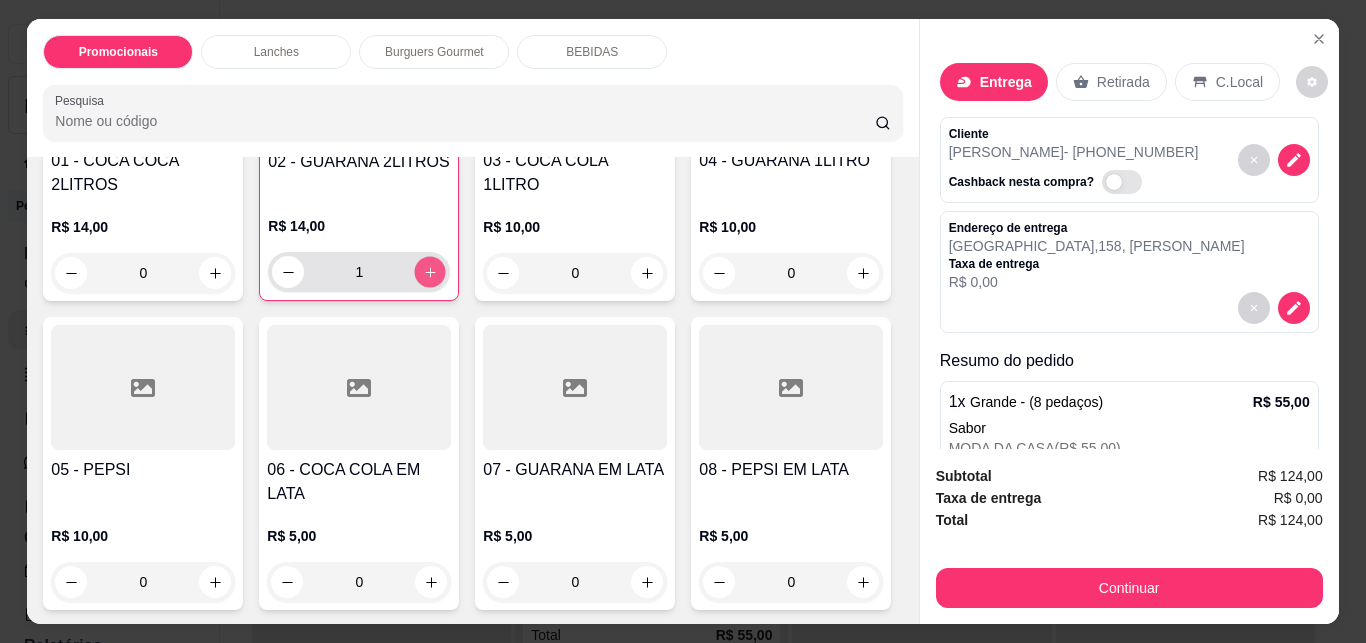click 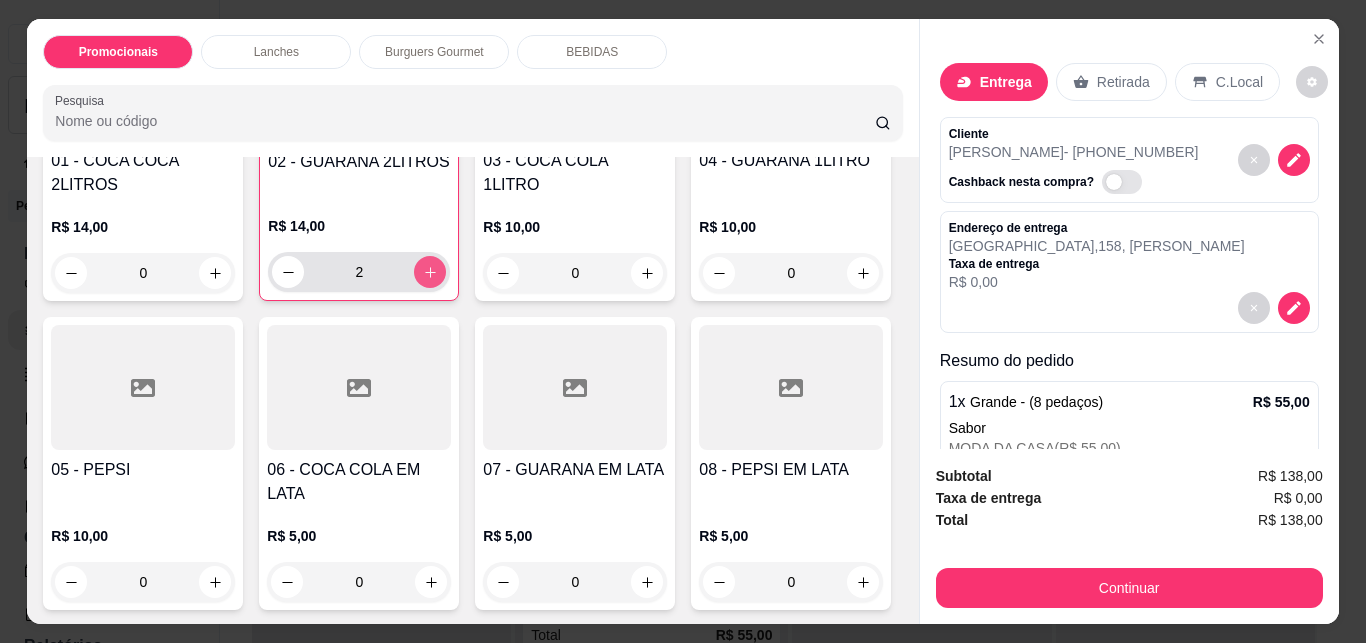 click 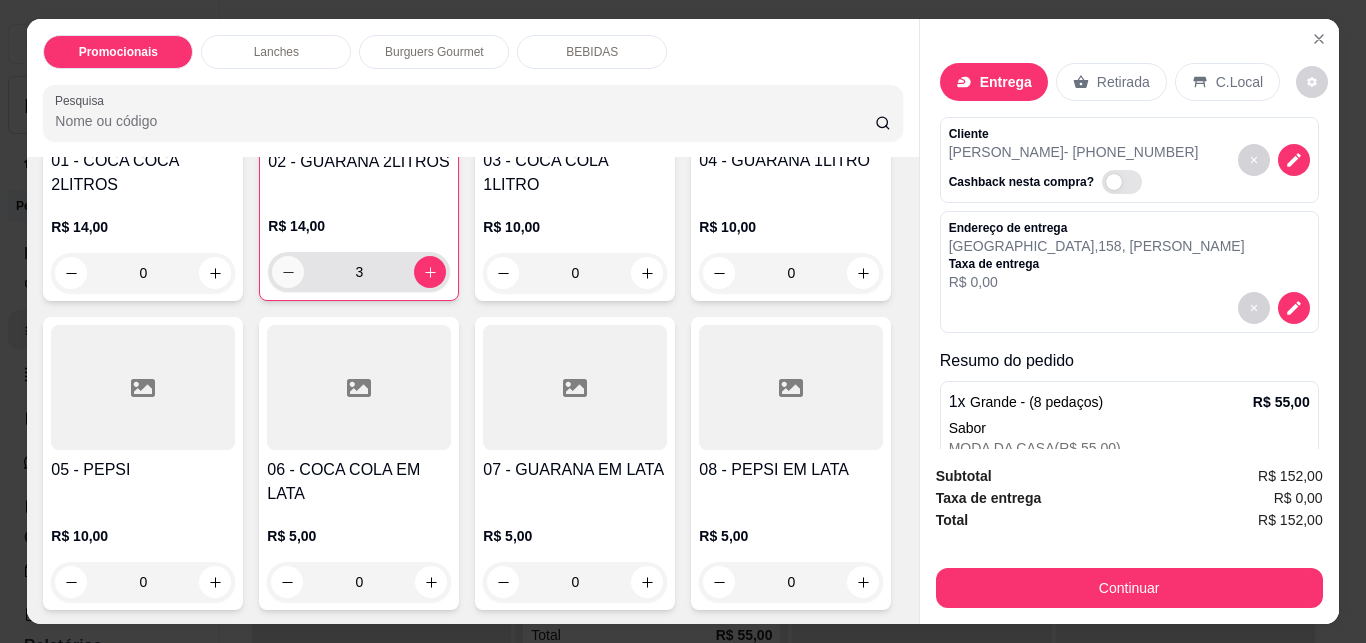 click 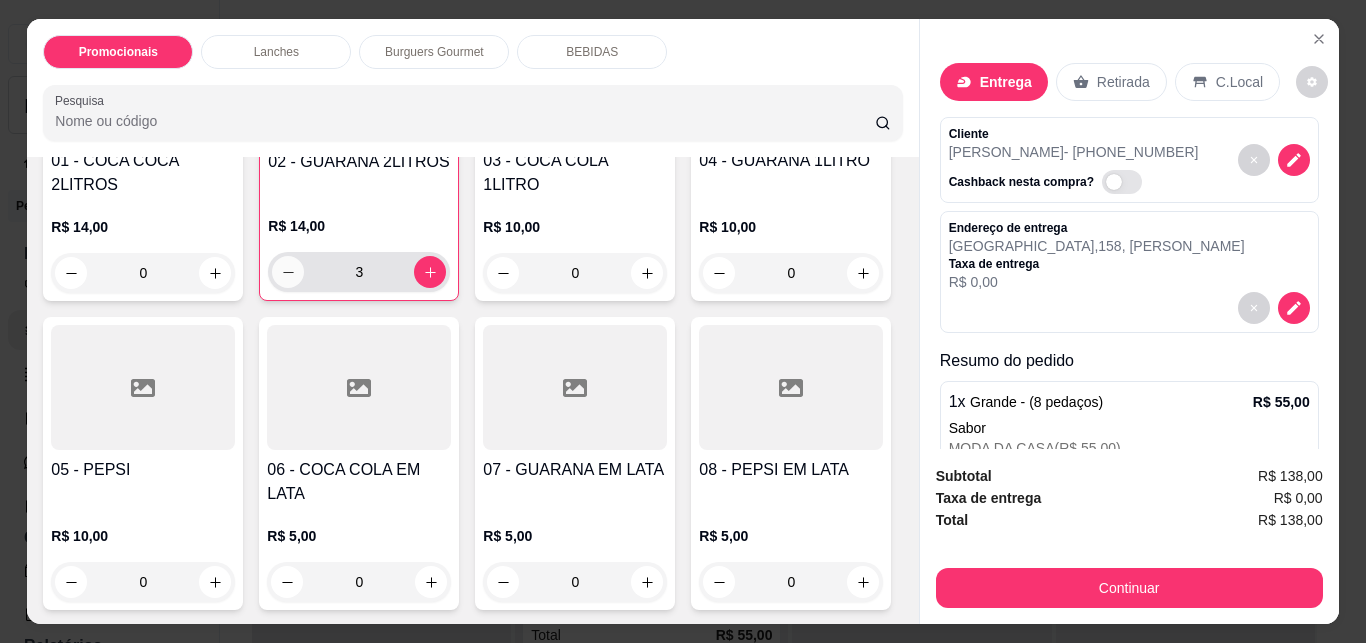 type on "2" 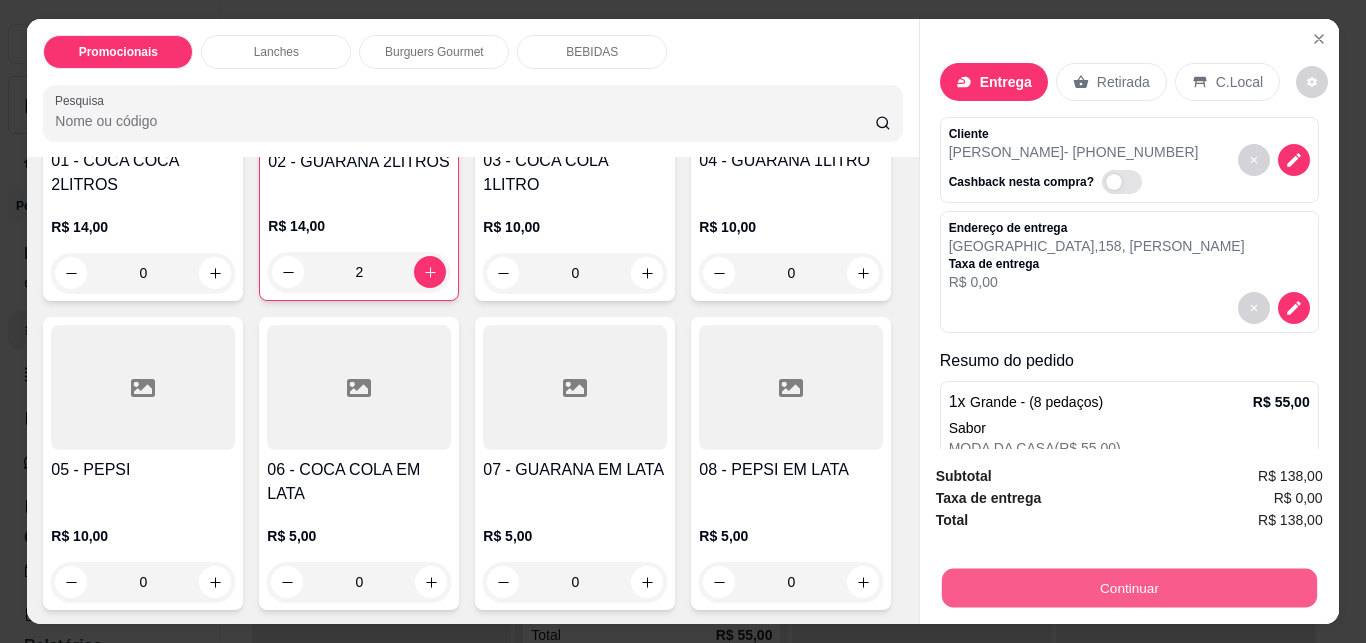 click on "Continuar" at bounding box center [1128, 587] 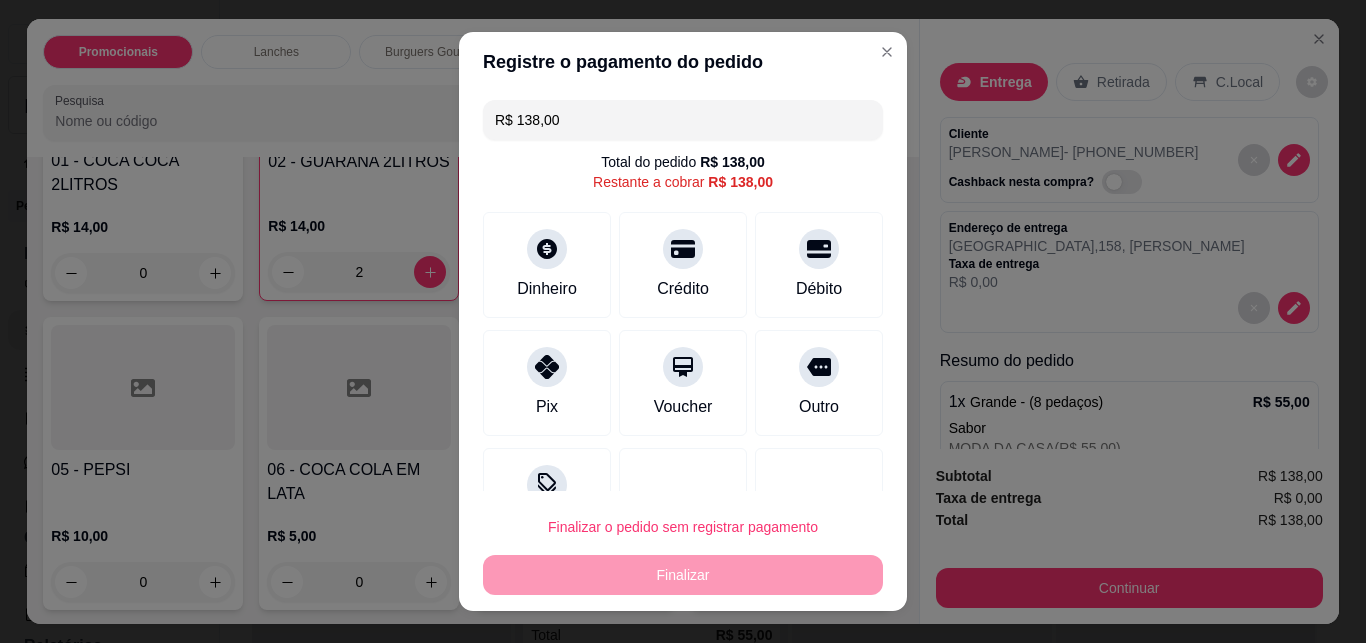 scroll, scrollTop: 71, scrollLeft: 0, axis: vertical 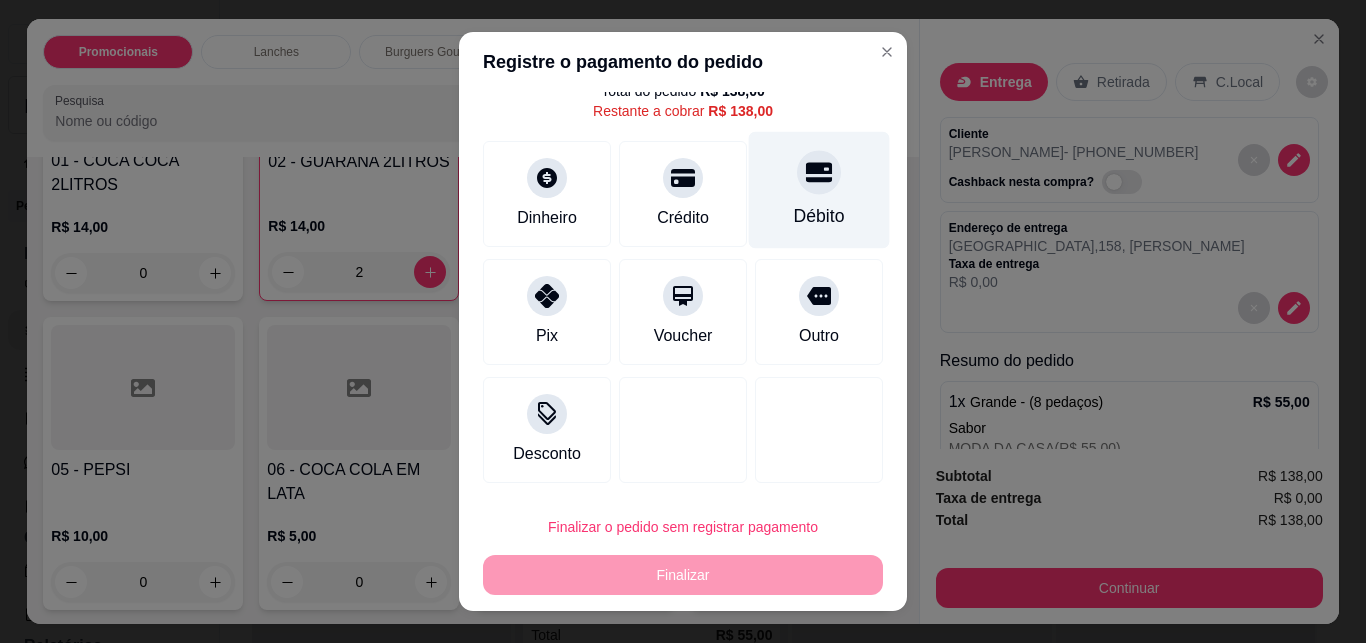 click on "Débito" at bounding box center (819, 216) 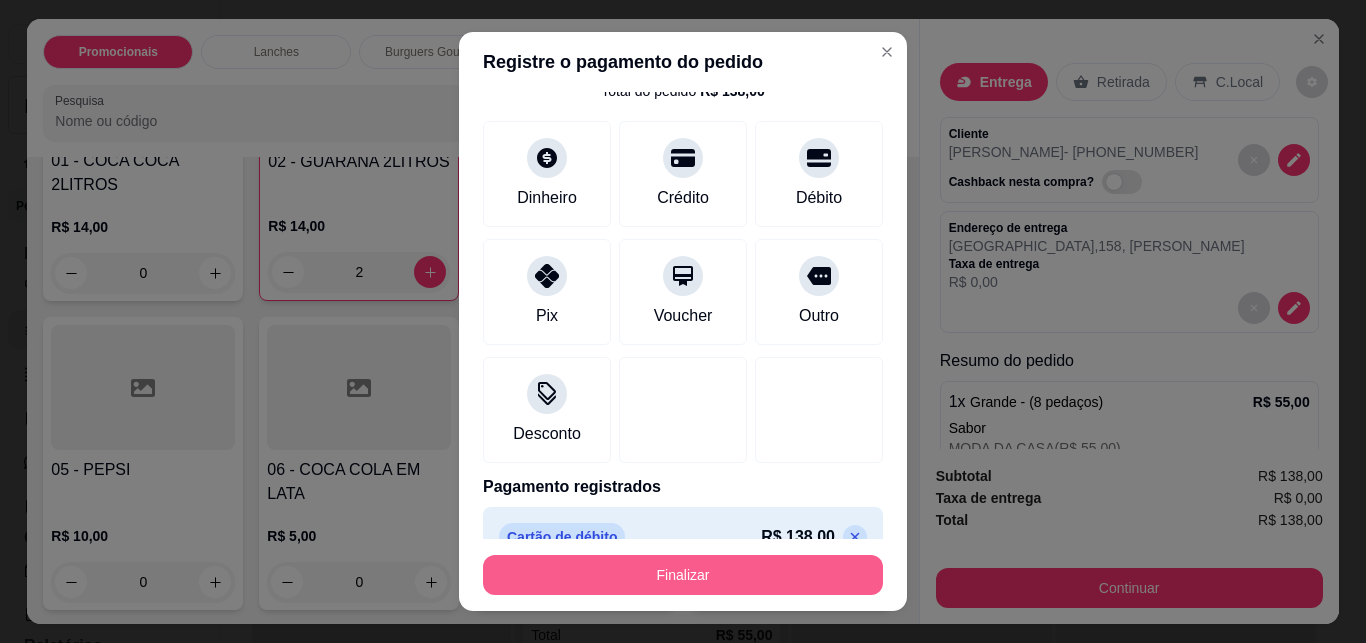 click on "Finalizar" at bounding box center (683, 575) 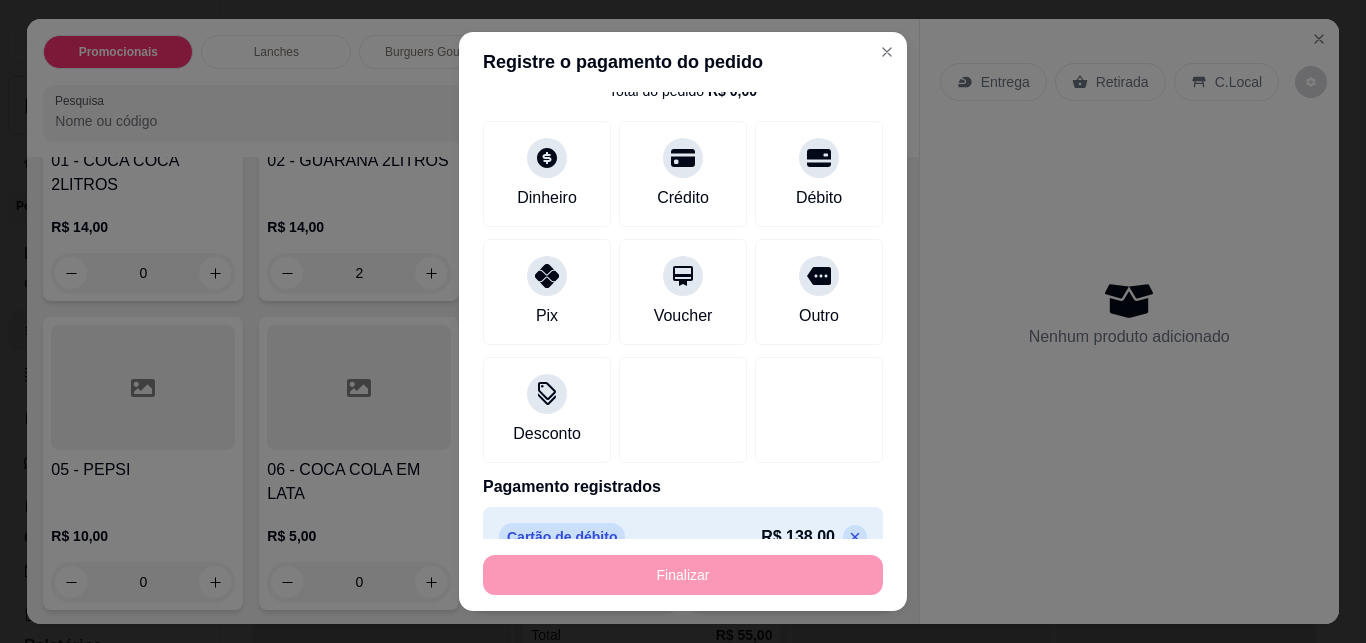 type on "0" 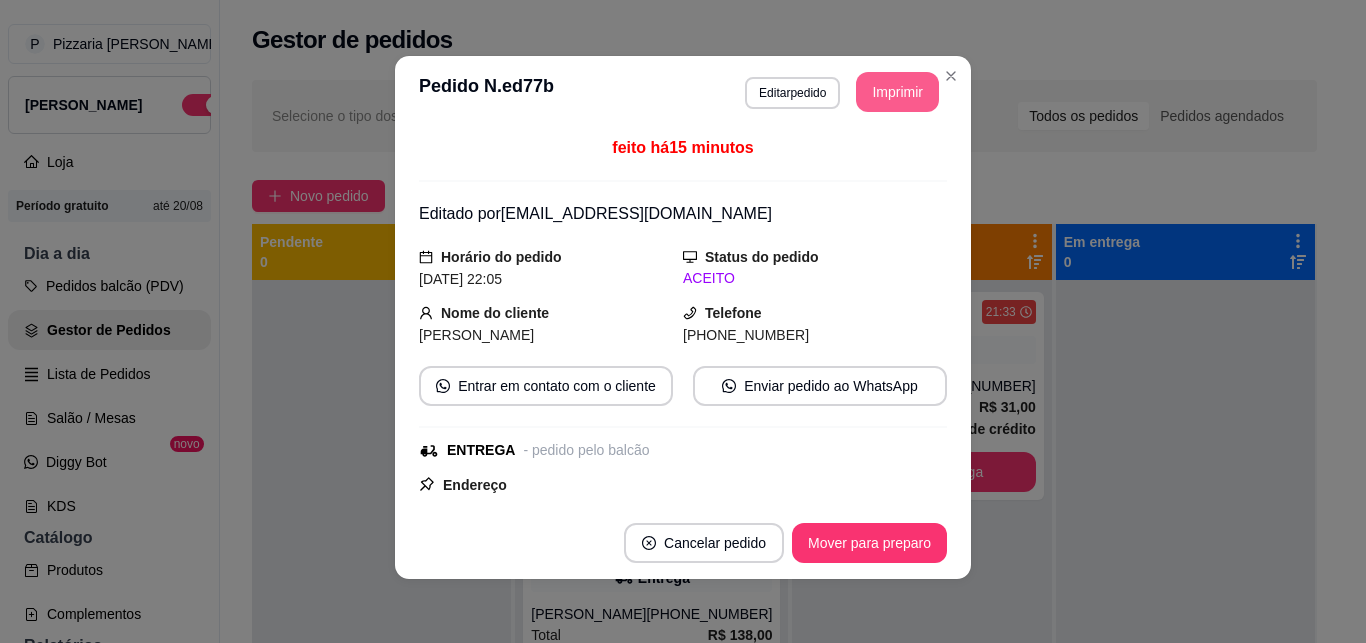 click on "Imprimir" at bounding box center [897, 92] 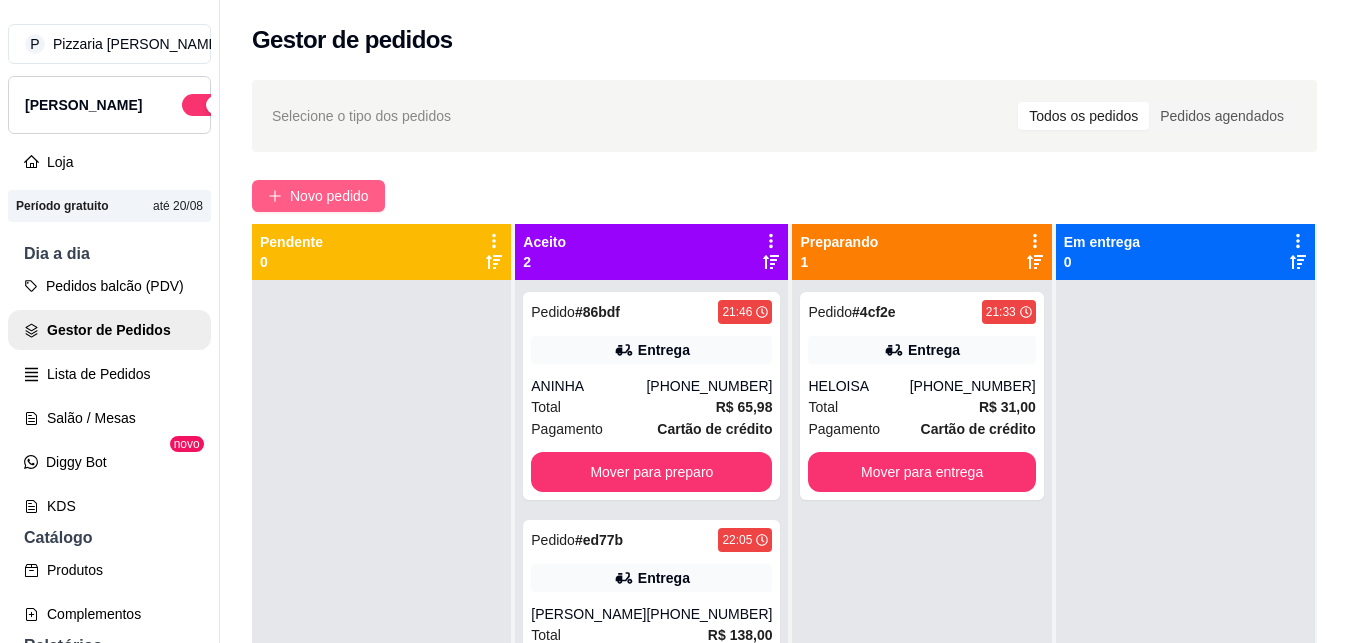 click on "Novo pedido" at bounding box center [329, 196] 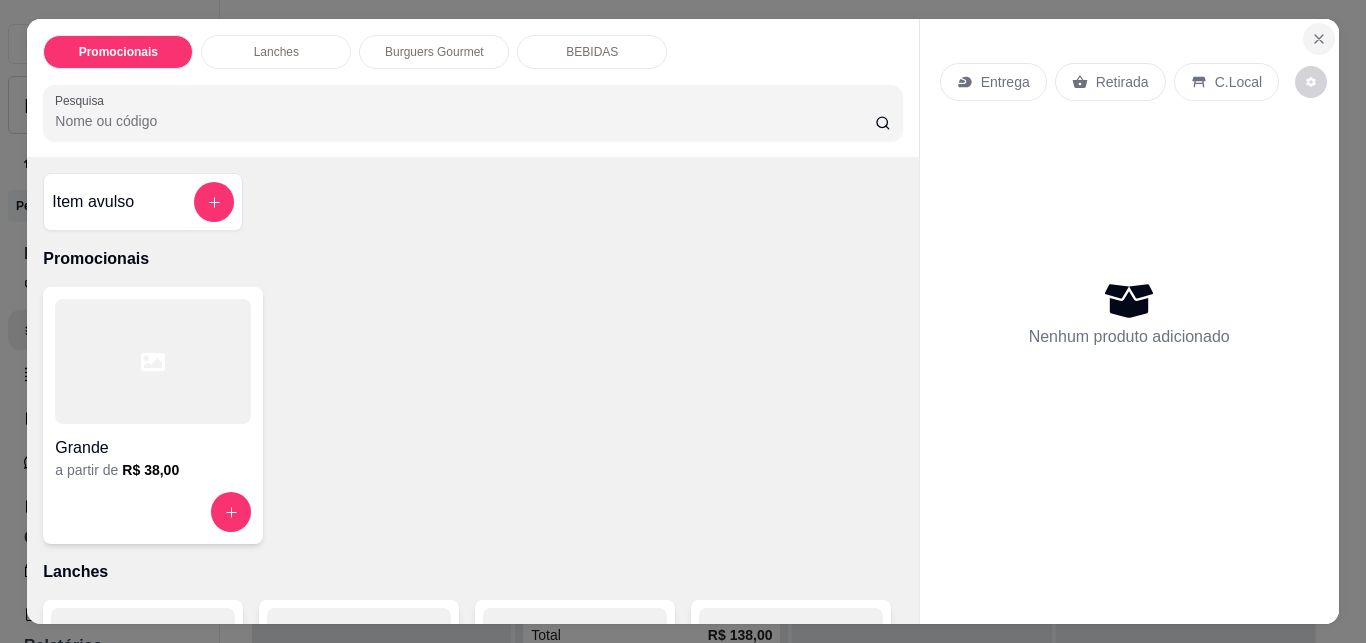 click 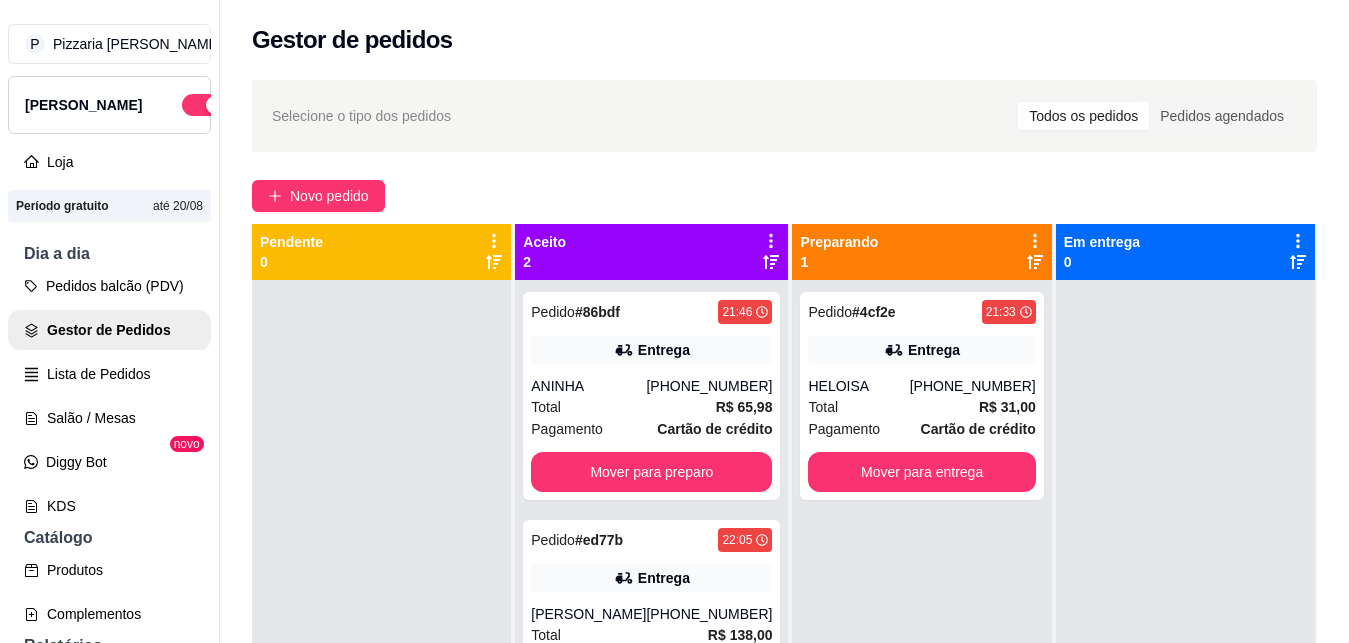 click on "Em entrega" at bounding box center [1102, 242] 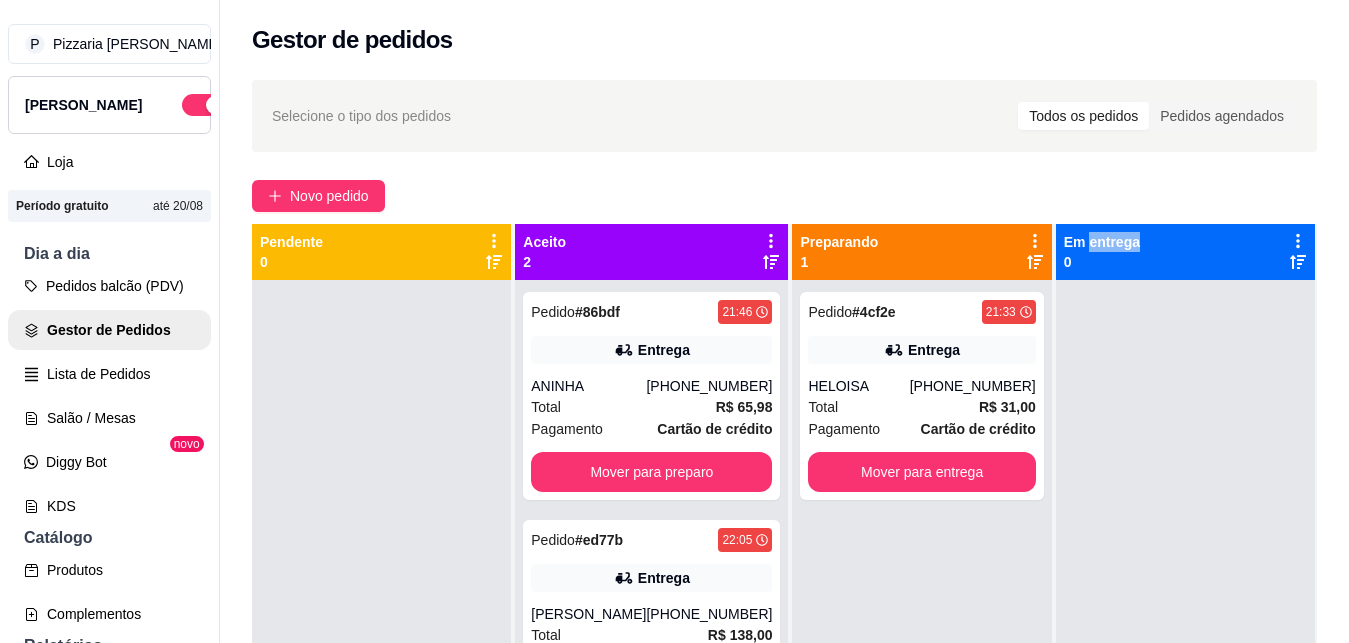 click on "Em entrega 0" at bounding box center [1185, 252] 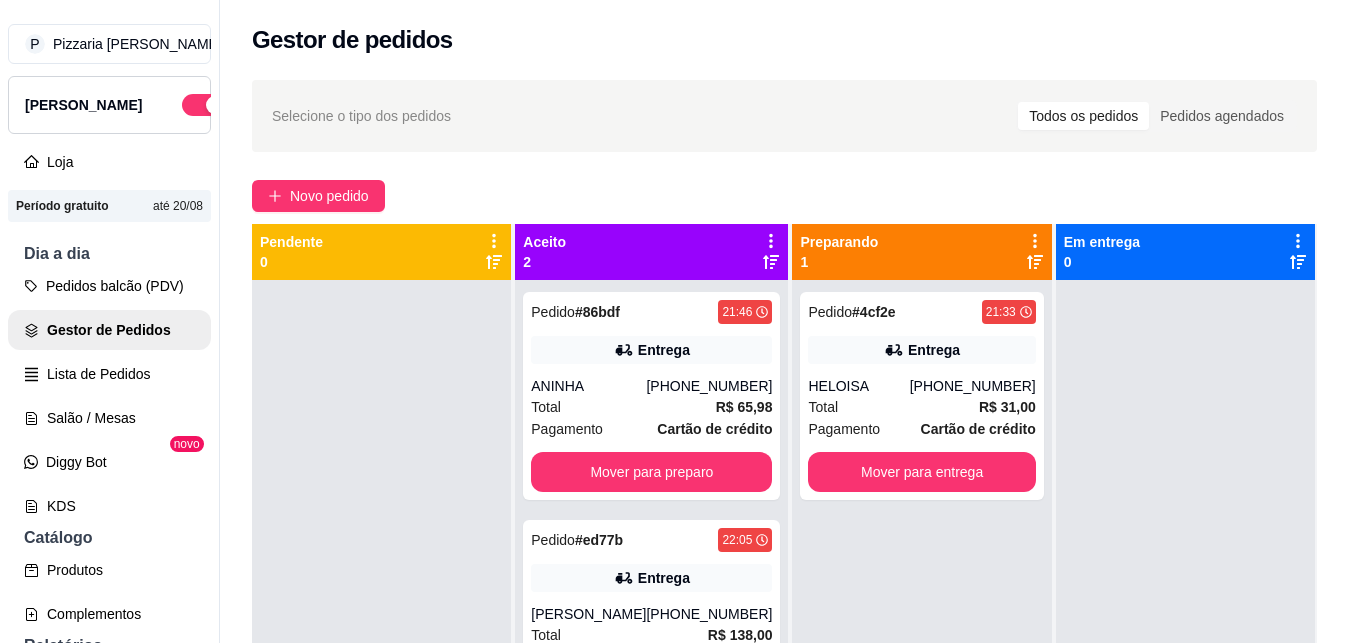 click on "Em entrega 0" at bounding box center (1185, 252) 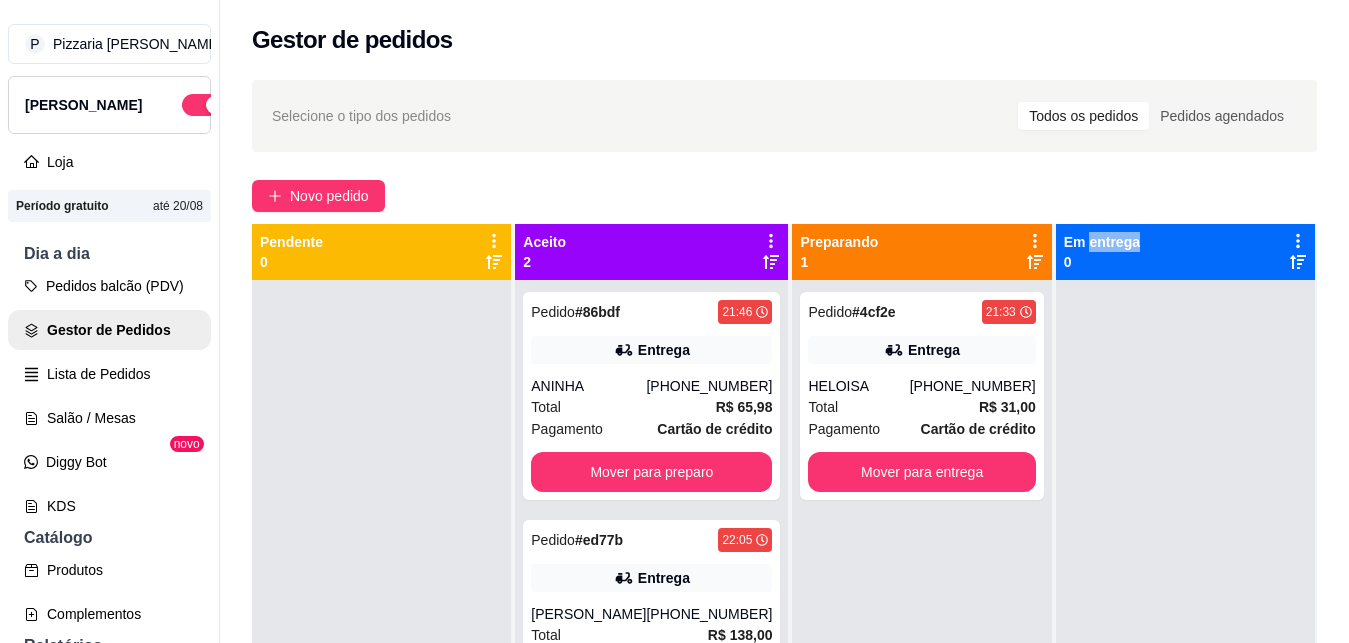 click on "Em entrega 0" at bounding box center [1185, 252] 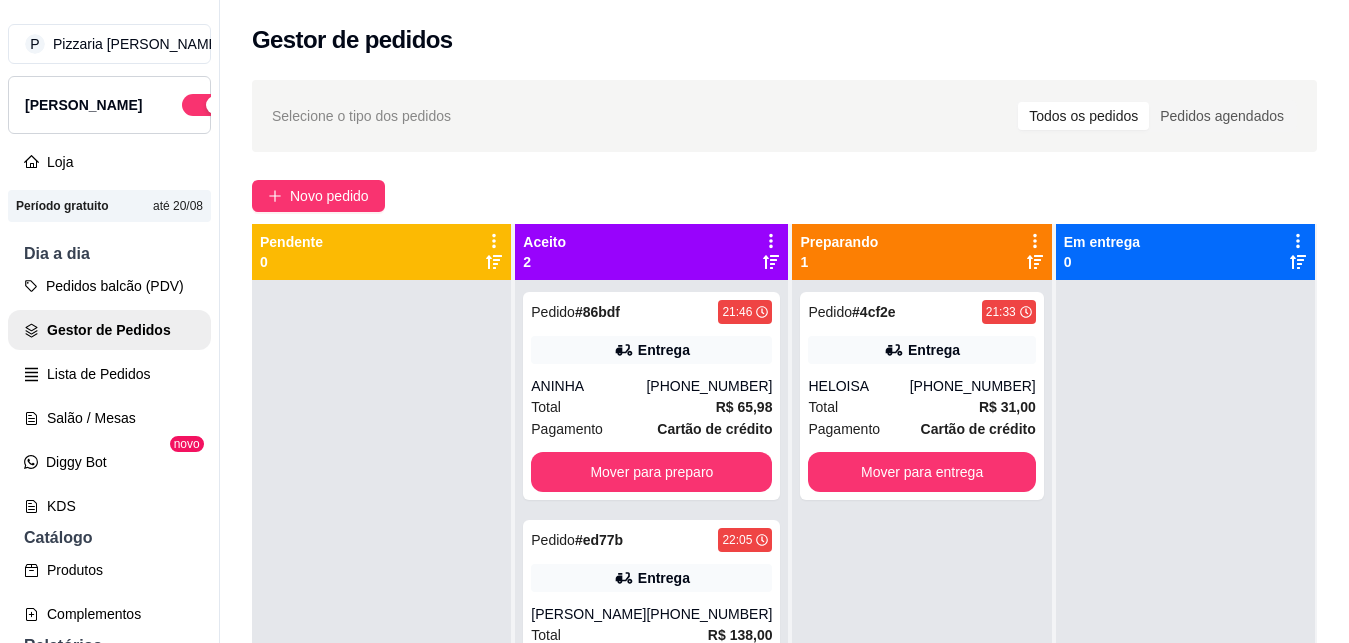 click on "Em entrega 0" at bounding box center [1185, 252] 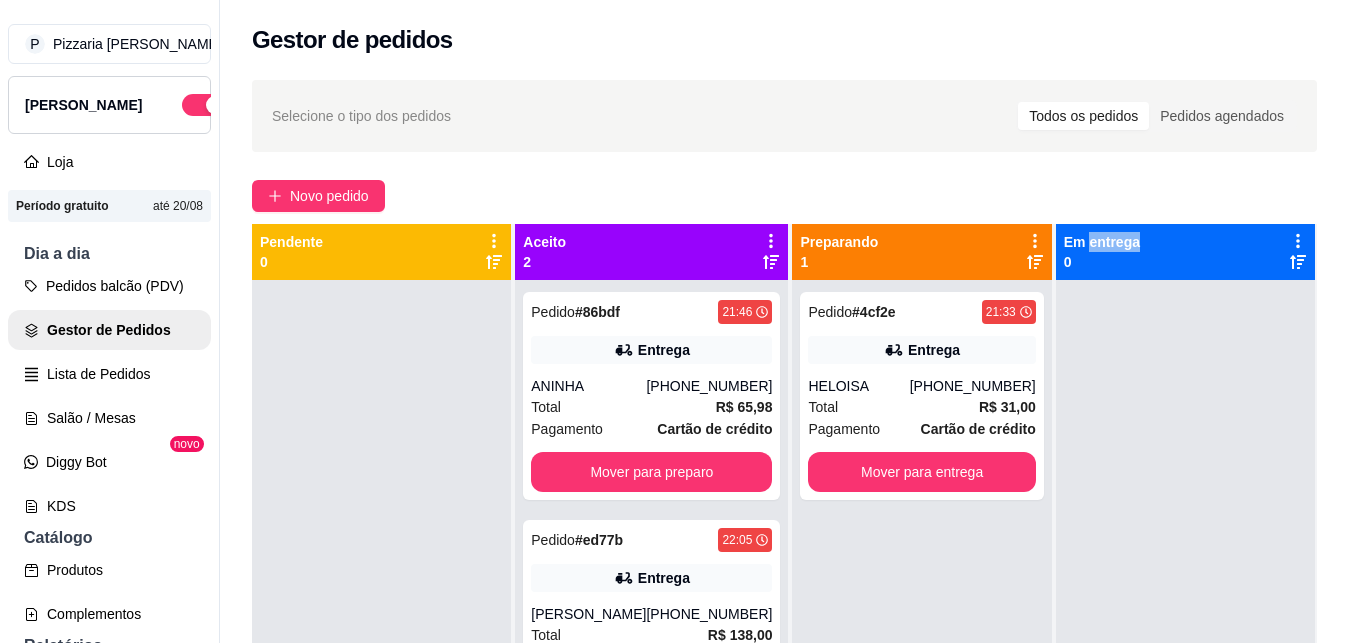 click on "Em entrega 0" at bounding box center (1185, 252) 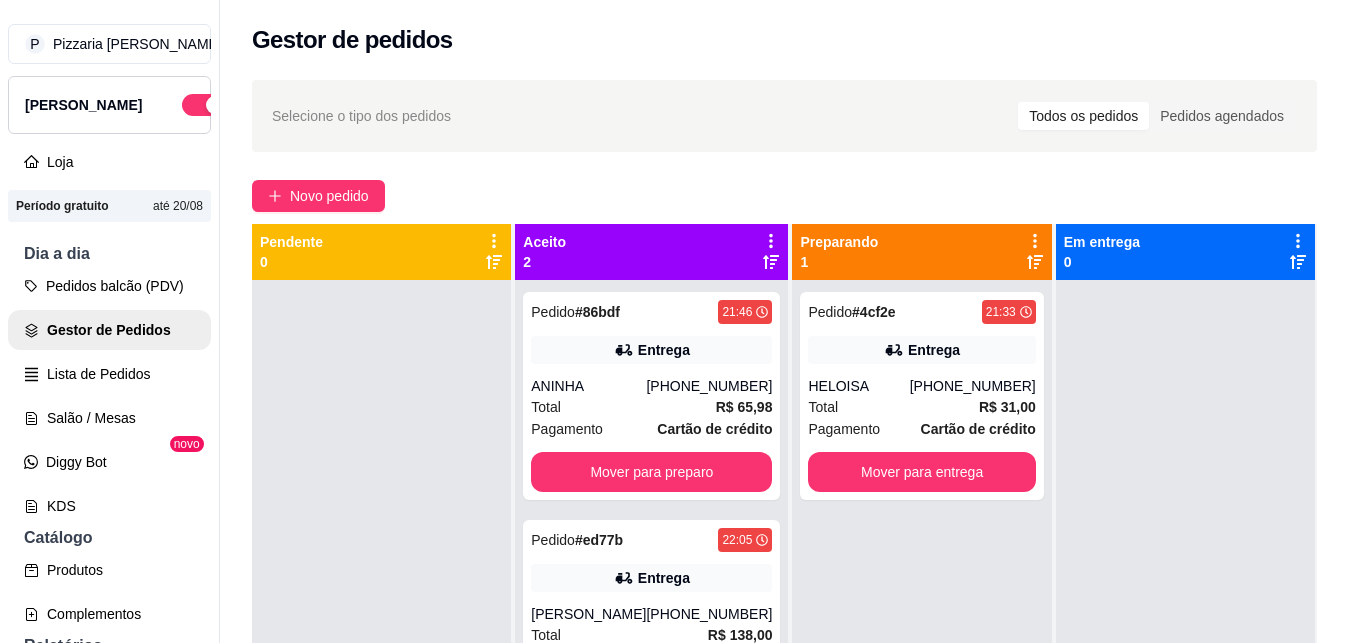 click on "Em entrega 0" at bounding box center (1185, 252) 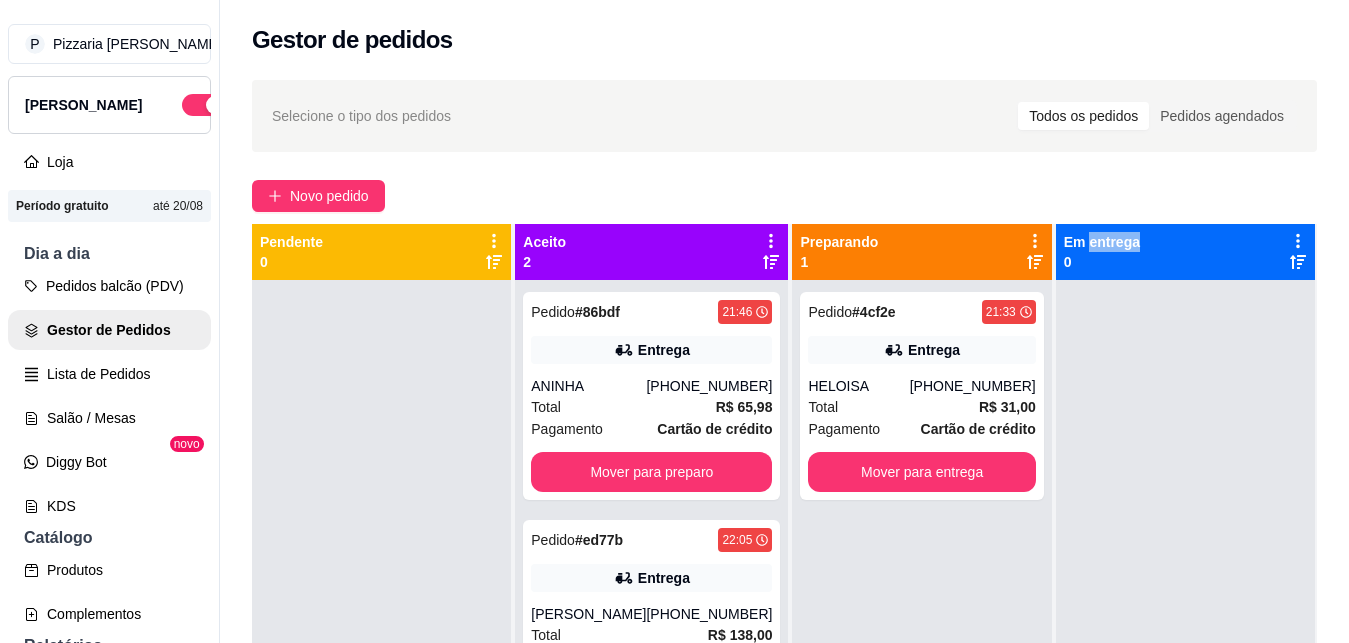 click on "Em entrega 0" at bounding box center (1185, 252) 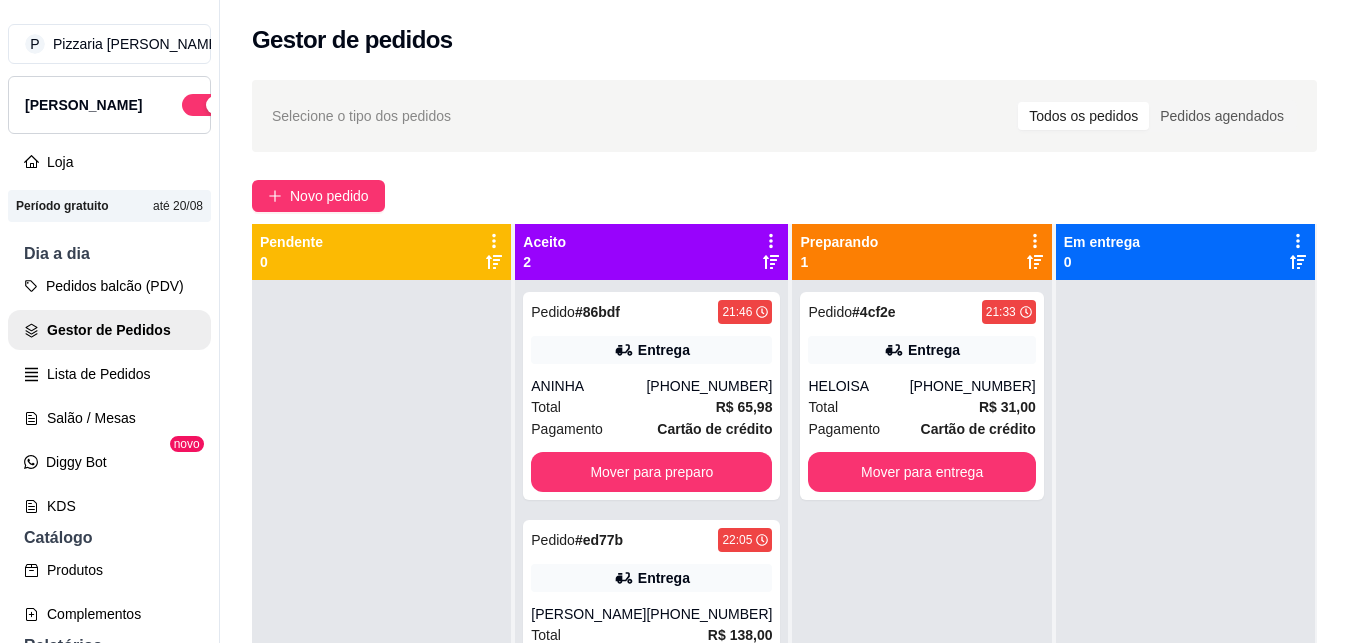 click on "Em entrega 0" at bounding box center [1185, 252] 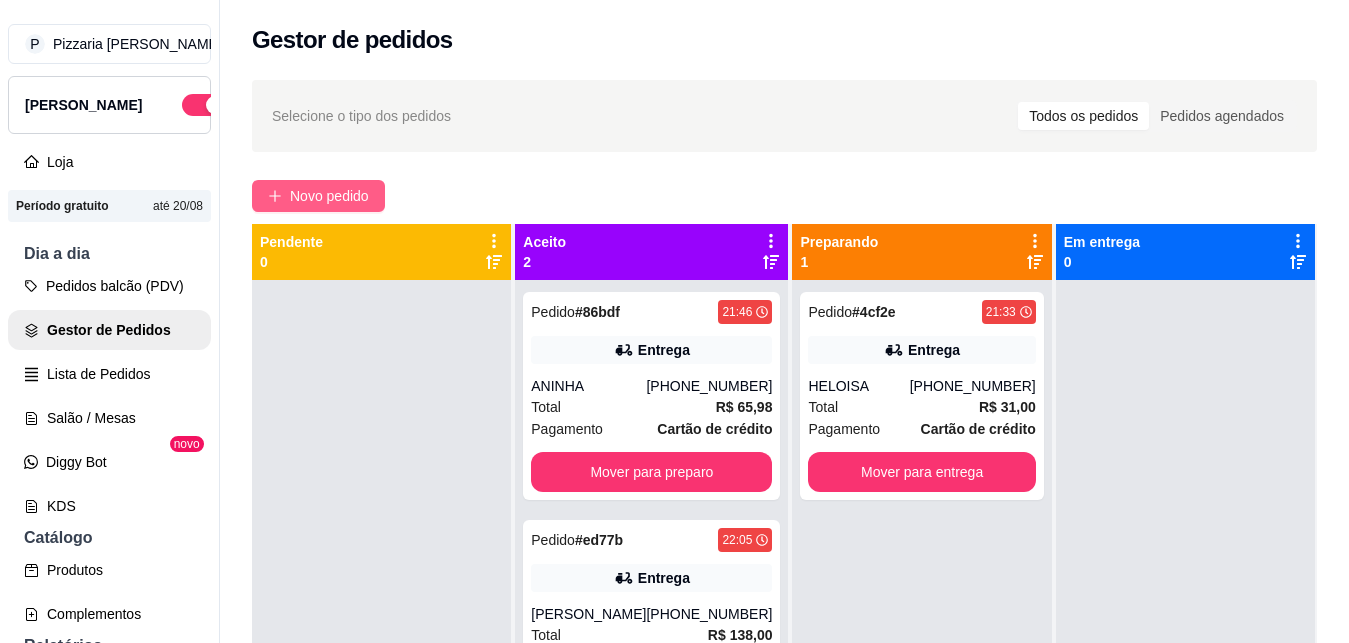click on "Novo pedido" at bounding box center [329, 196] 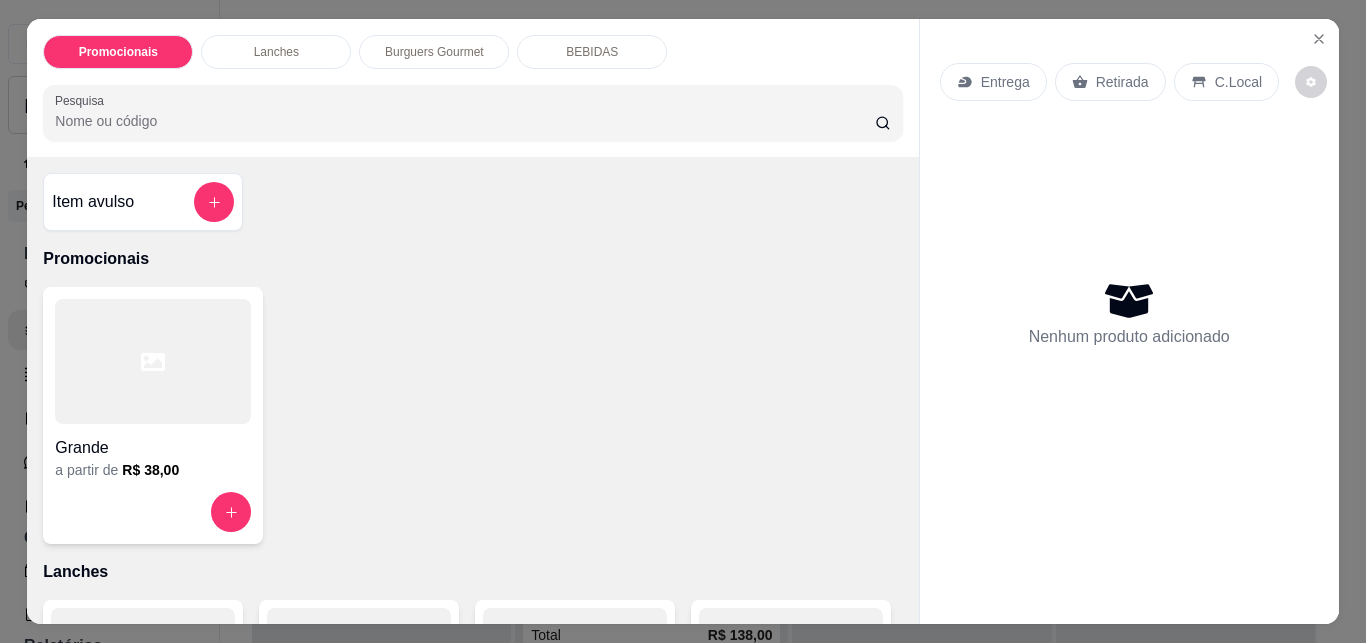 click at bounding box center (153, 361) 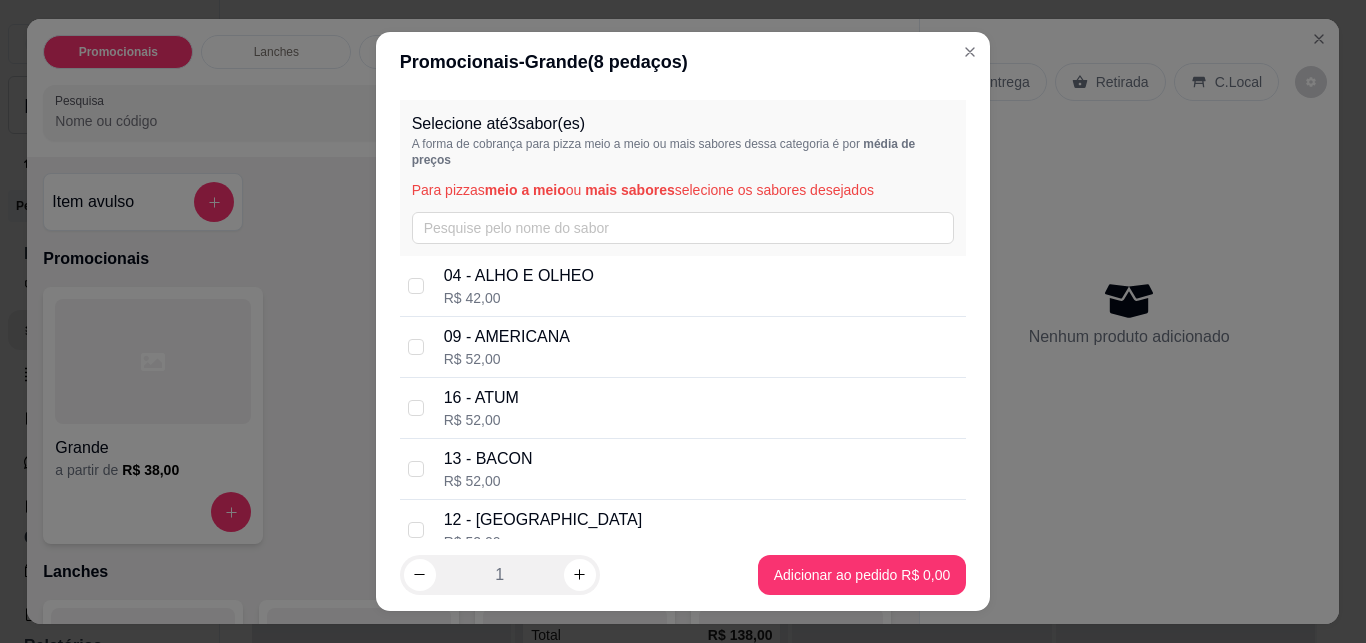 scroll, scrollTop: 32, scrollLeft: 0, axis: vertical 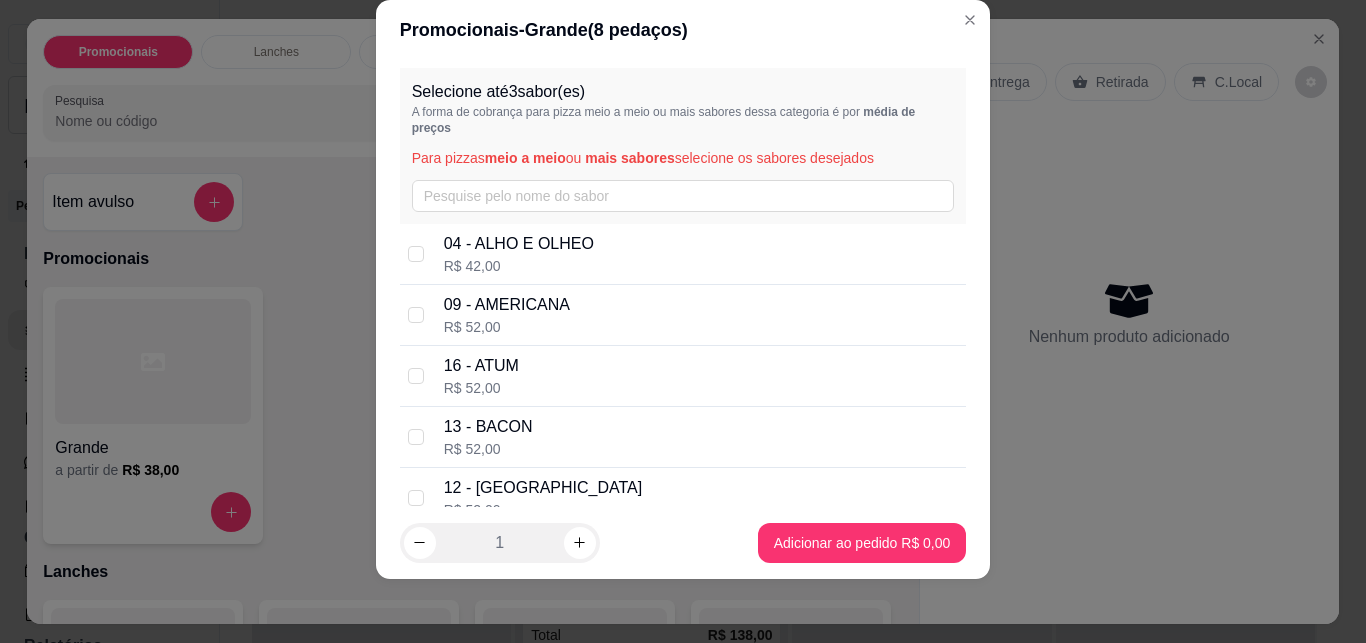 click on "13 - BACON R$ 52,00" at bounding box center (701, 437) 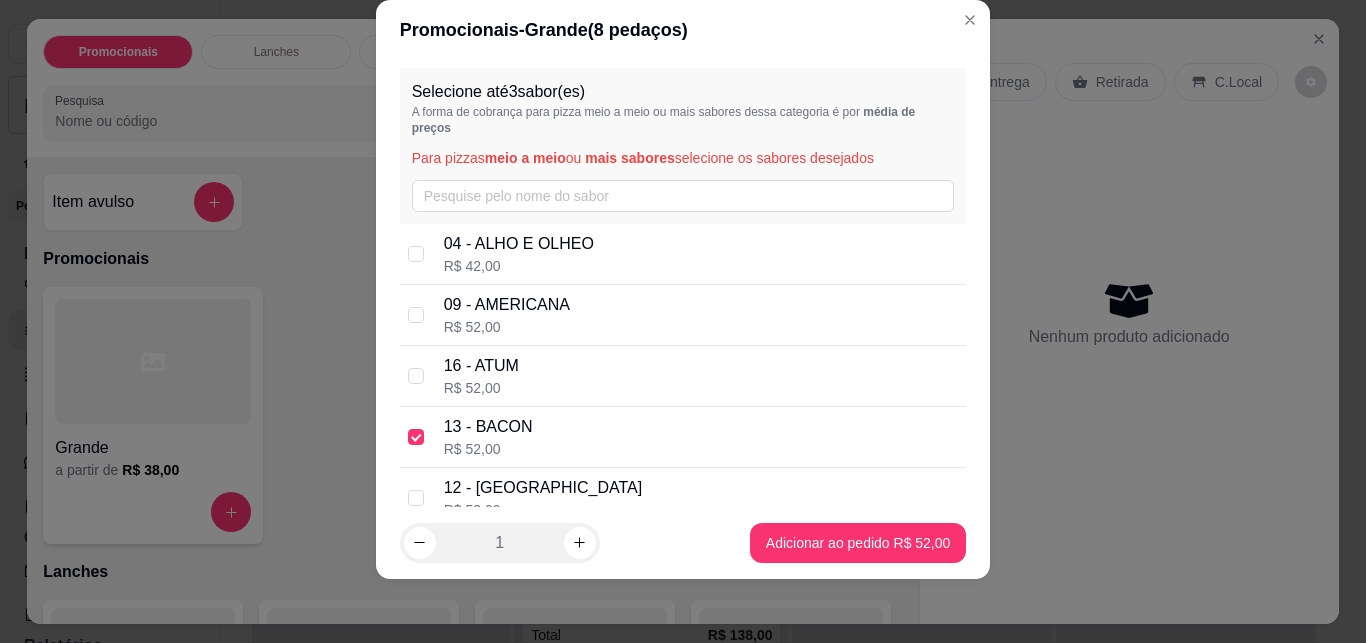 click on "13 - BACON R$ 52,00" at bounding box center [701, 437] 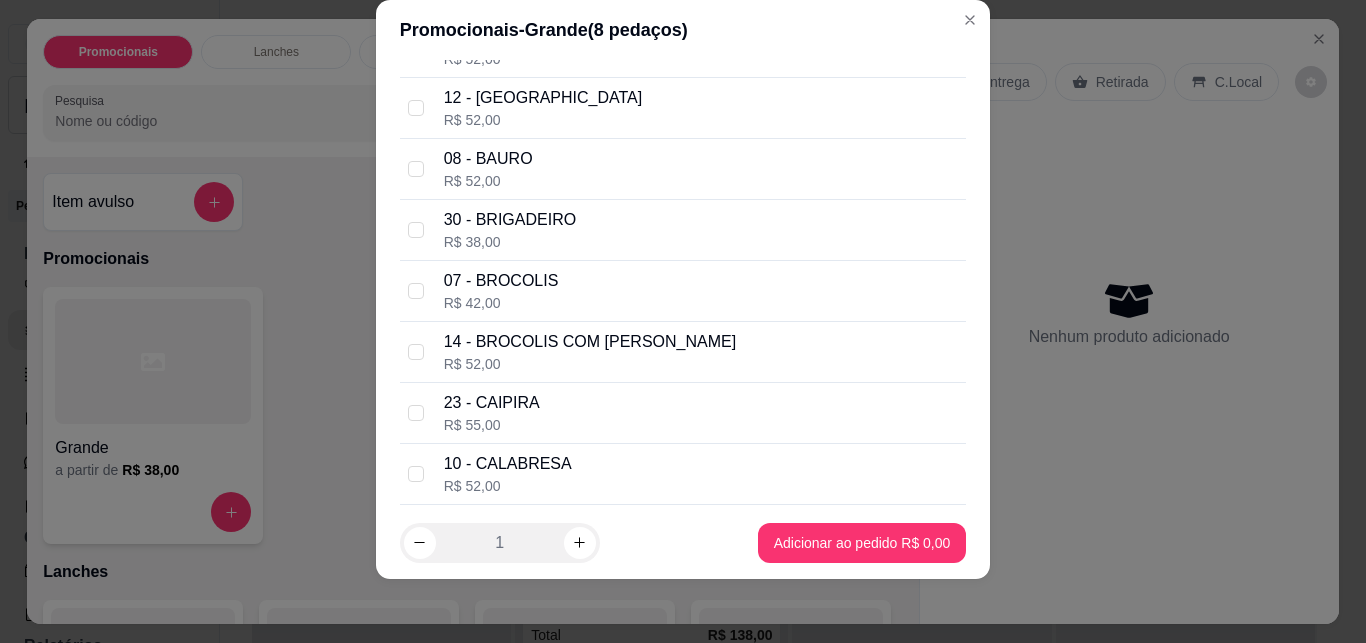 scroll, scrollTop: 405, scrollLeft: 0, axis: vertical 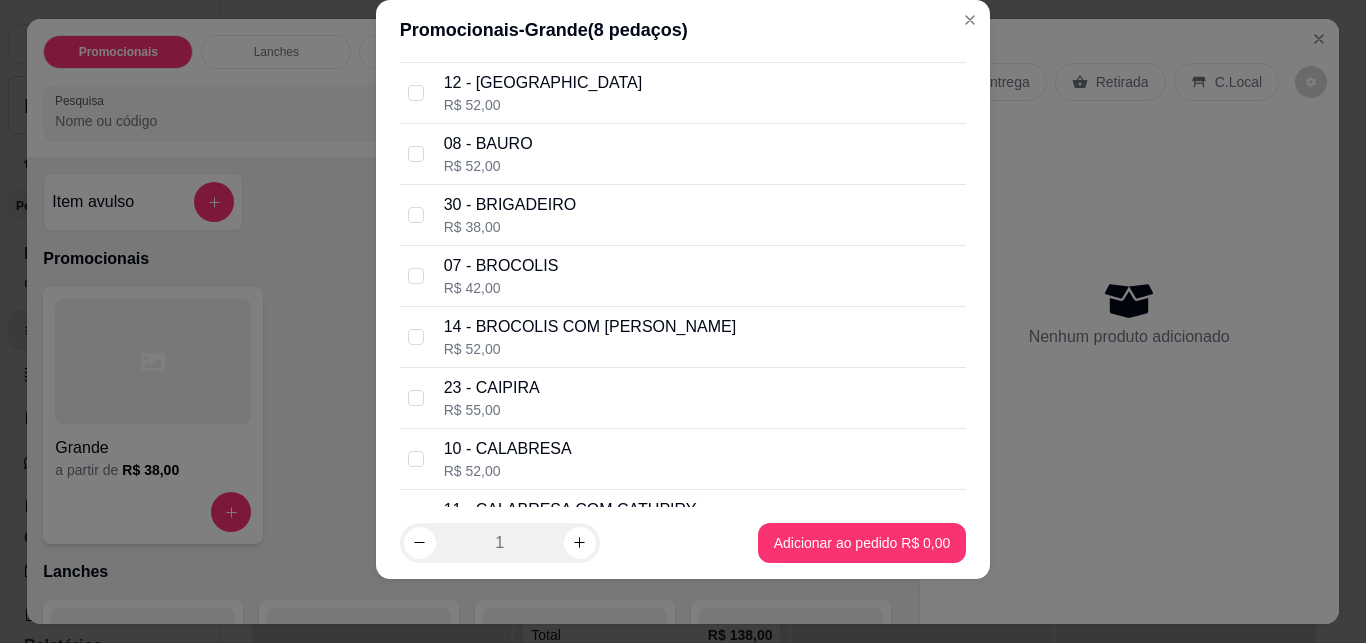 click on "10 - CALABRESA R$ 52,00" at bounding box center (701, 459) 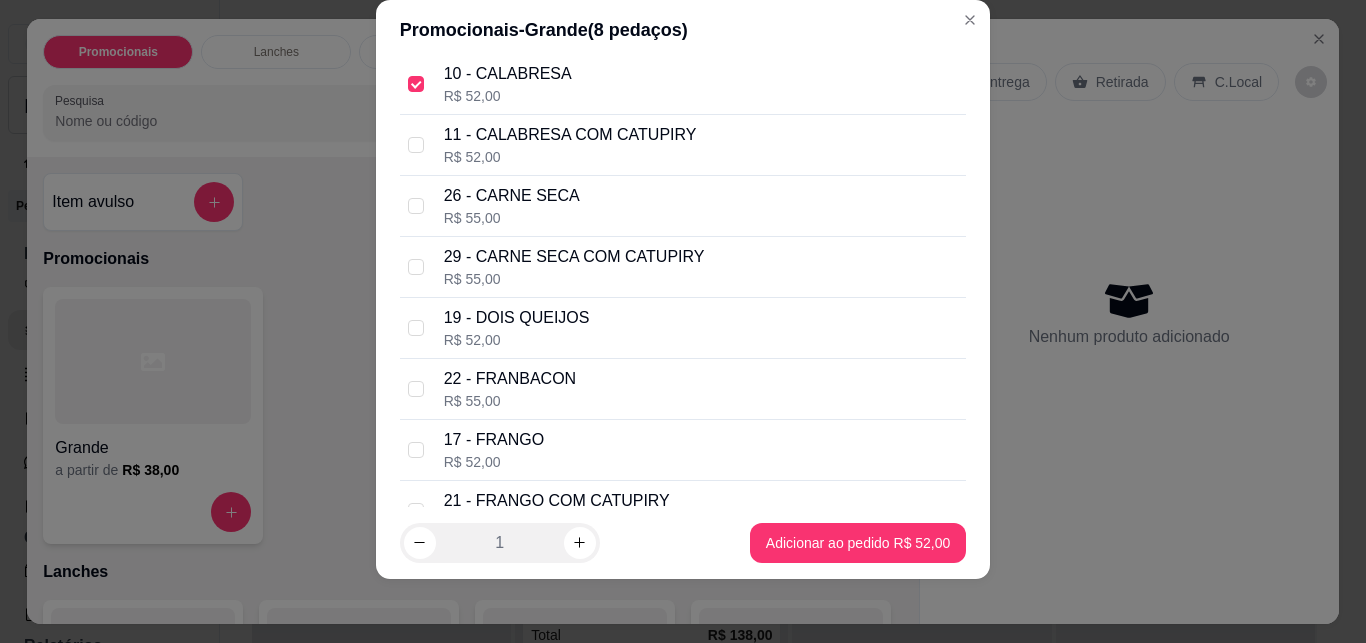 scroll, scrollTop: 809, scrollLeft: 0, axis: vertical 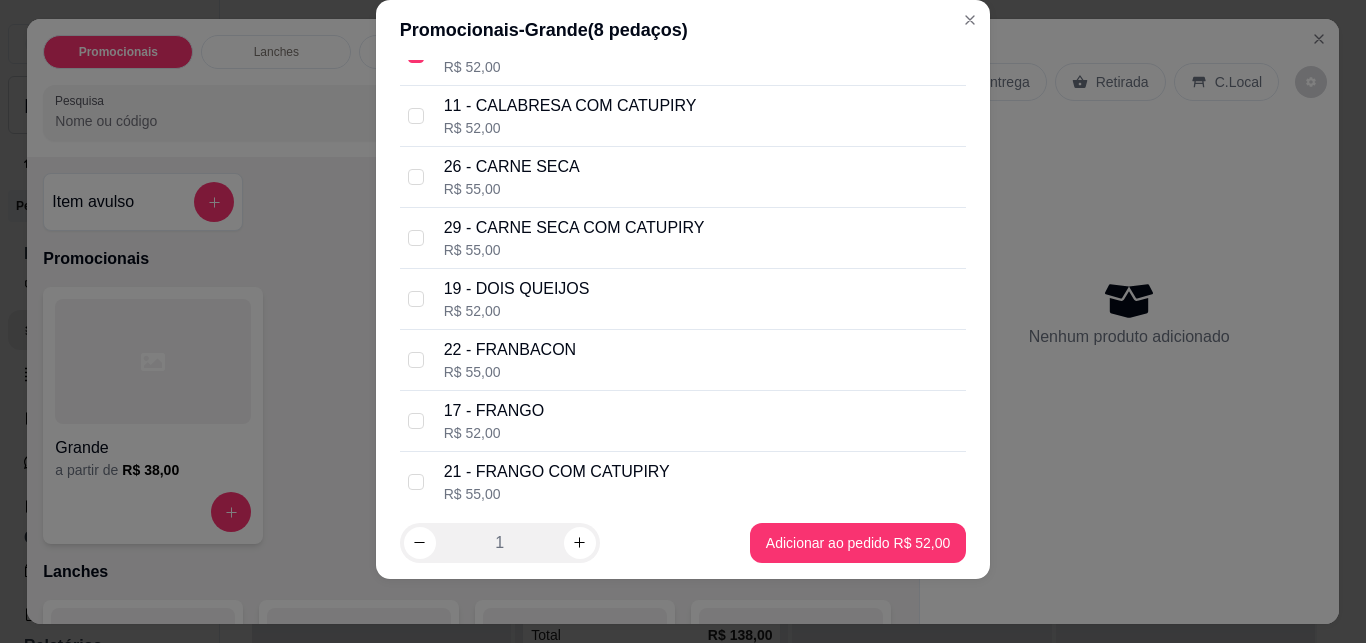 click on "17 - FRANGO R$ 52,00" at bounding box center (701, 421) 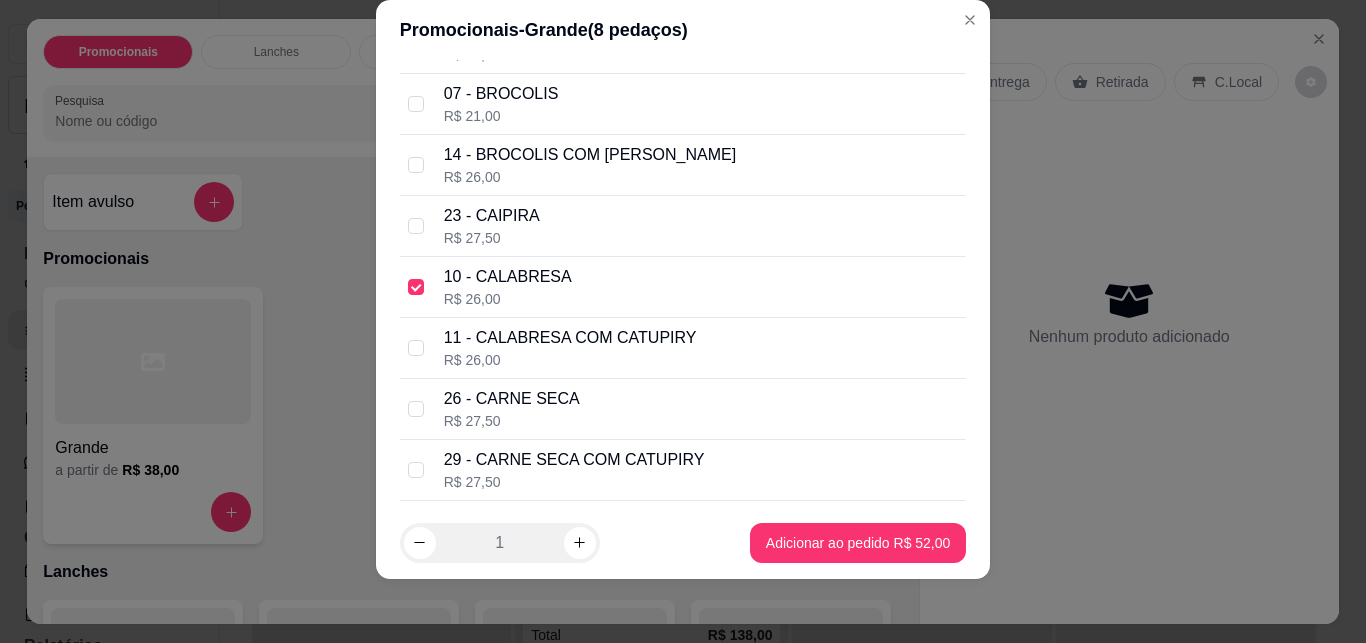 scroll, scrollTop: 641, scrollLeft: 0, axis: vertical 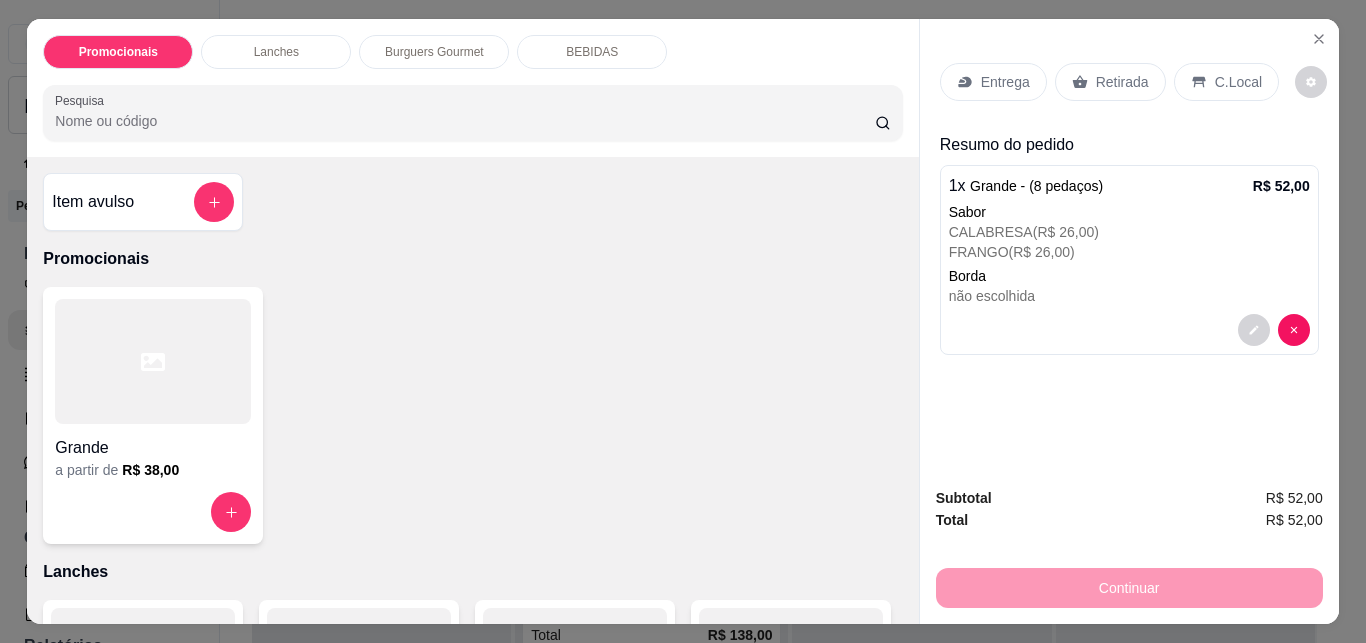 click at bounding box center (153, 361) 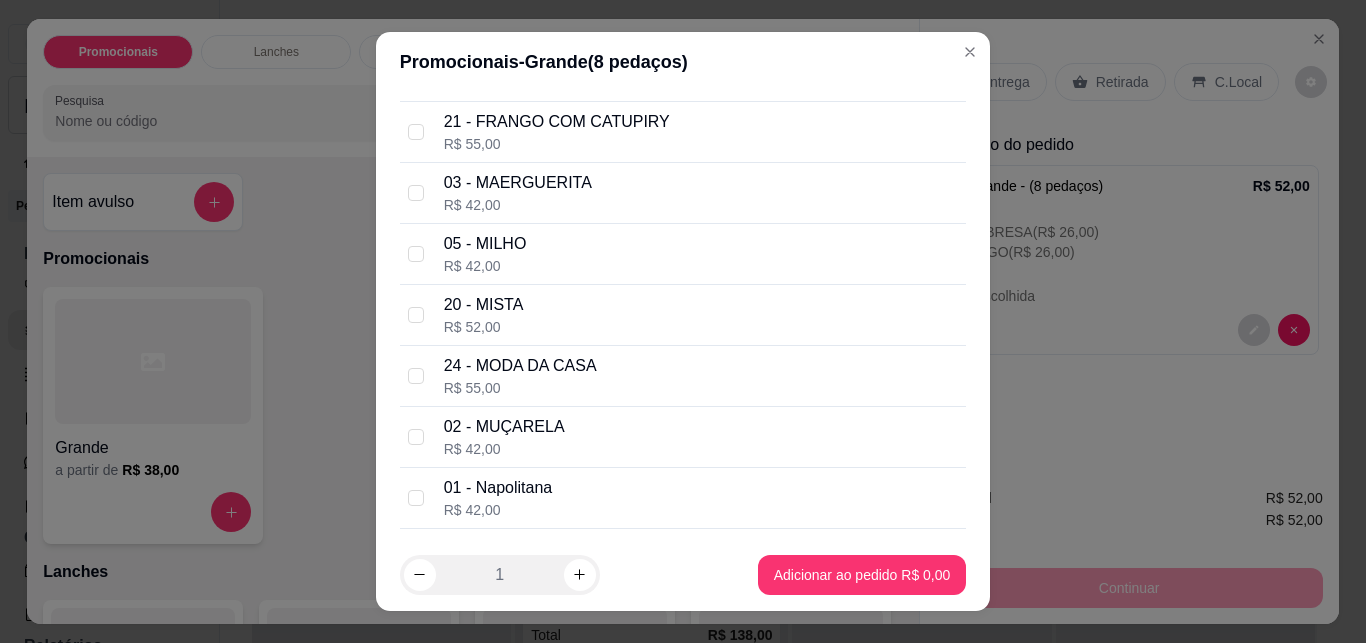 scroll, scrollTop: 1197, scrollLeft: 0, axis: vertical 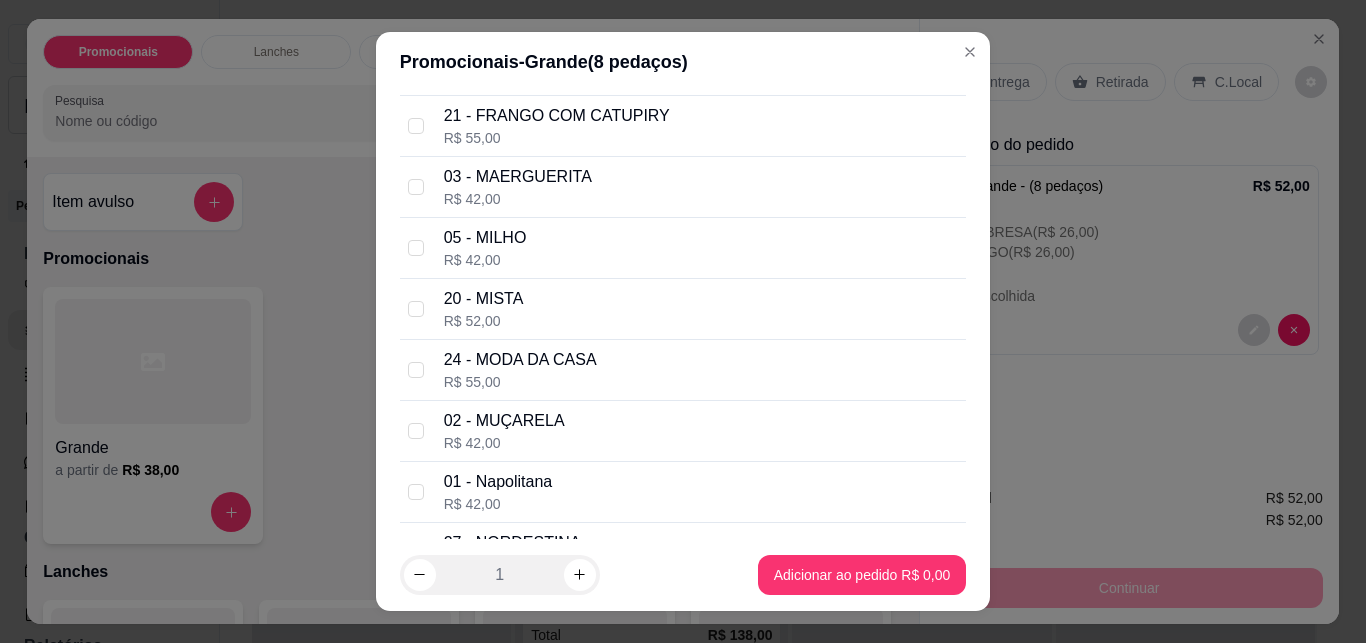 click on "05 - MILHO R$ 42,00" at bounding box center [701, 248] 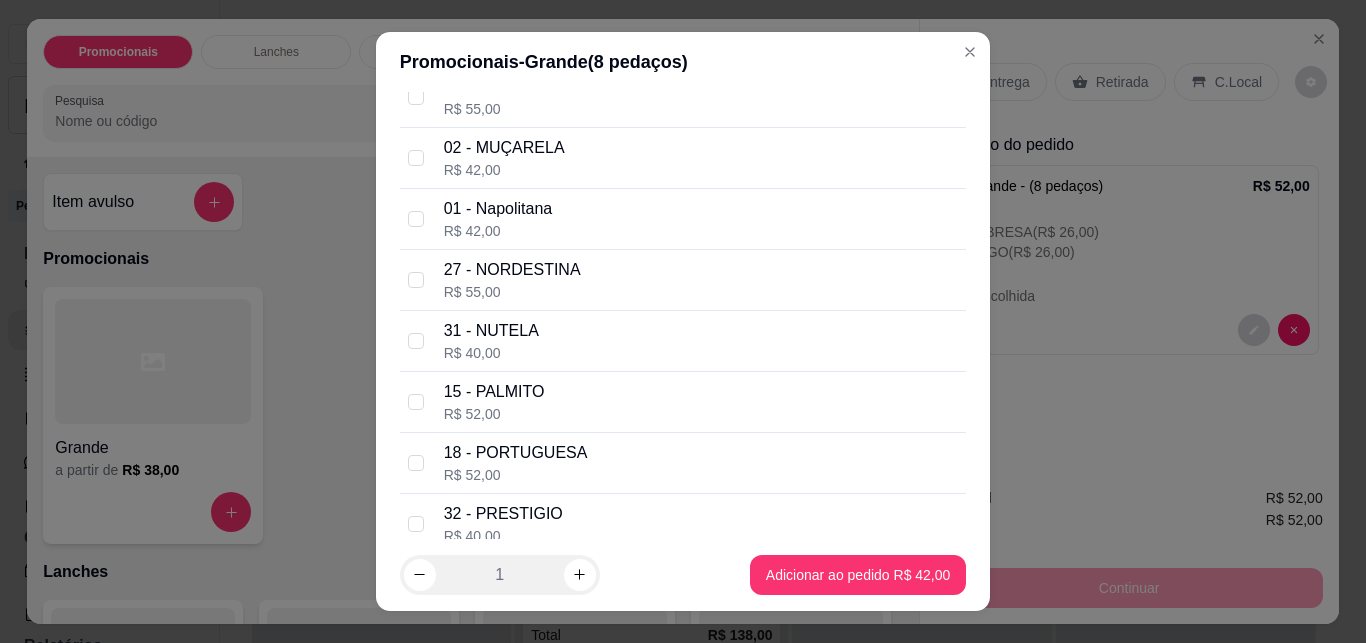 scroll, scrollTop: 1533, scrollLeft: 0, axis: vertical 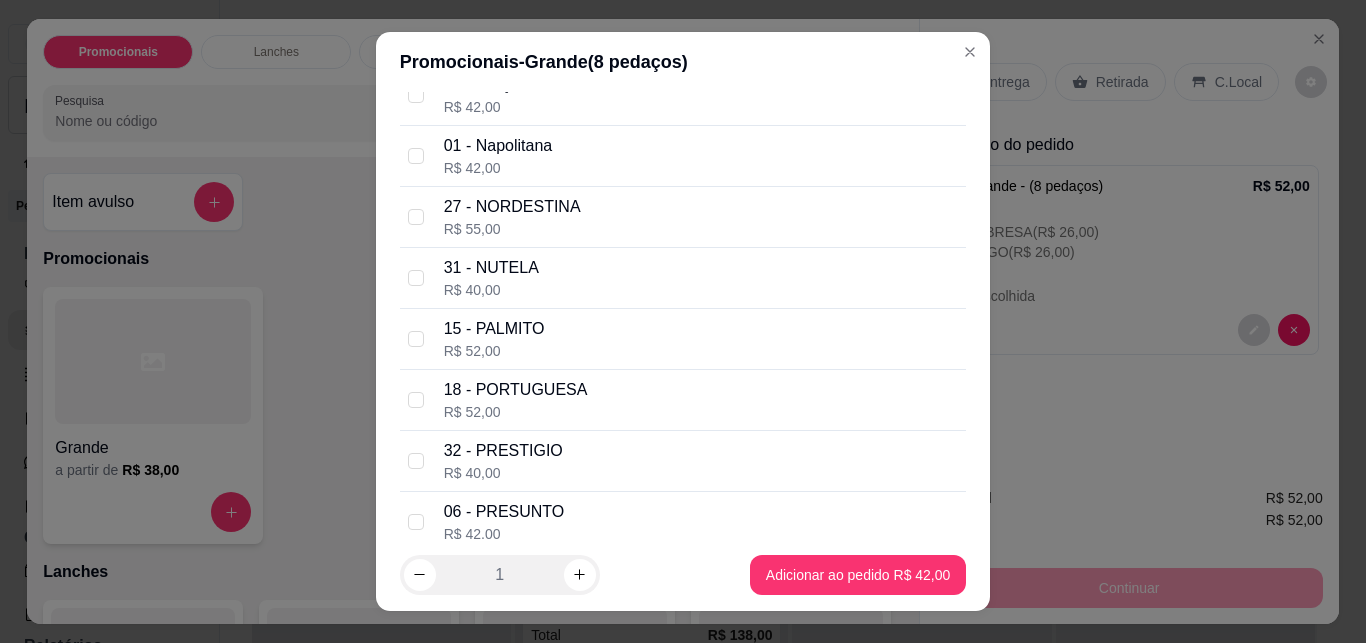 click on "18 - PORTUGUESA R$ 52,00" at bounding box center [701, 400] 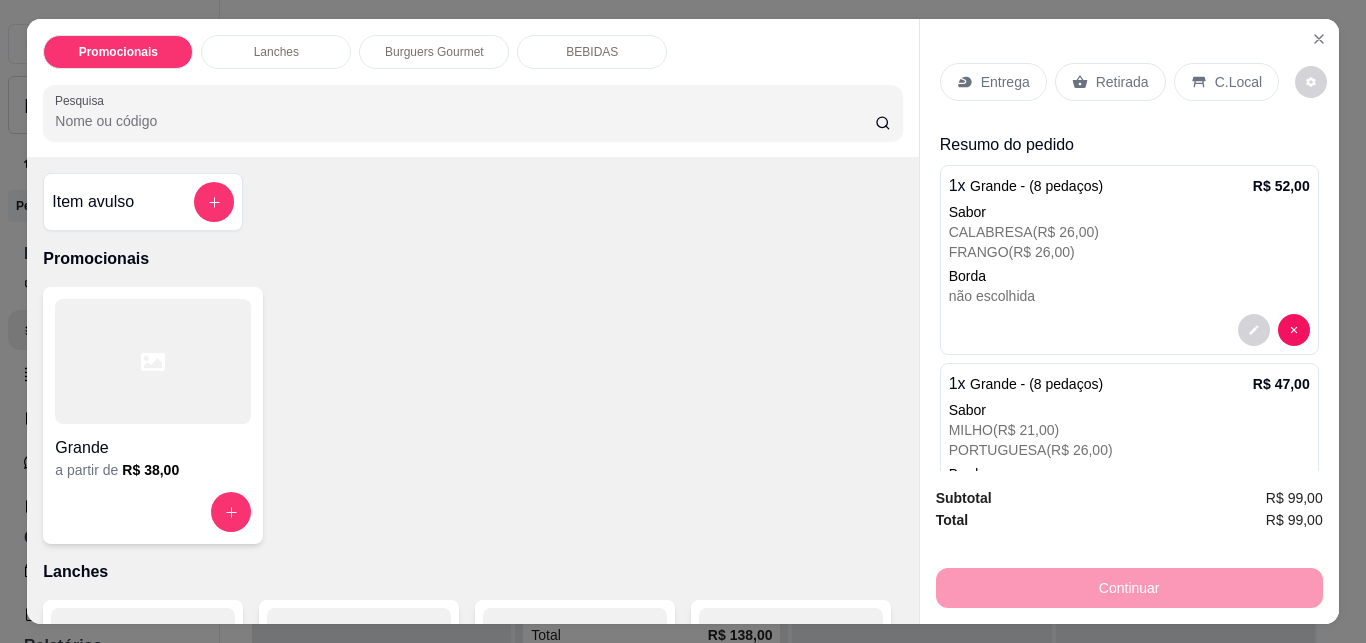 click on "Entrega" at bounding box center (993, 82) 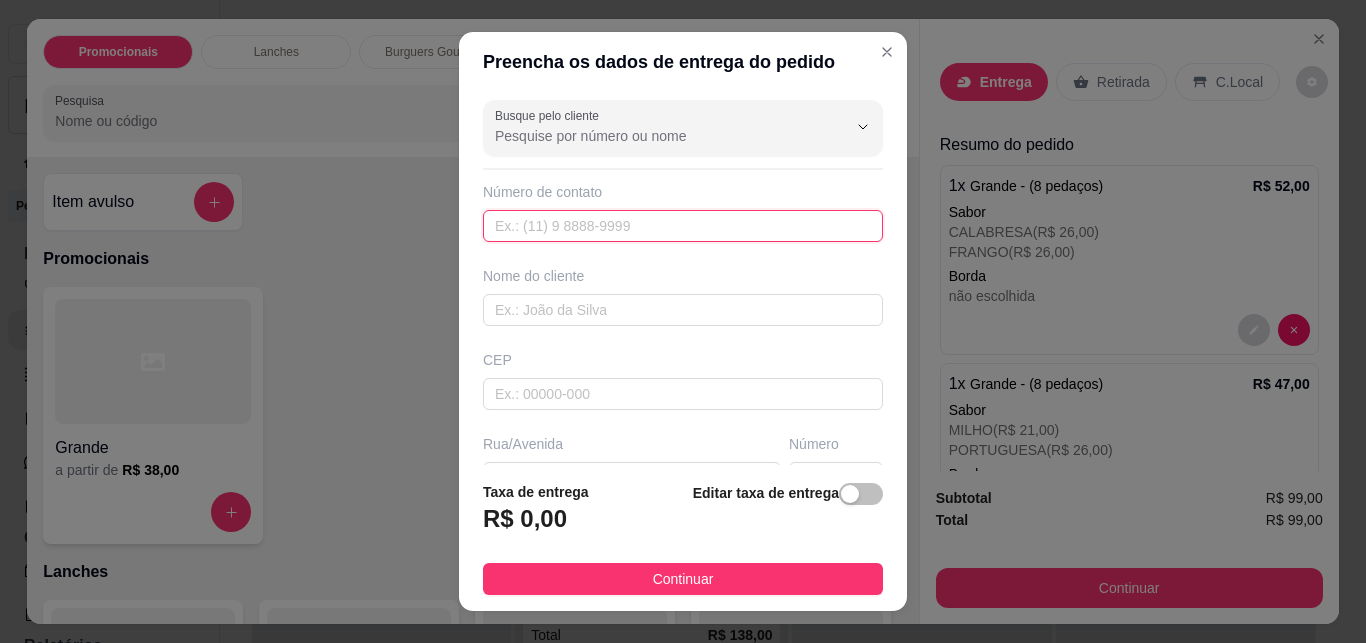 click at bounding box center (683, 226) 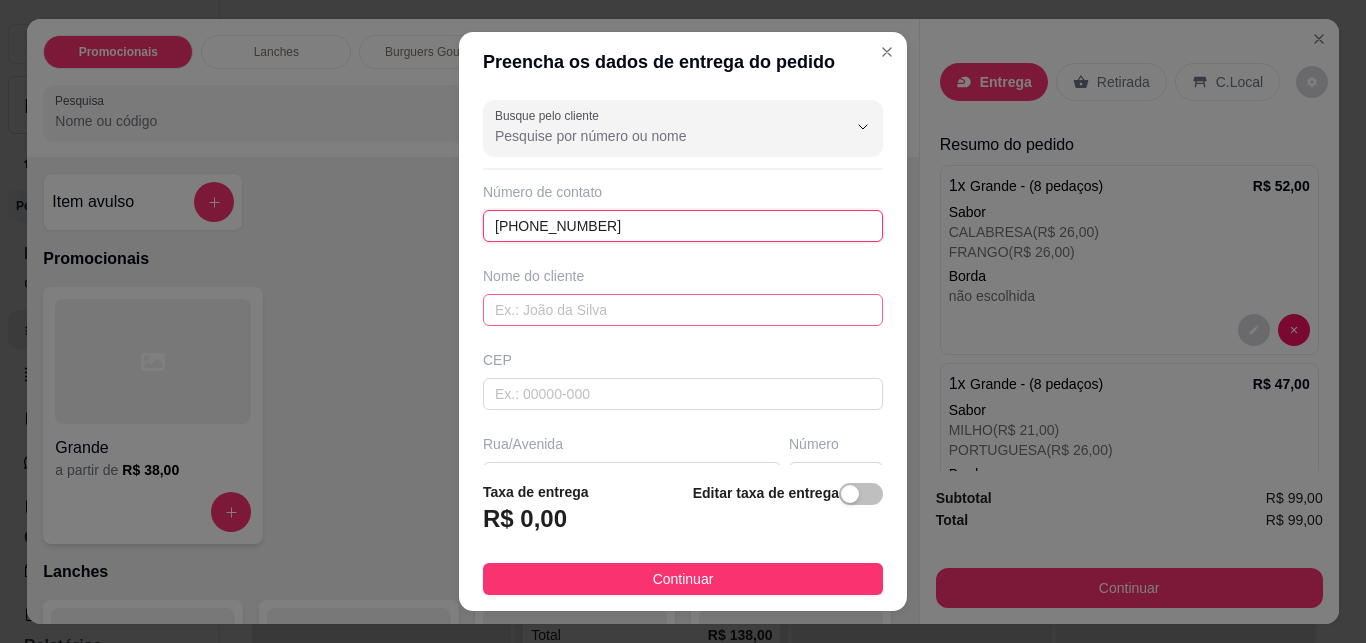 type on "(73) 9816-0171" 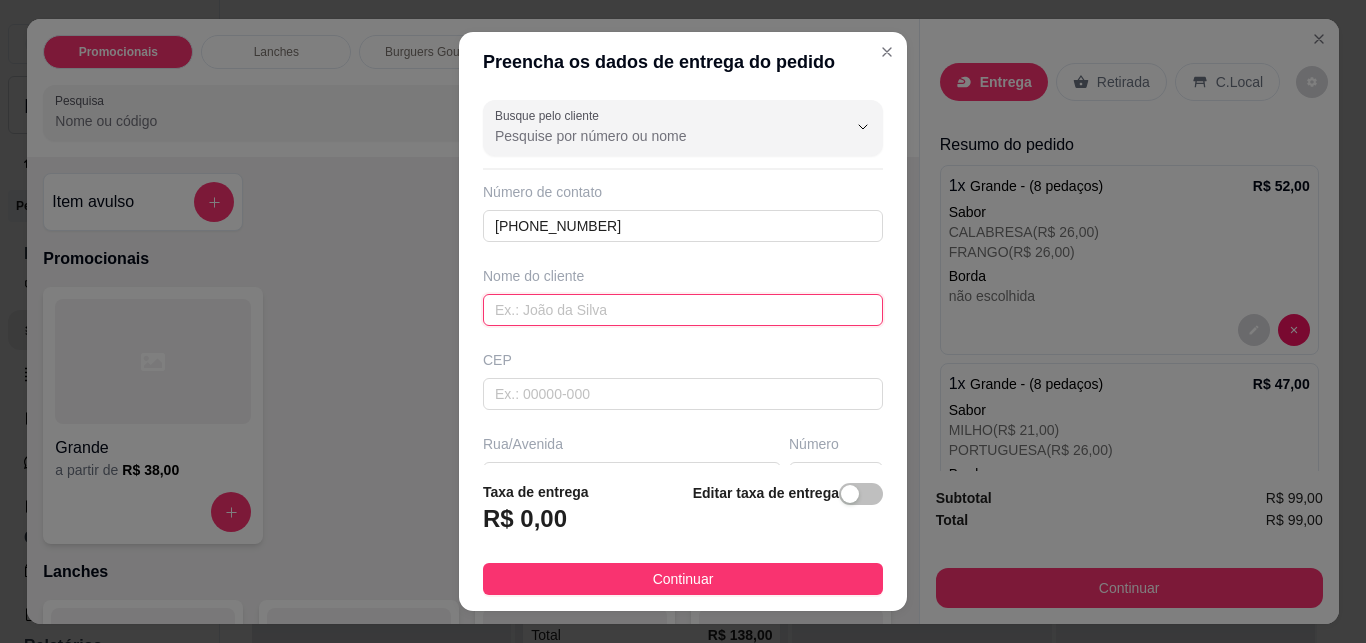 click at bounding box center (683, 310) 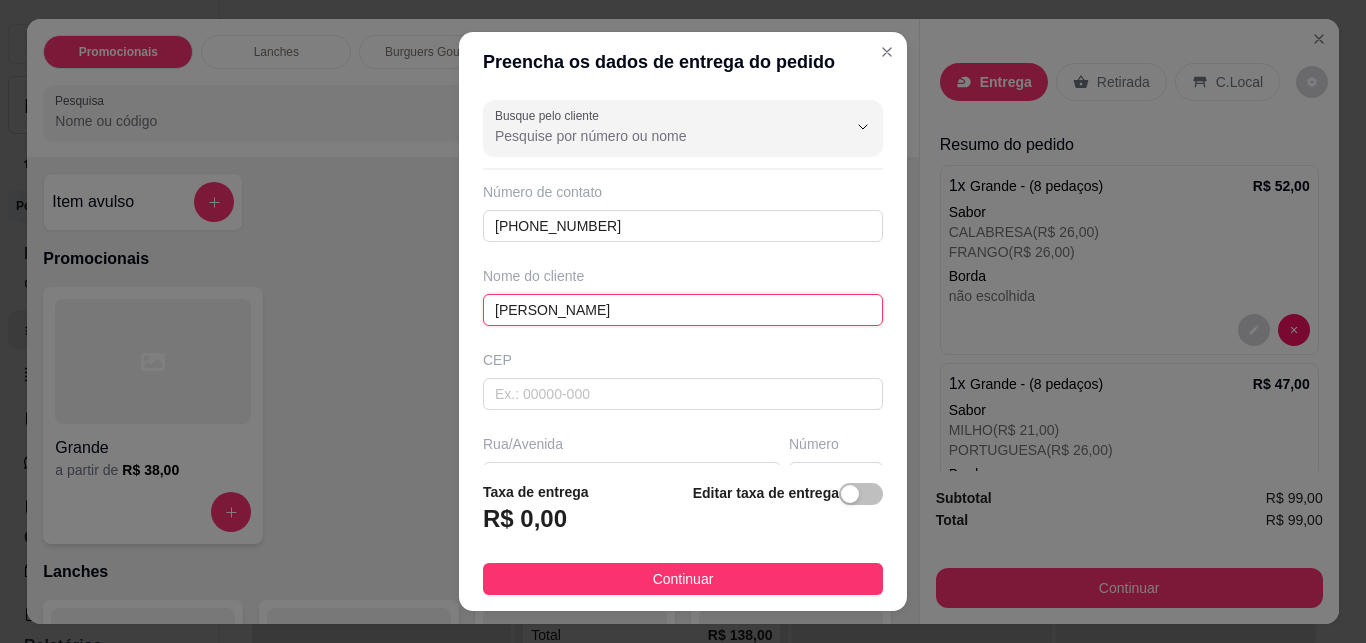 type on "PEDRO" 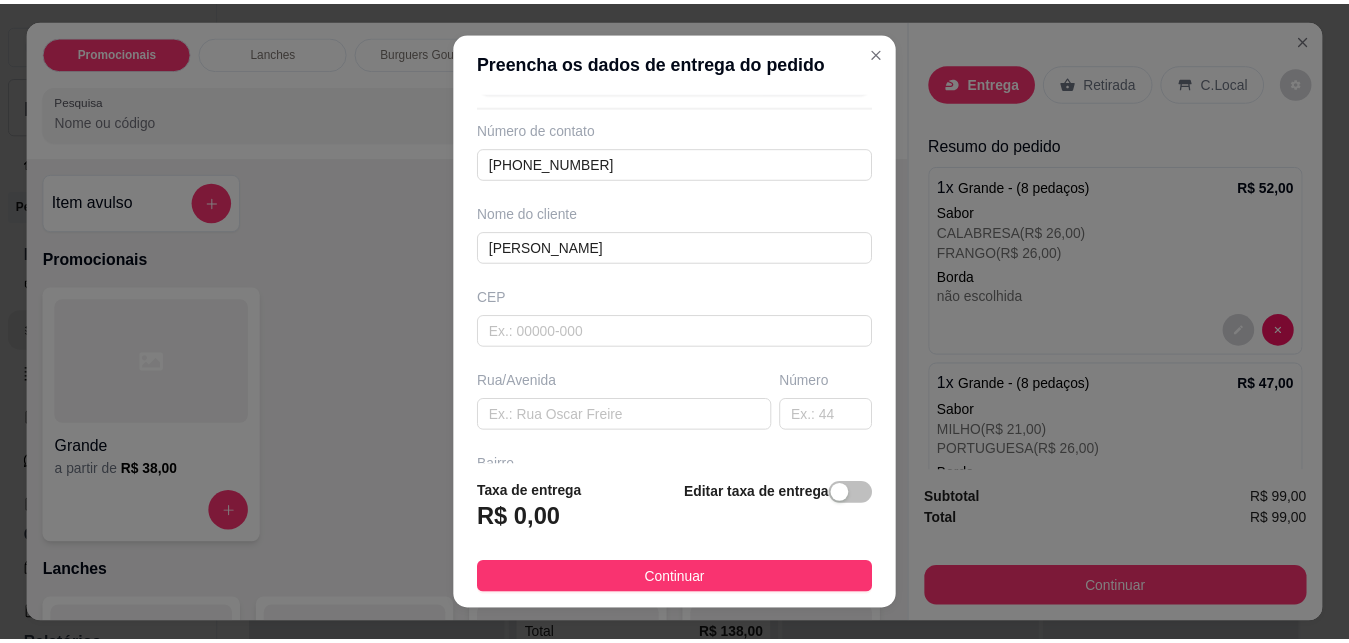 scroll, scrollTop: 126, scrollLeft: 0, axis: vertical 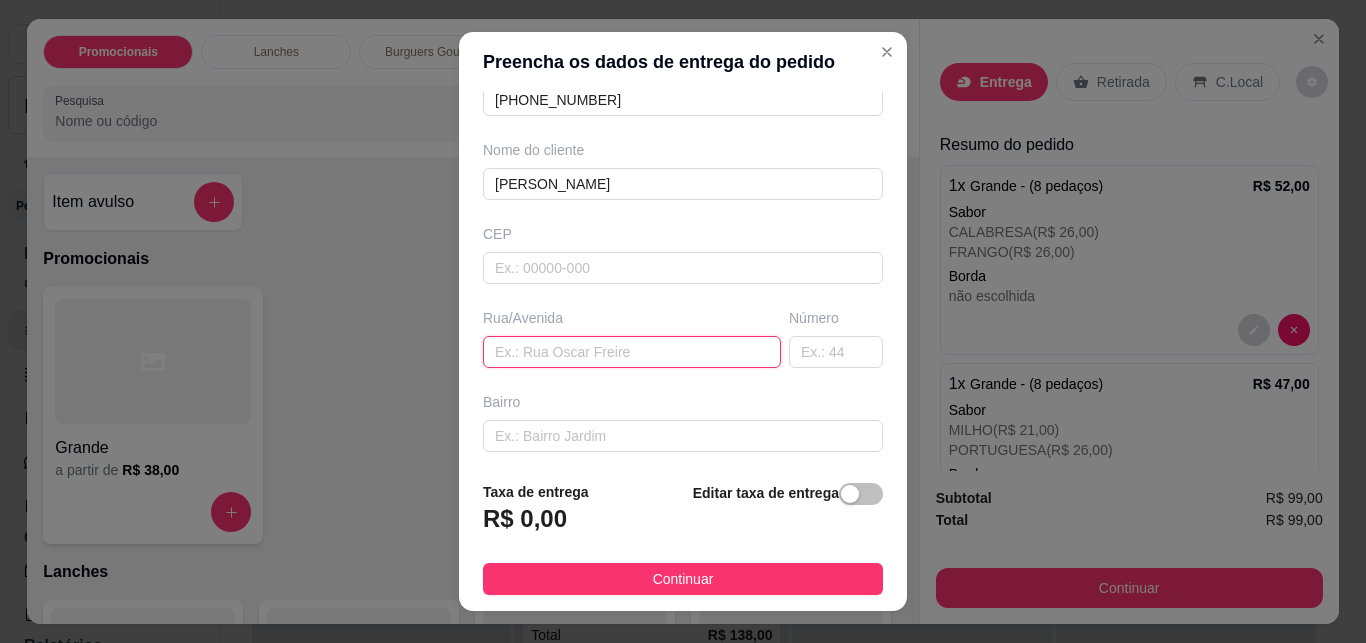 click at bounding box center (632, 352) 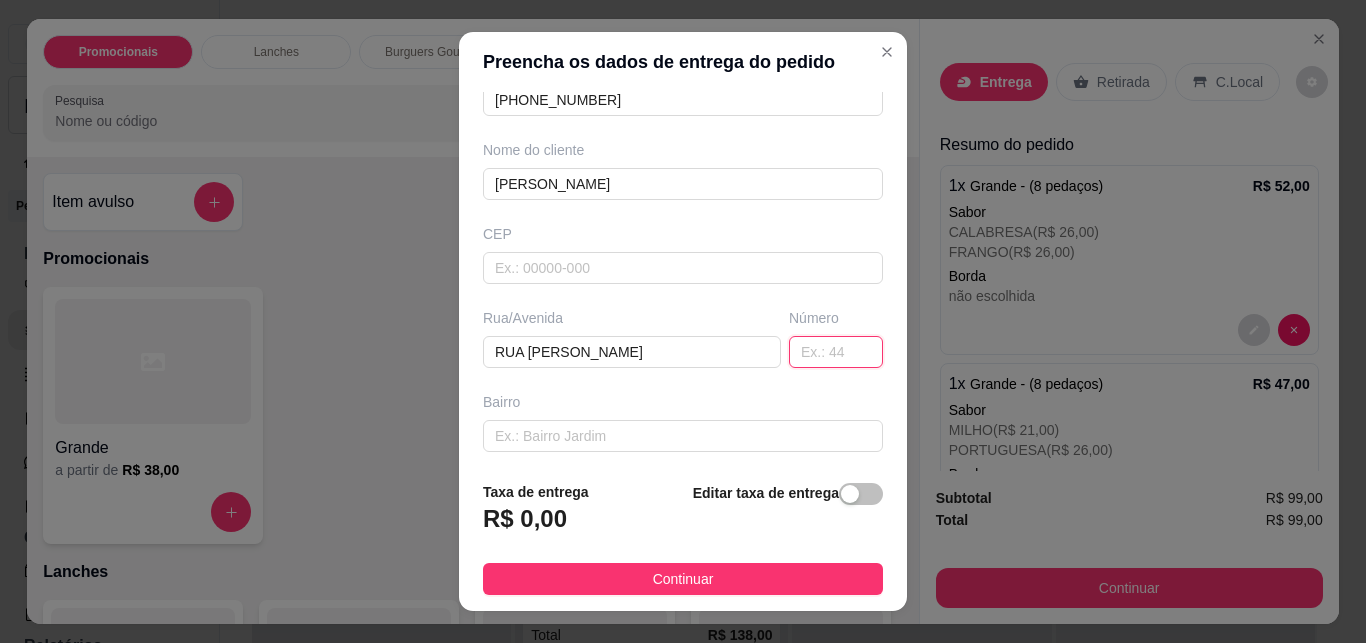 click at bounding box center (836, 352) 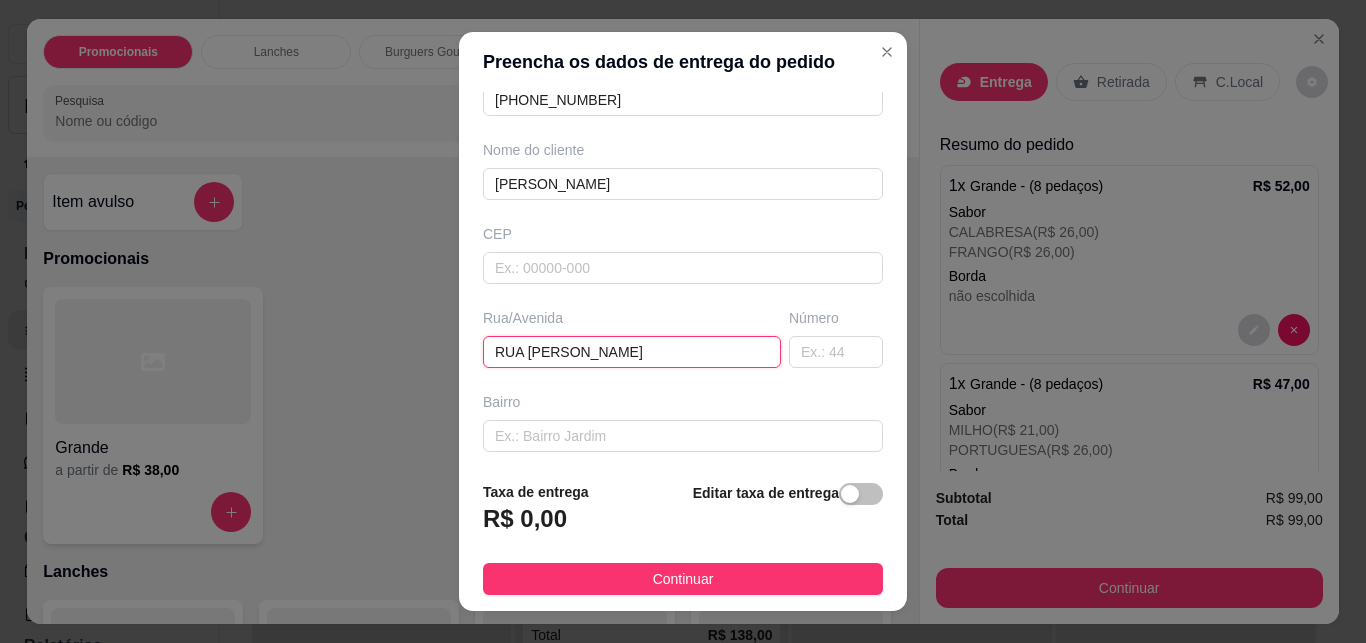 click on "RUA CARLOS GOMES" at bounding box center [632, 352] 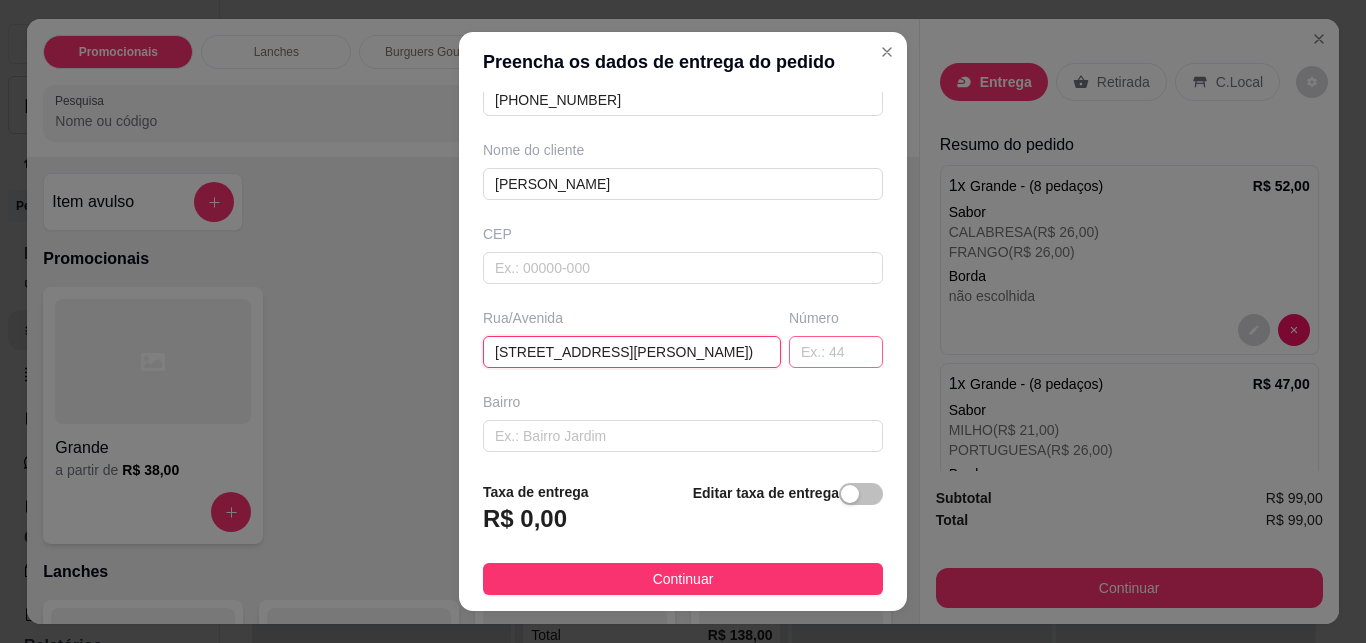type on "RUA CARLOS GOMES (caminho 25)" 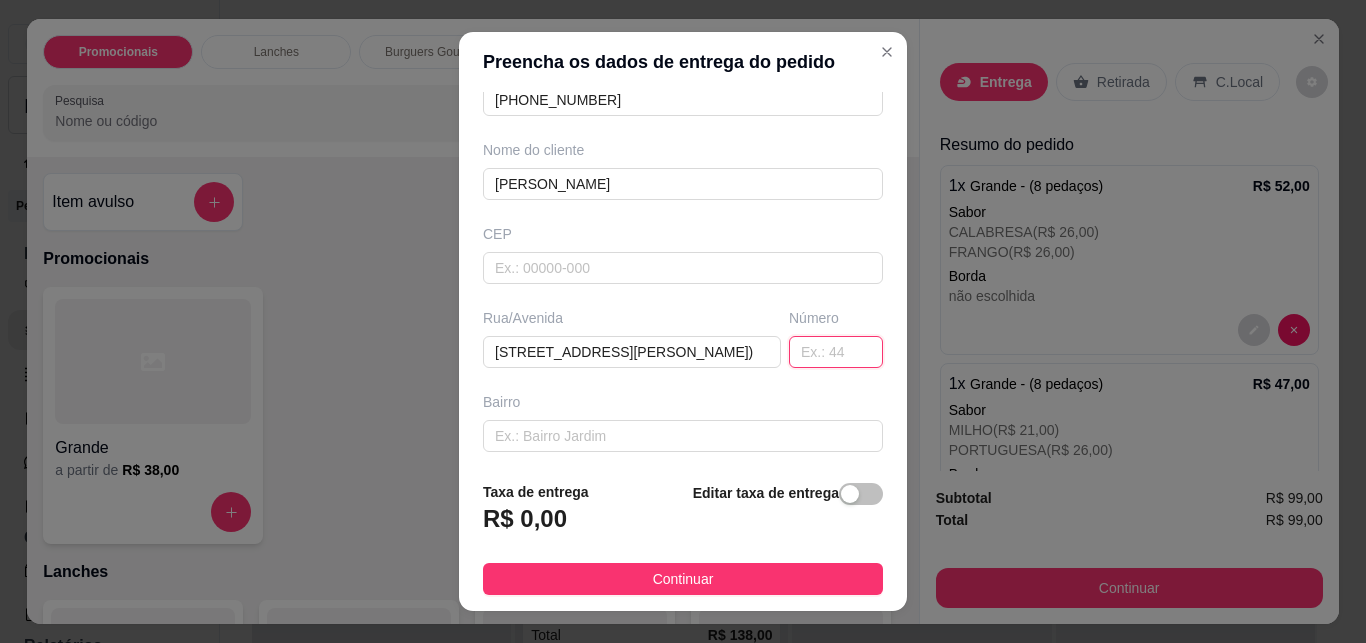 click at bounding box center (836, 352) 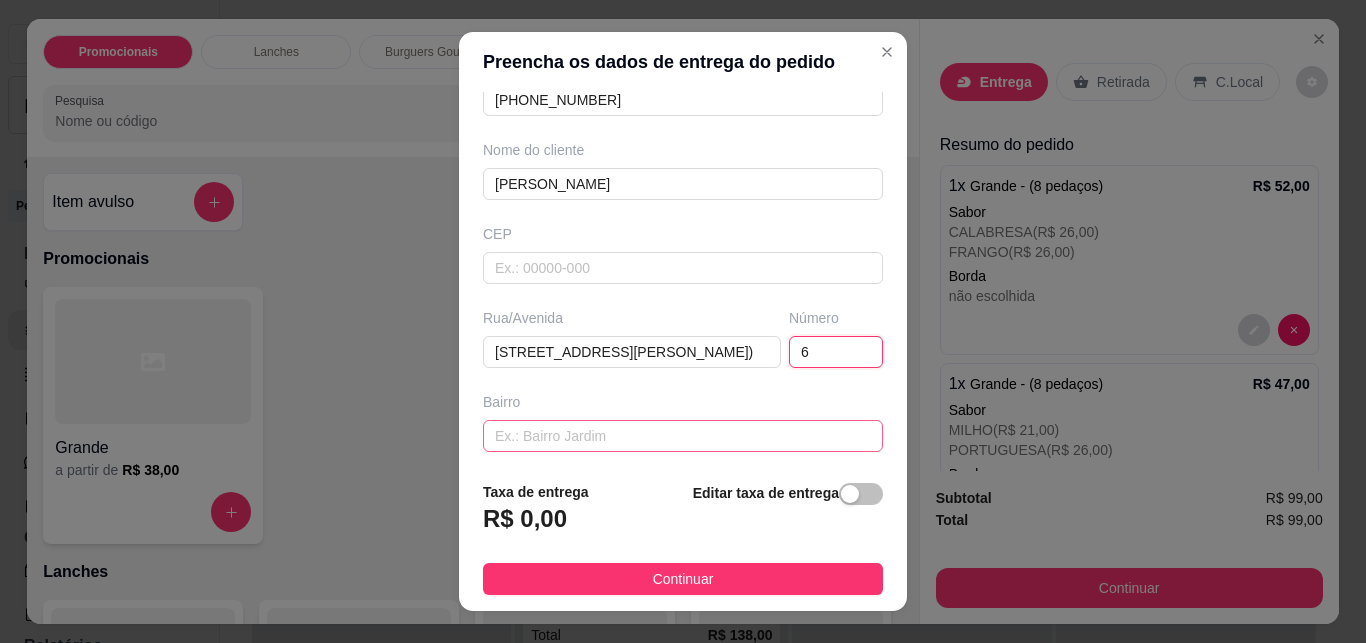 type on "6" 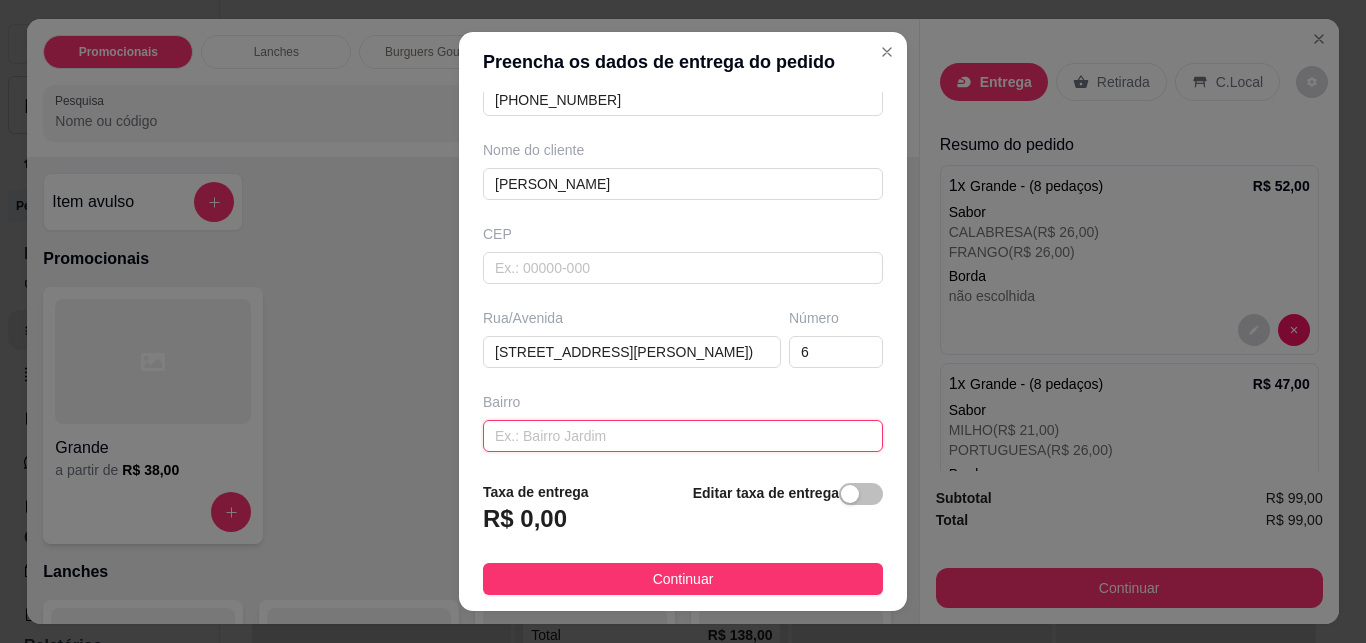 click at bounding box center [683, 436] 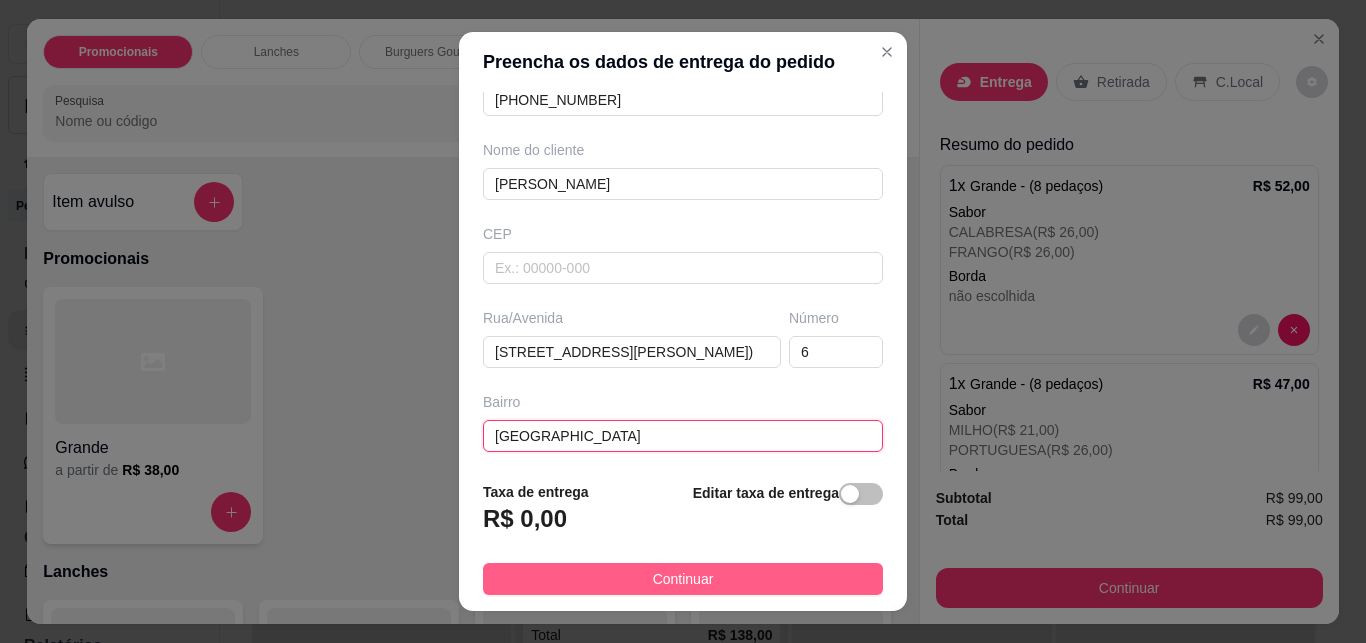 type on "parque da renovaçao" 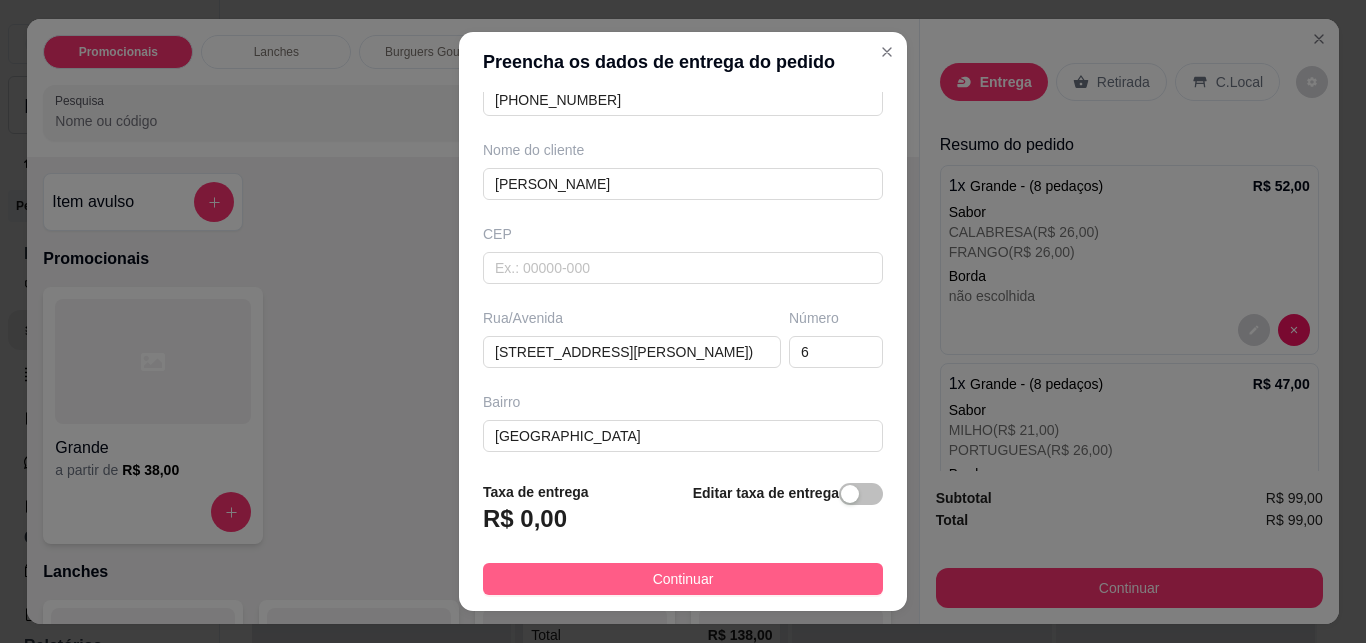 click on "Continuar" at bounding box center (683, 579) 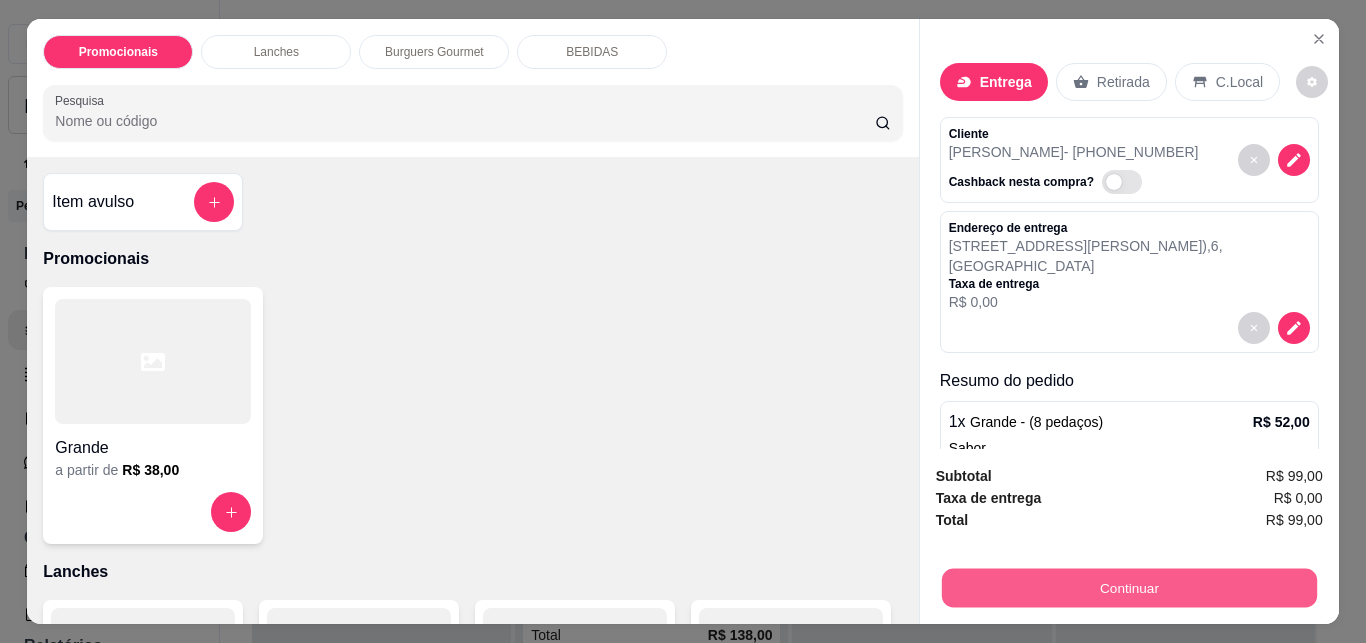 click on "Continuar" at bounding box center [1128, 587] 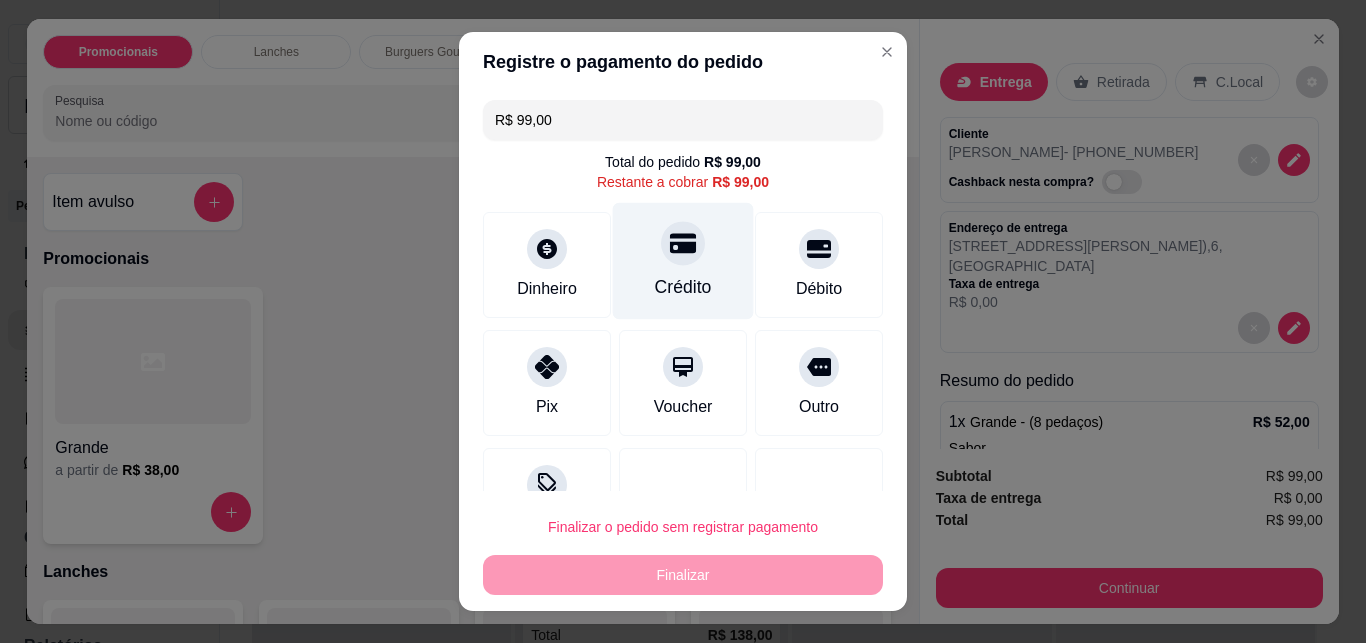 click on "Crédito" at bounding box center (683, 287) 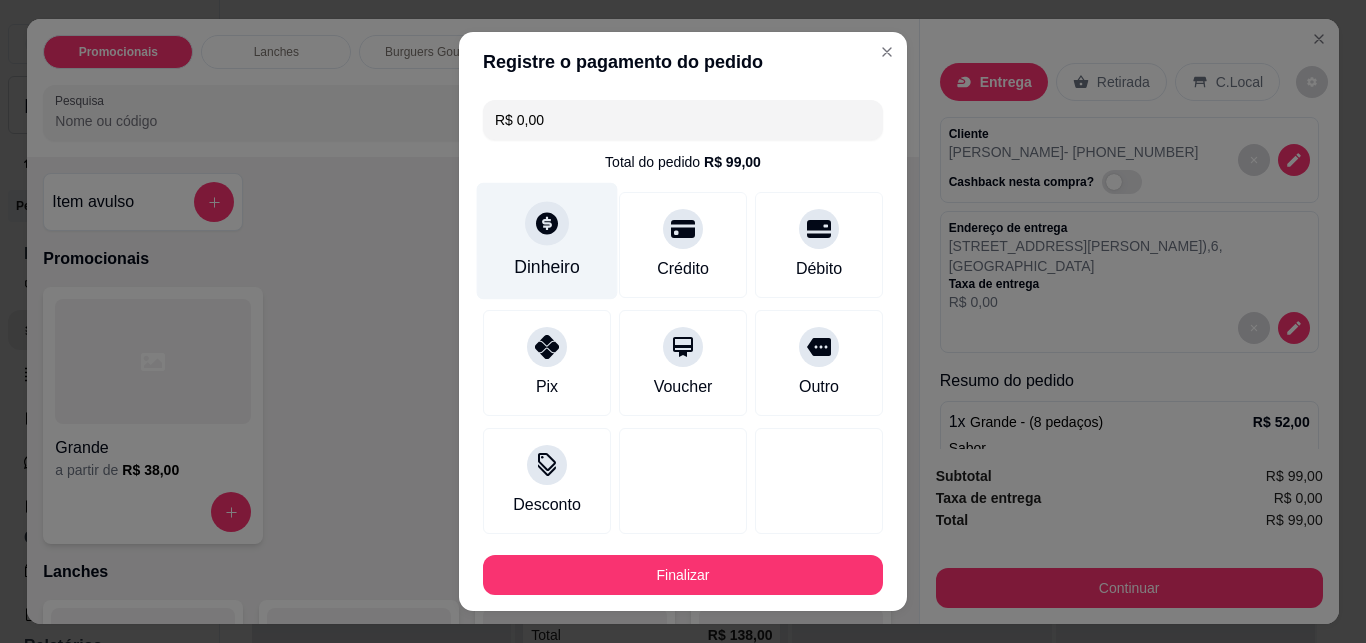 click on "Dinheiro" at bounding box center (547, 267) 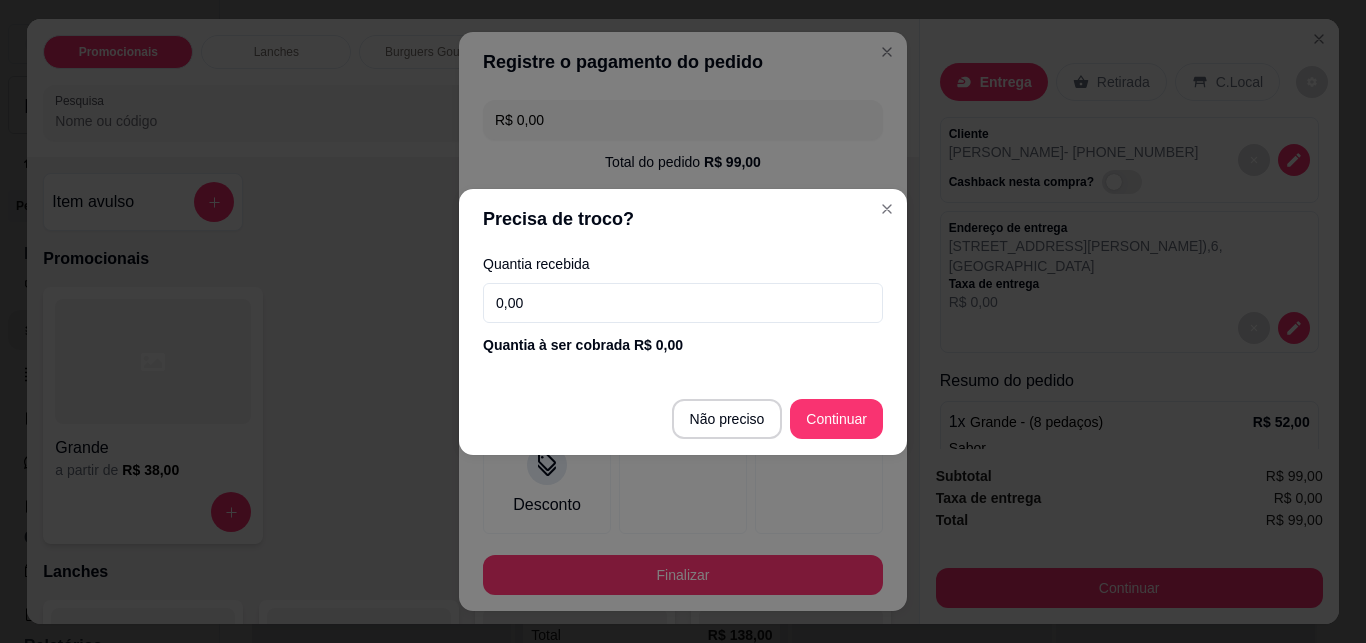 click on "0,00" at bounding box center (683, 303) 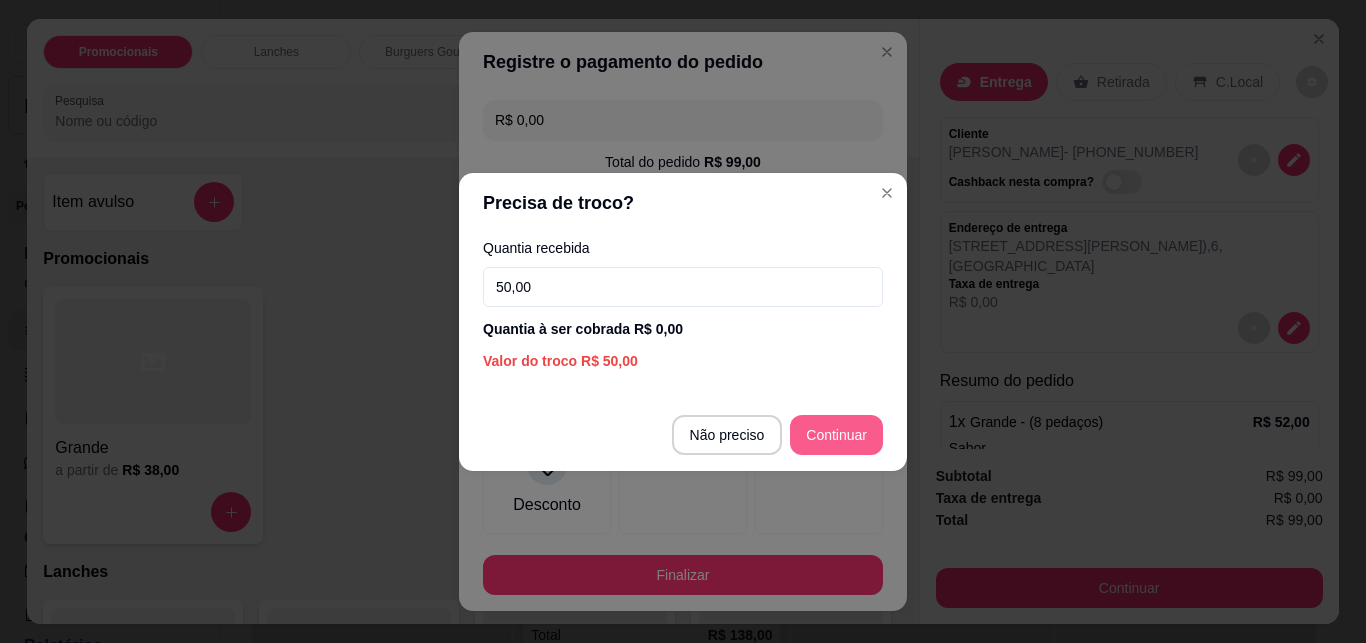 type on "50,00" 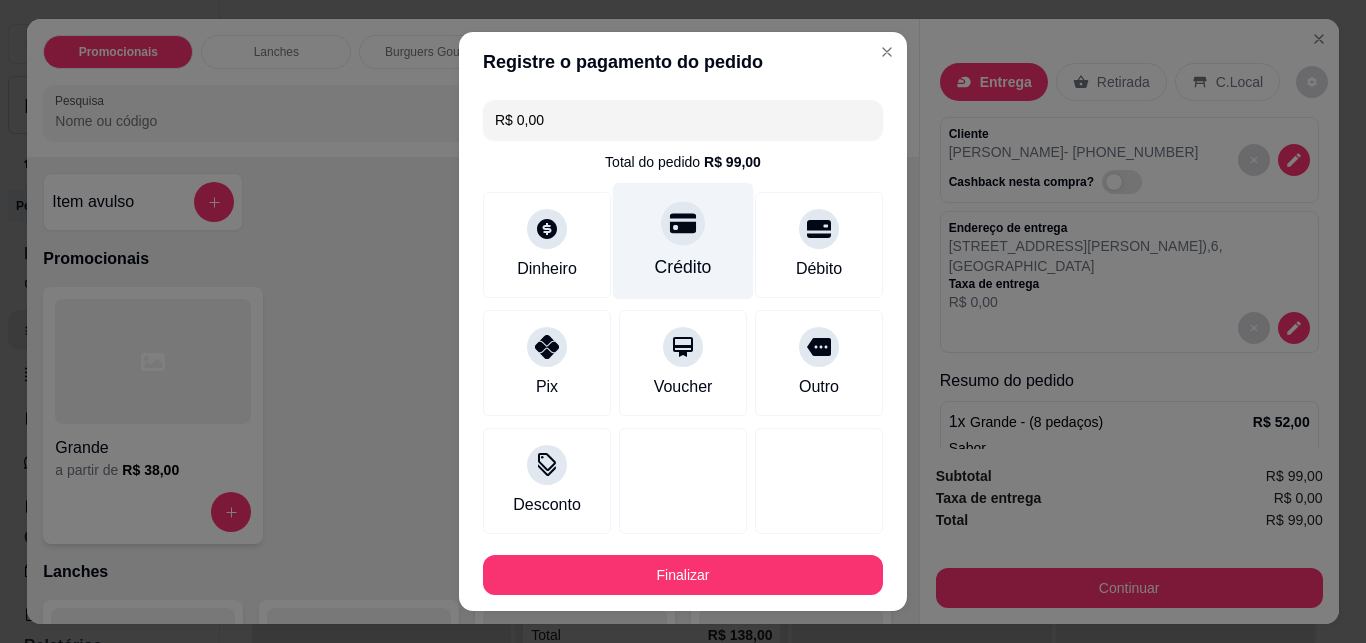 click on "Crédito" at bounding box center (683, 241) 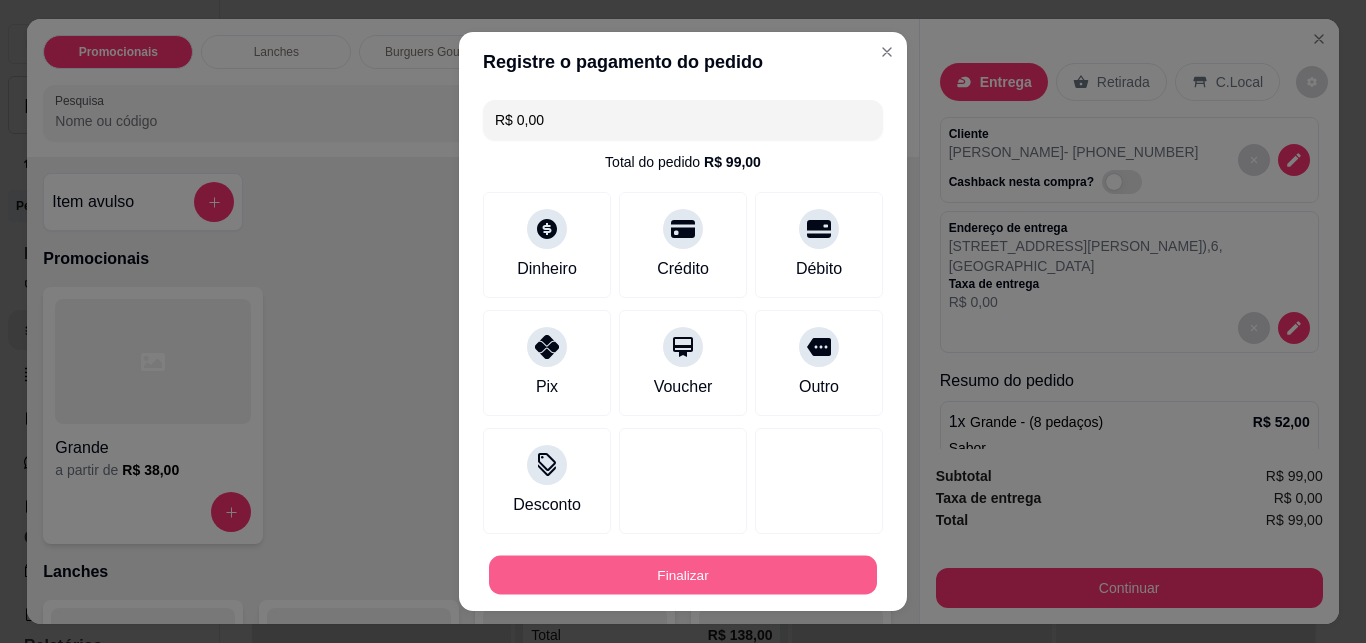 click on "Finalizar" at bounding box center (683, 574) 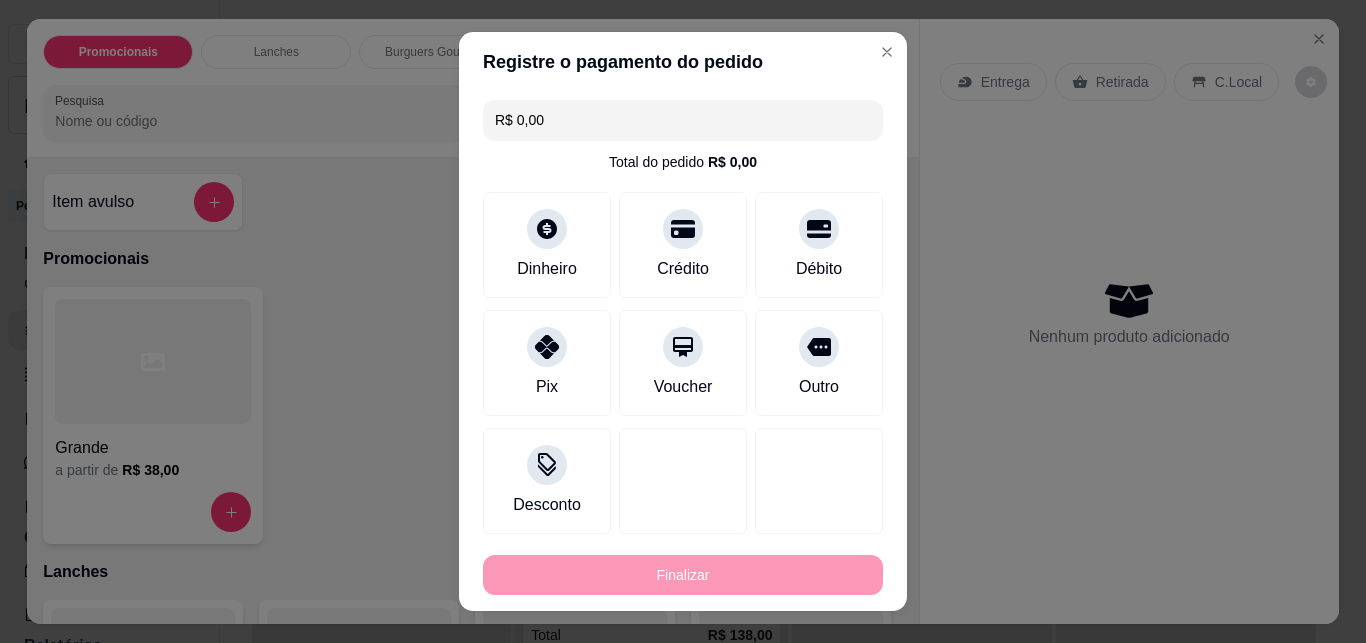 type on "-R$ 99,00" 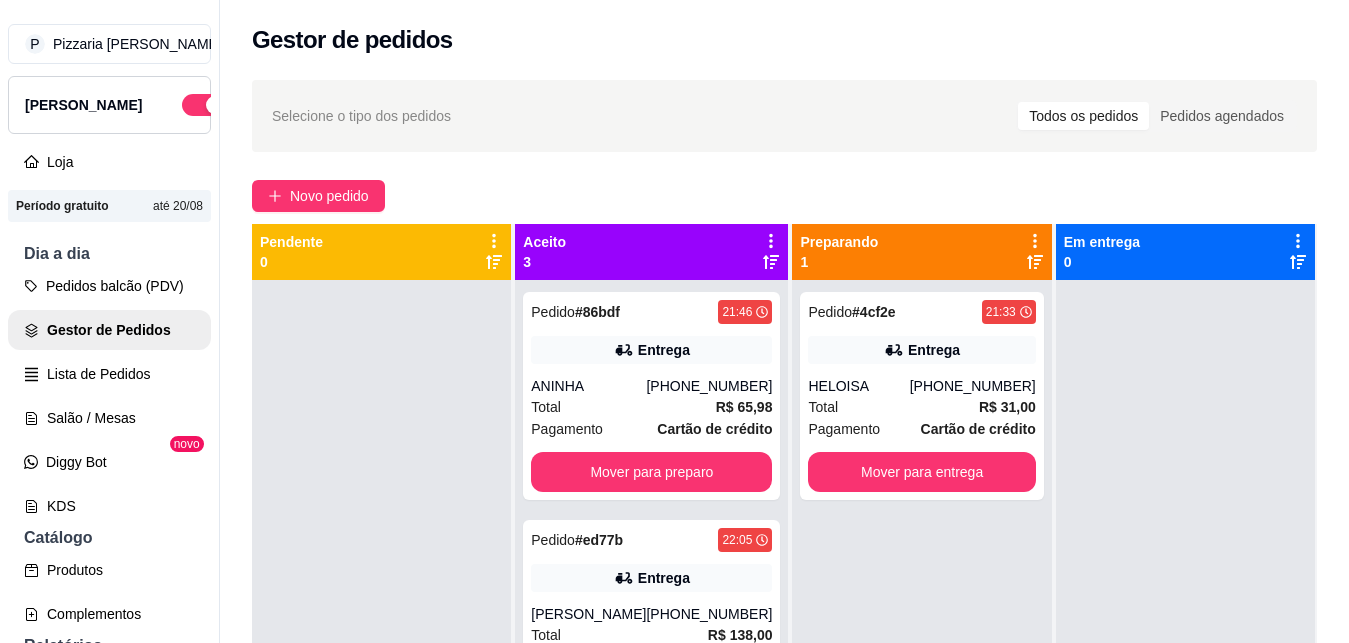 click on "Pedido  # 4cf2e 21:33 Entrega HELOISA (73) 98230-7122 Total R$ 31,00 Pagamento Cartão de crédito Mover para entrega" at bounding box center [921, 601] 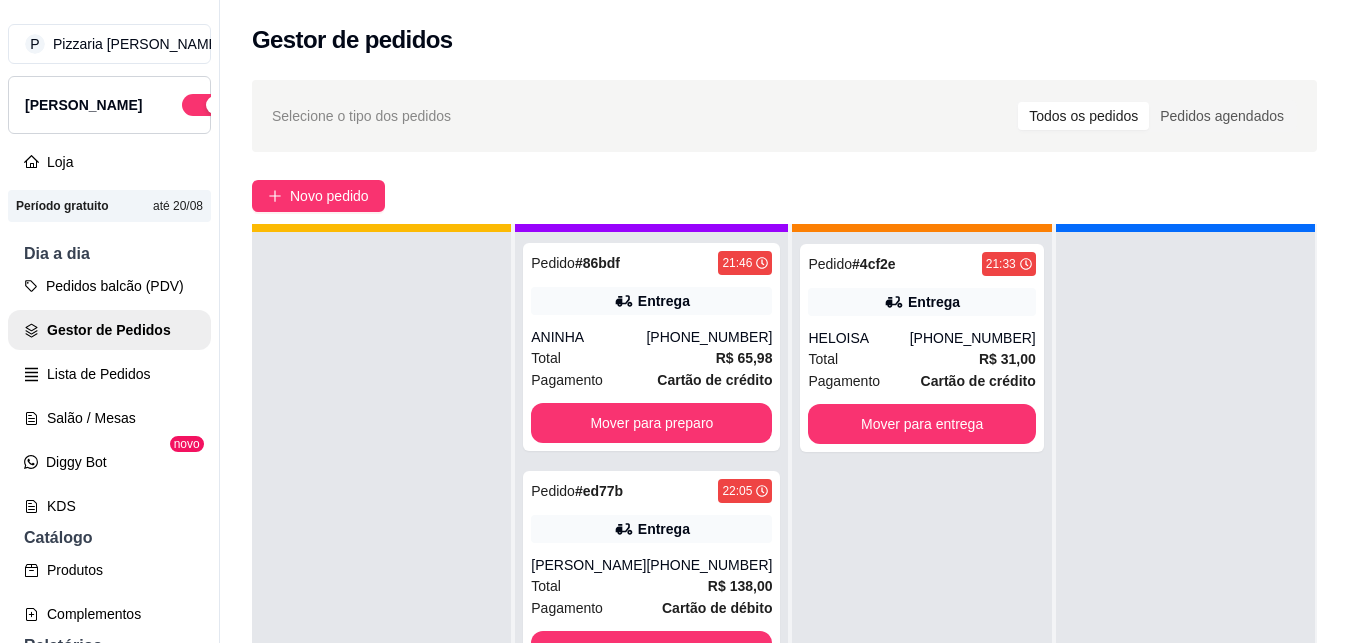 scroll, scrollTop: 56, scrollLeft: 0, axis: vertical 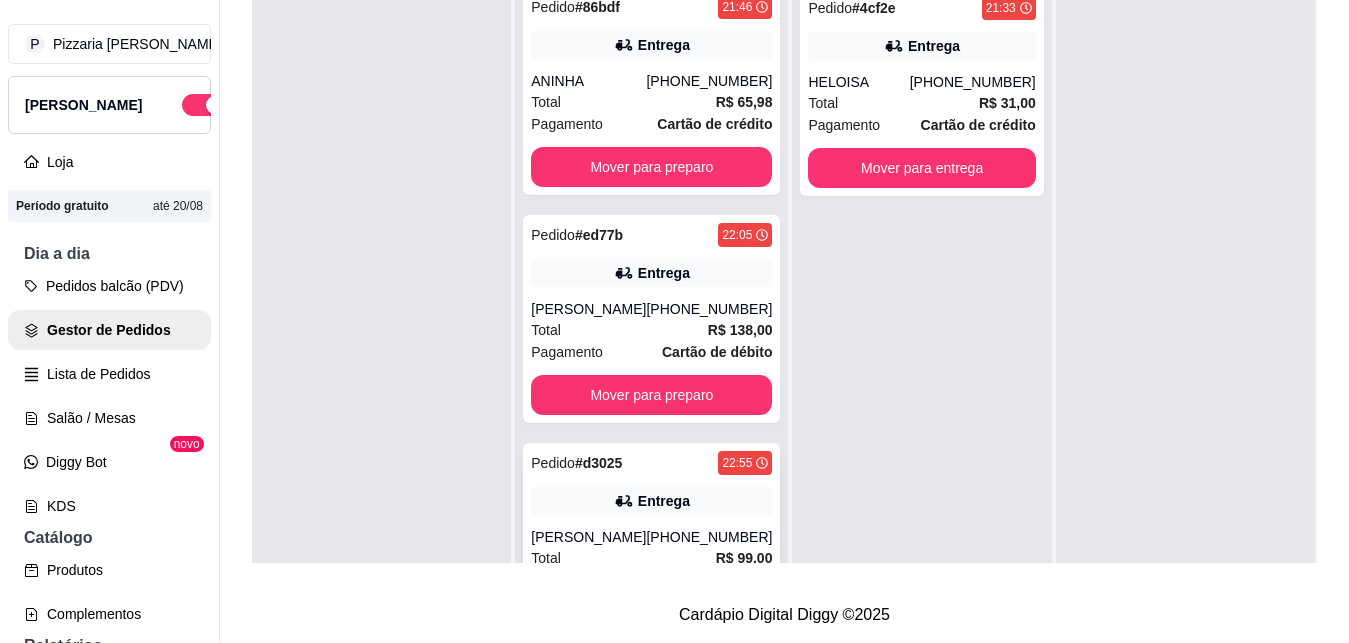 click on "Entrega" at bounding box center (651, 501) 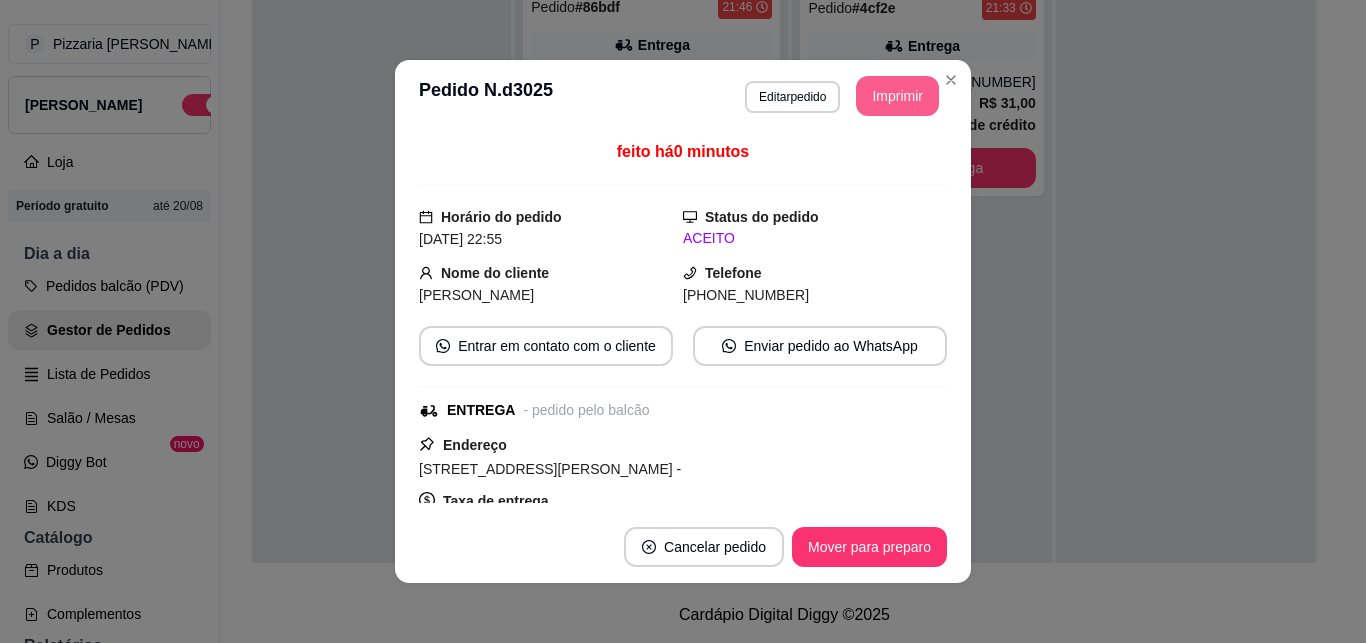 click on "Imprimir" at bounding box center [897, 96] 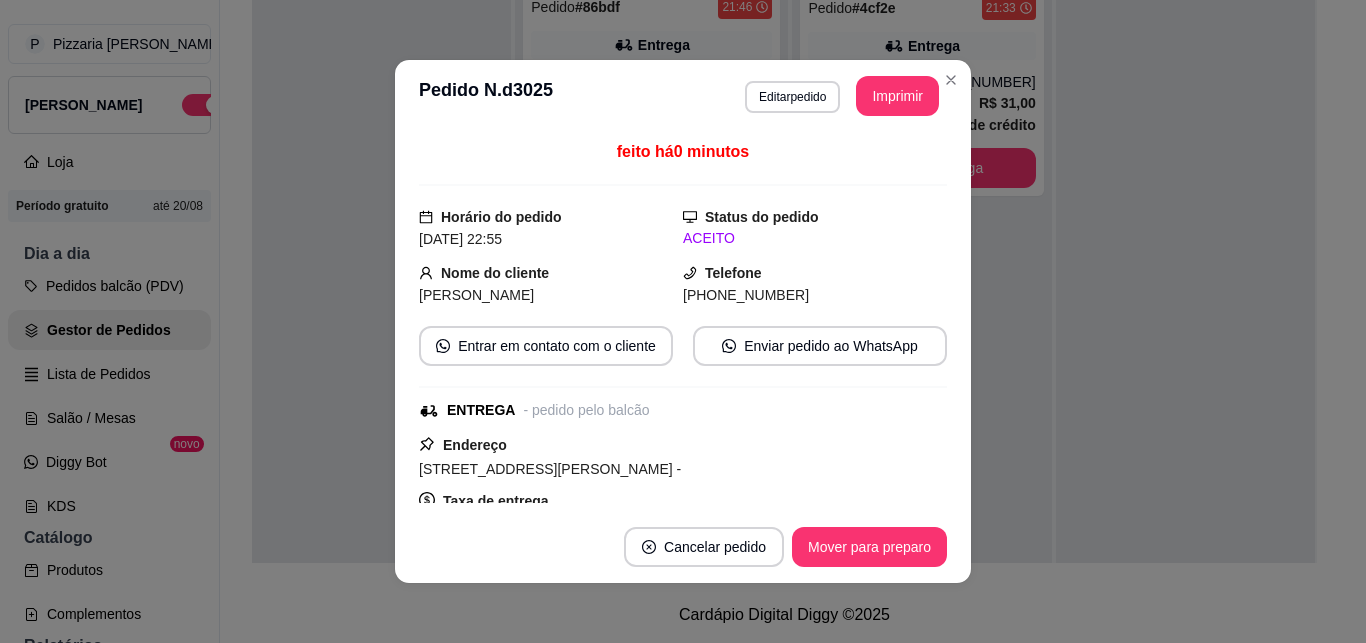 scroll, scrollTop: 0, scrollLeft: 0, axis: both 